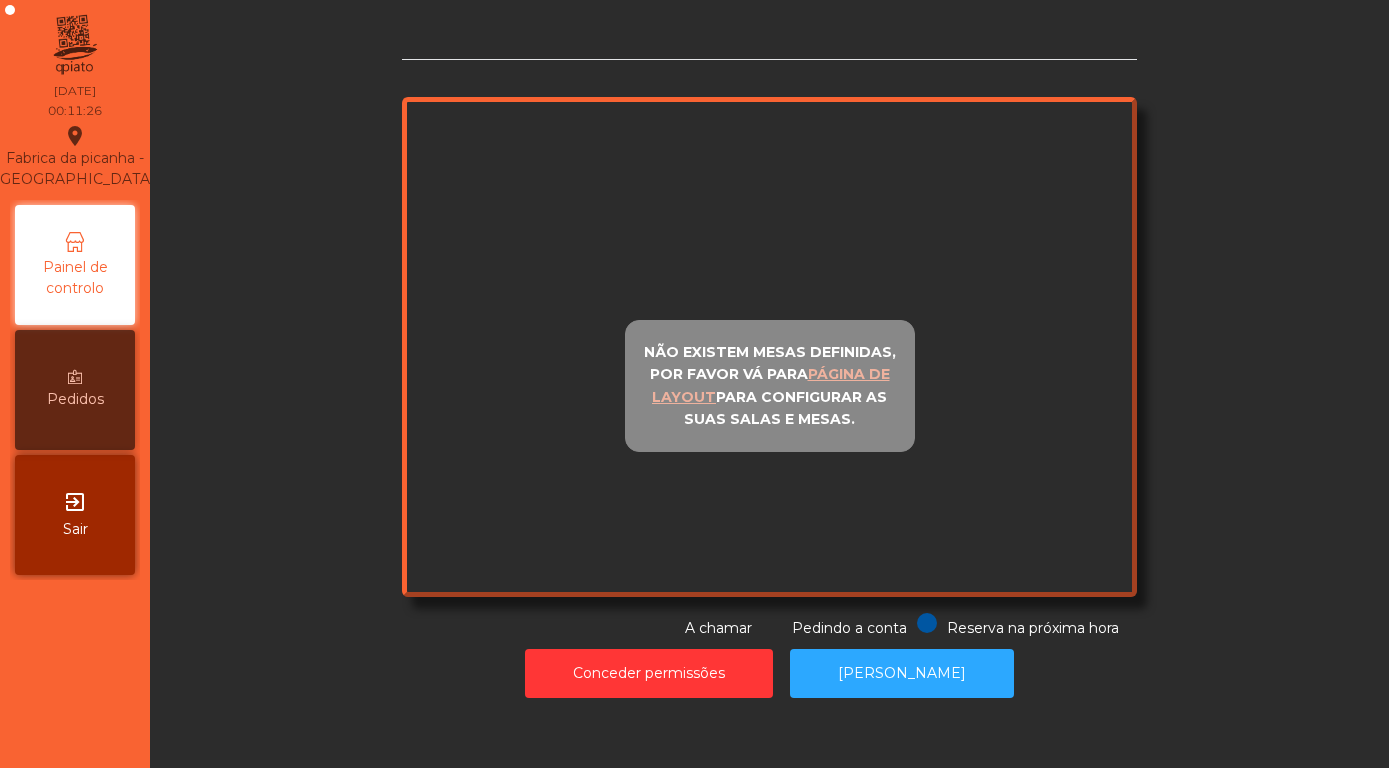 scroll, scrollTop: 0, scrollLeft: 0, axis: both 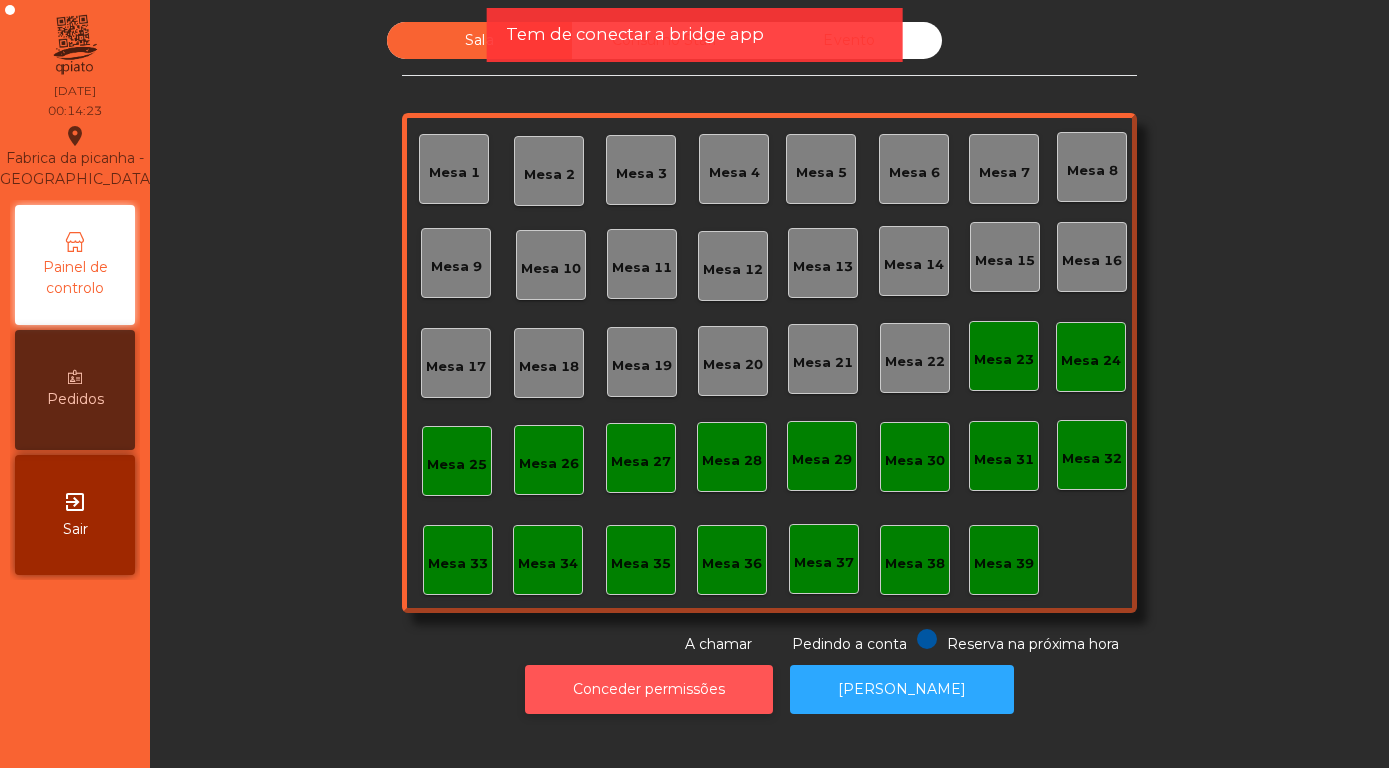 click on "Conceder permissões" 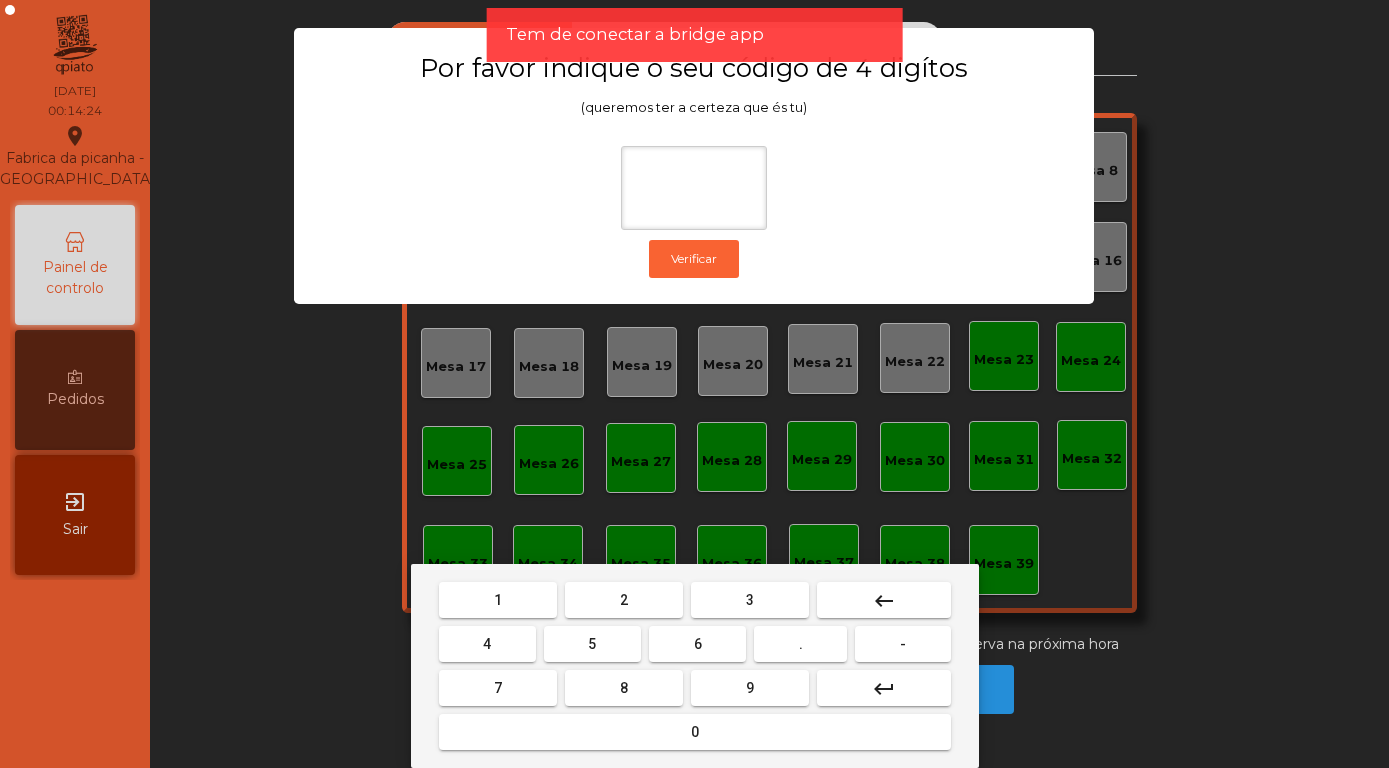 click on "8" at bounding box center [624, 688] 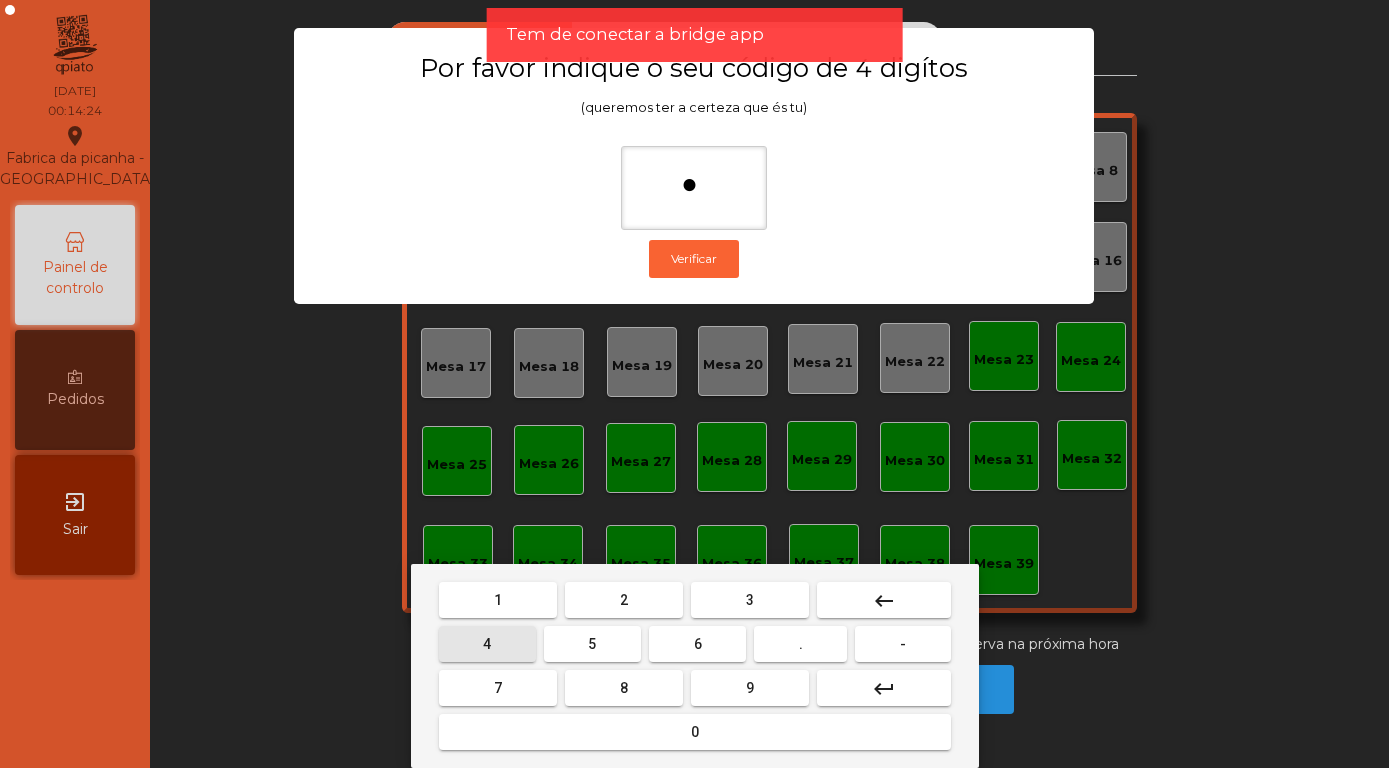 click on "4" at bounding box center (487, 644) 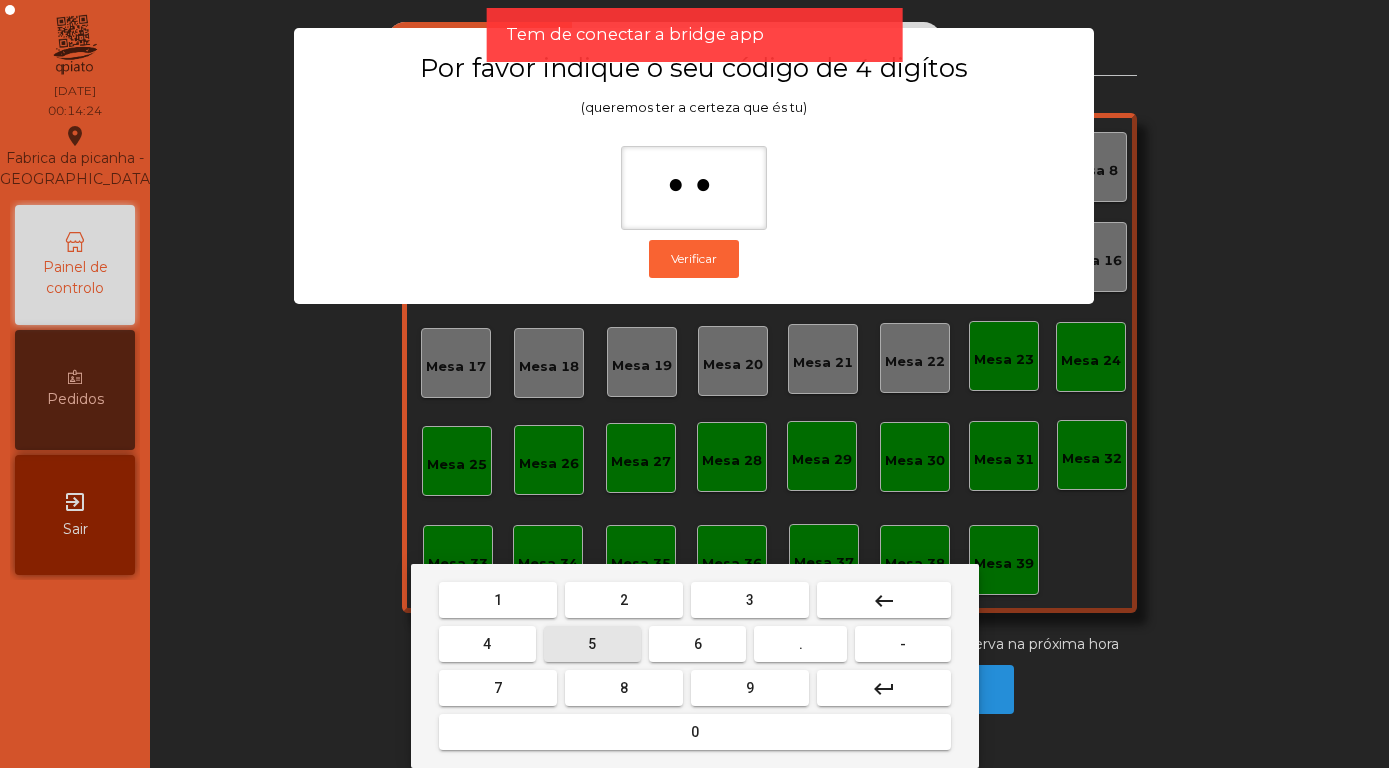 click on "5" at bounding box center [592, 644] 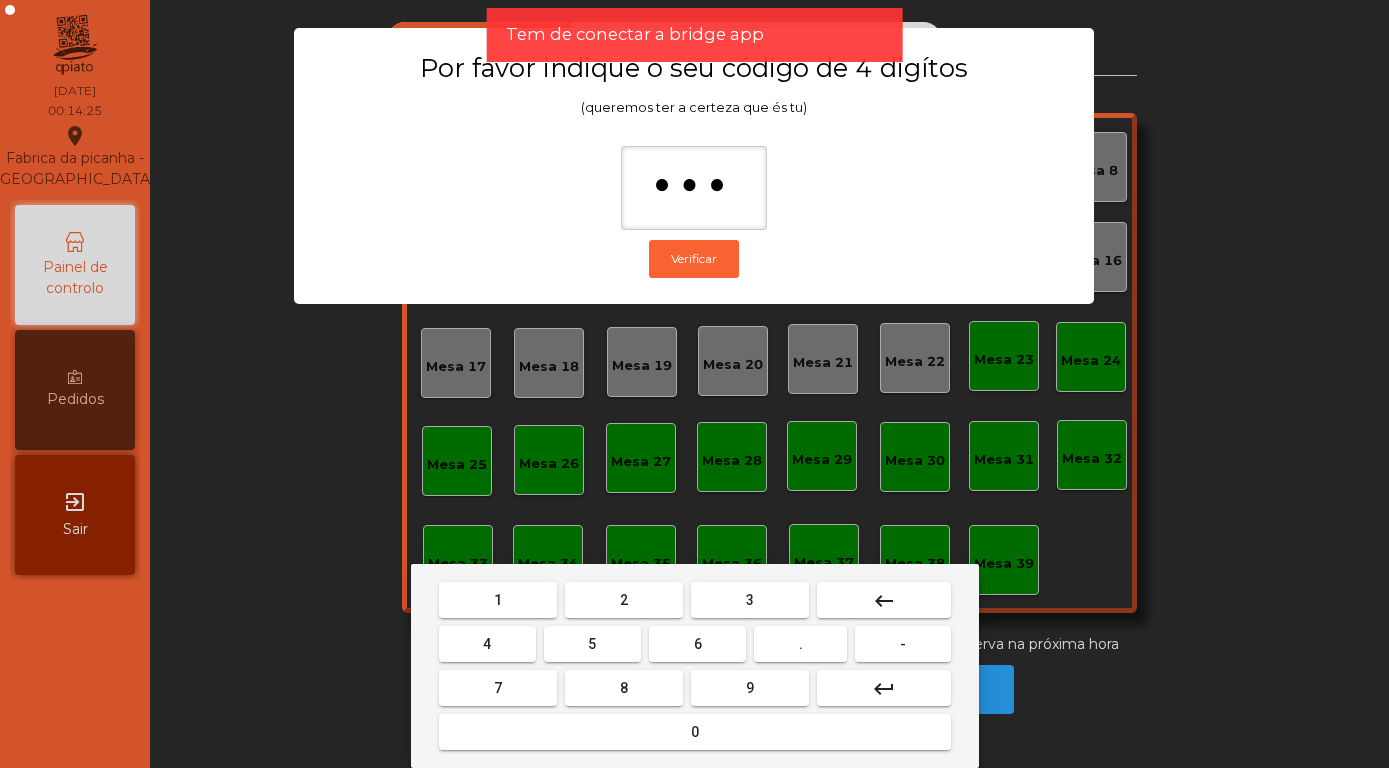 click on "7" at bounding box center (498, 688) 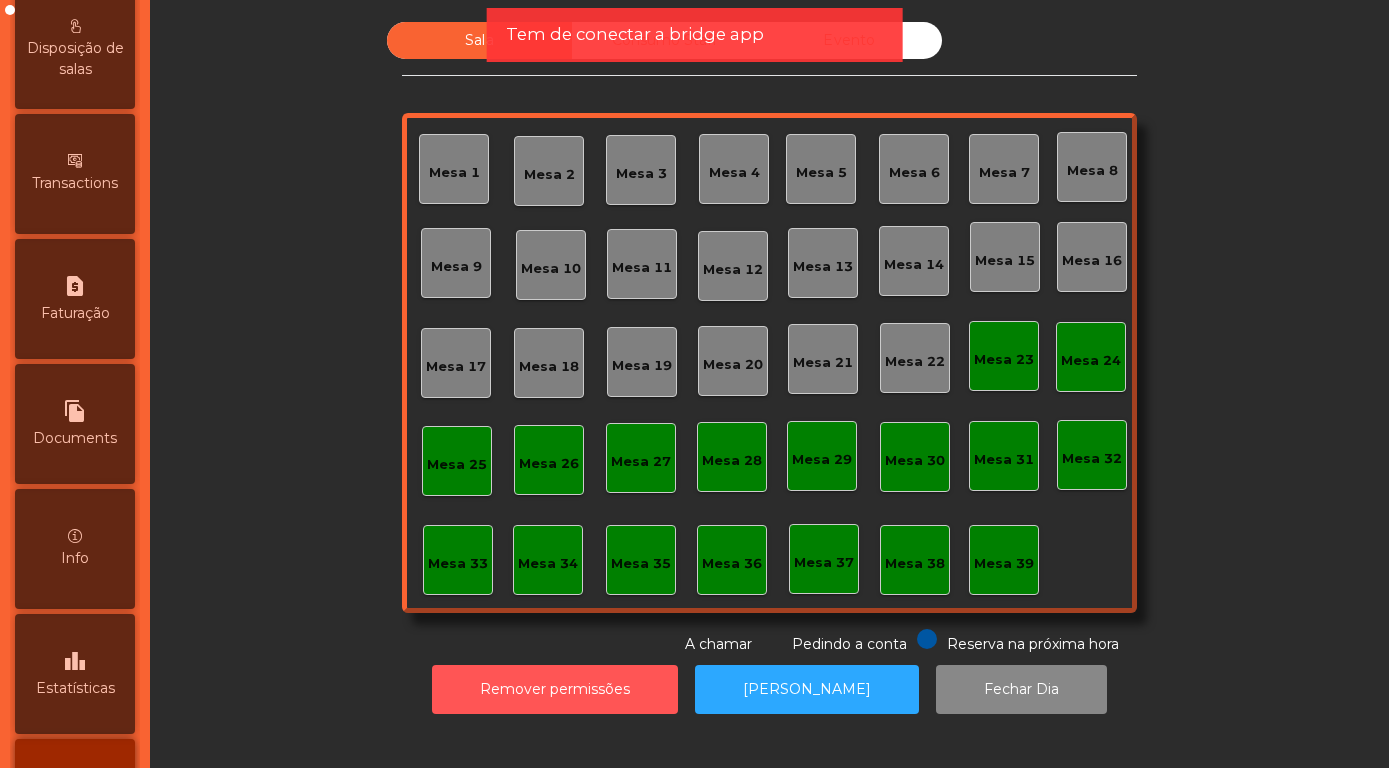 scroll, scrollTop: 948, scrollLeft: 0, axis: vertical 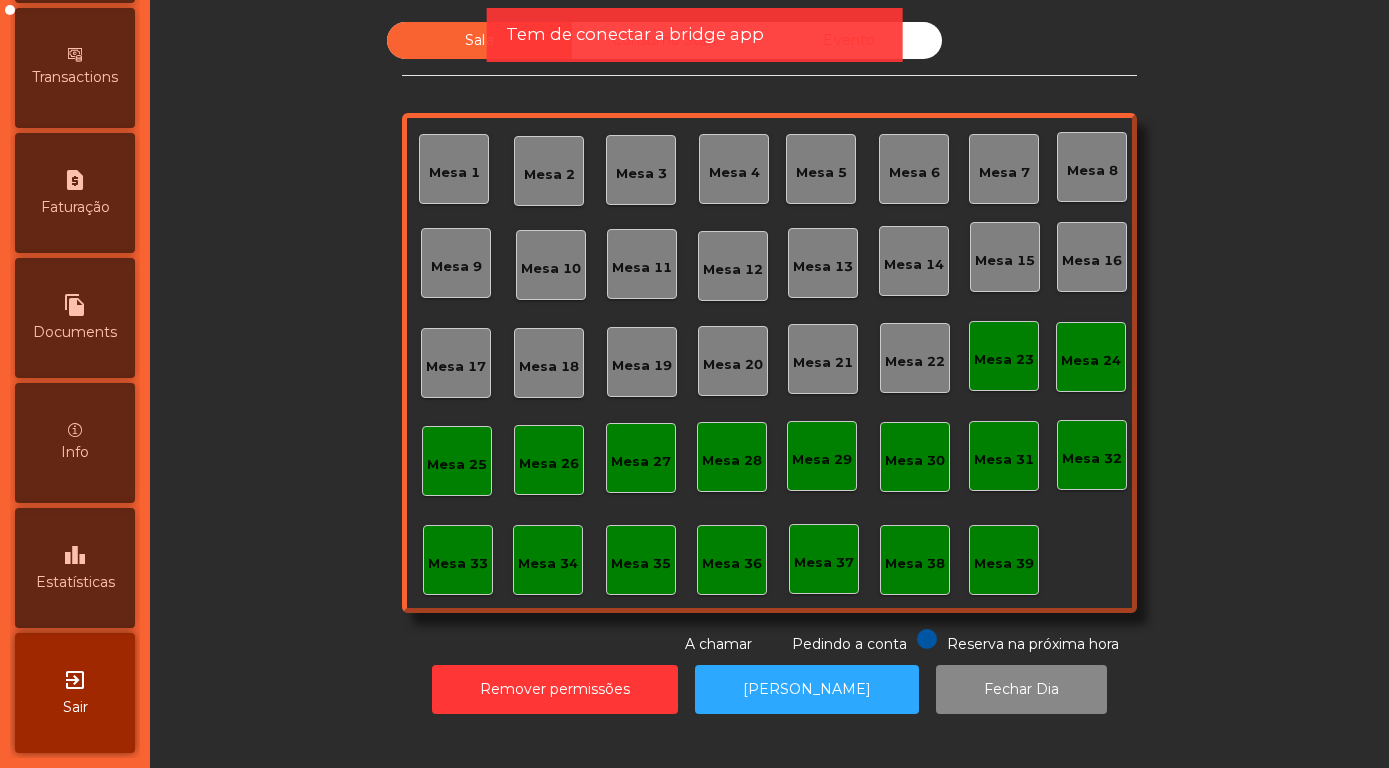 click on "Estatísticas" at bounding box center (75, 582) 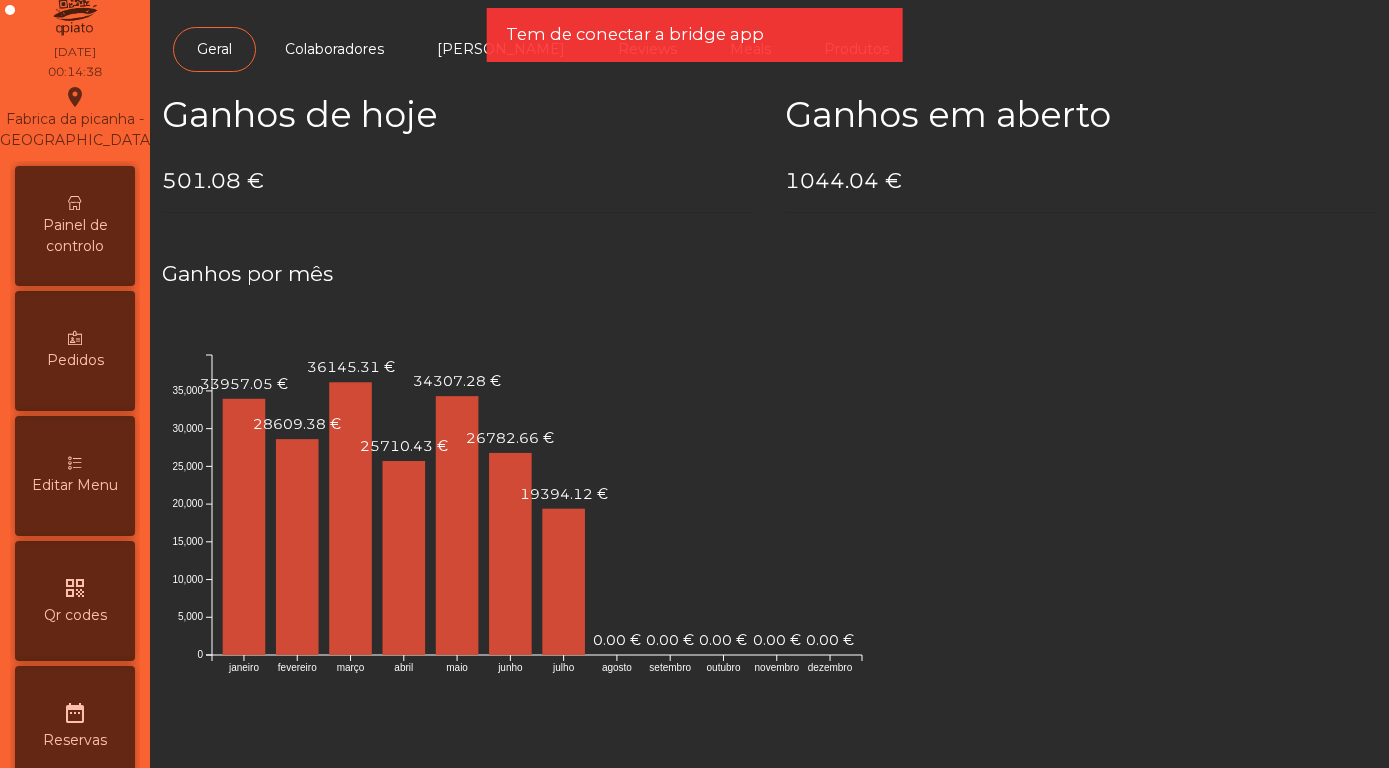 scroll, scrollTop: 0, scrollLeft: 0, axis: both 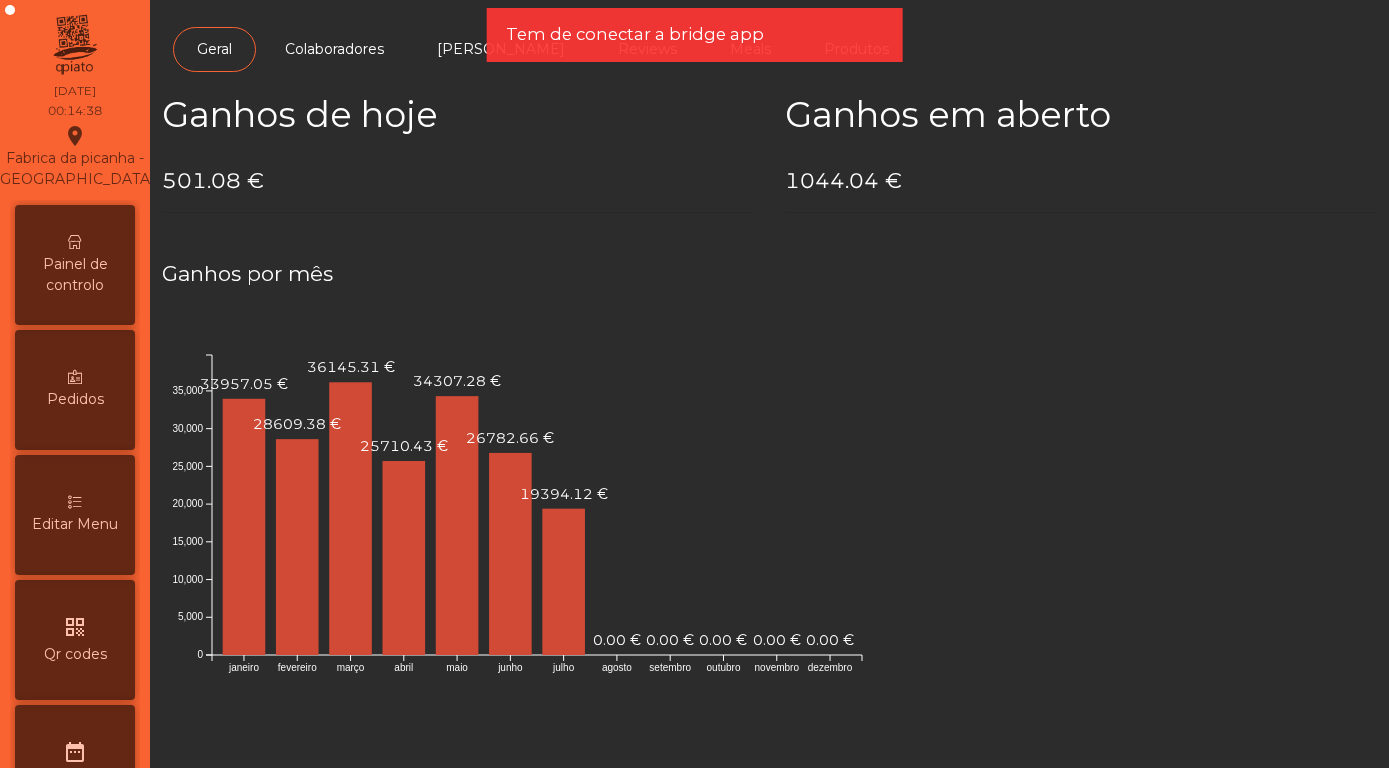 click on "Painel de controlo" at bounding box center (75, 275) 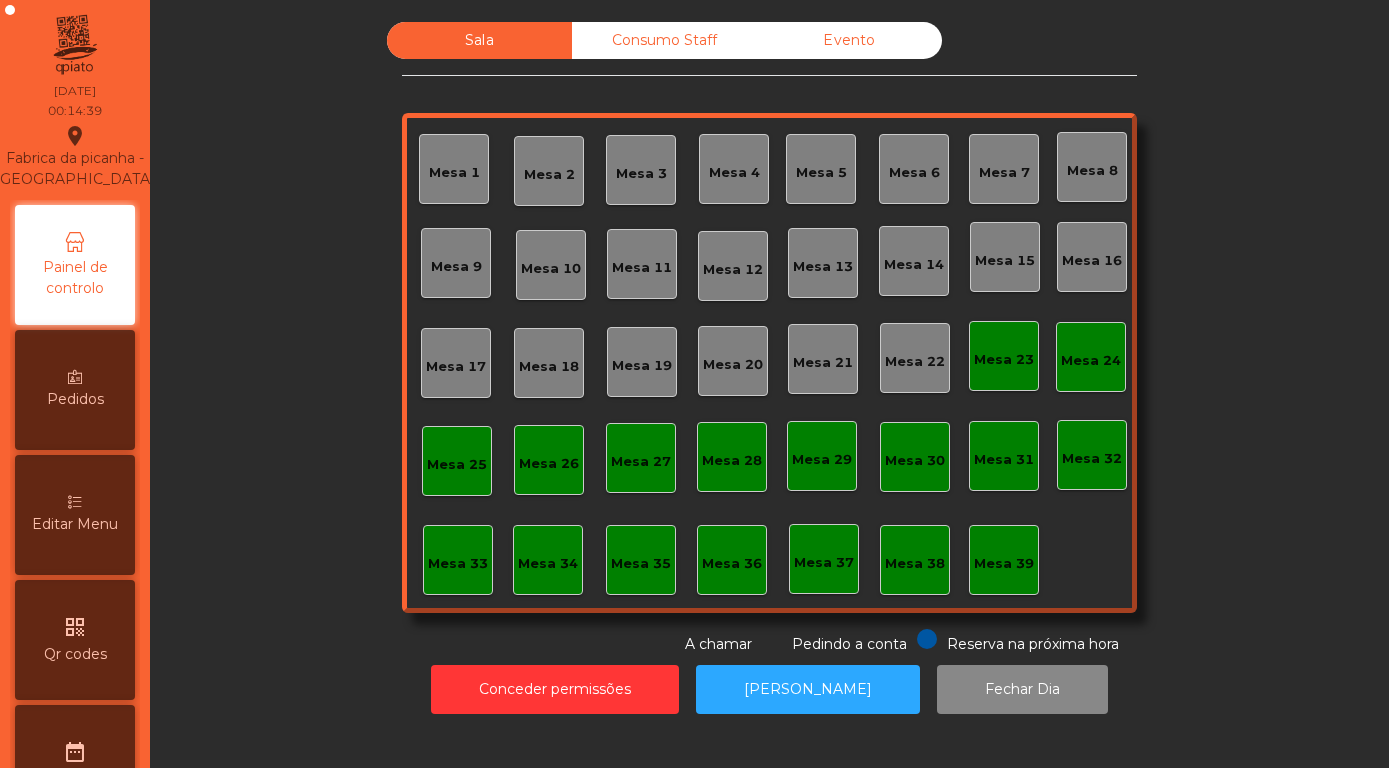 click on "Evento" 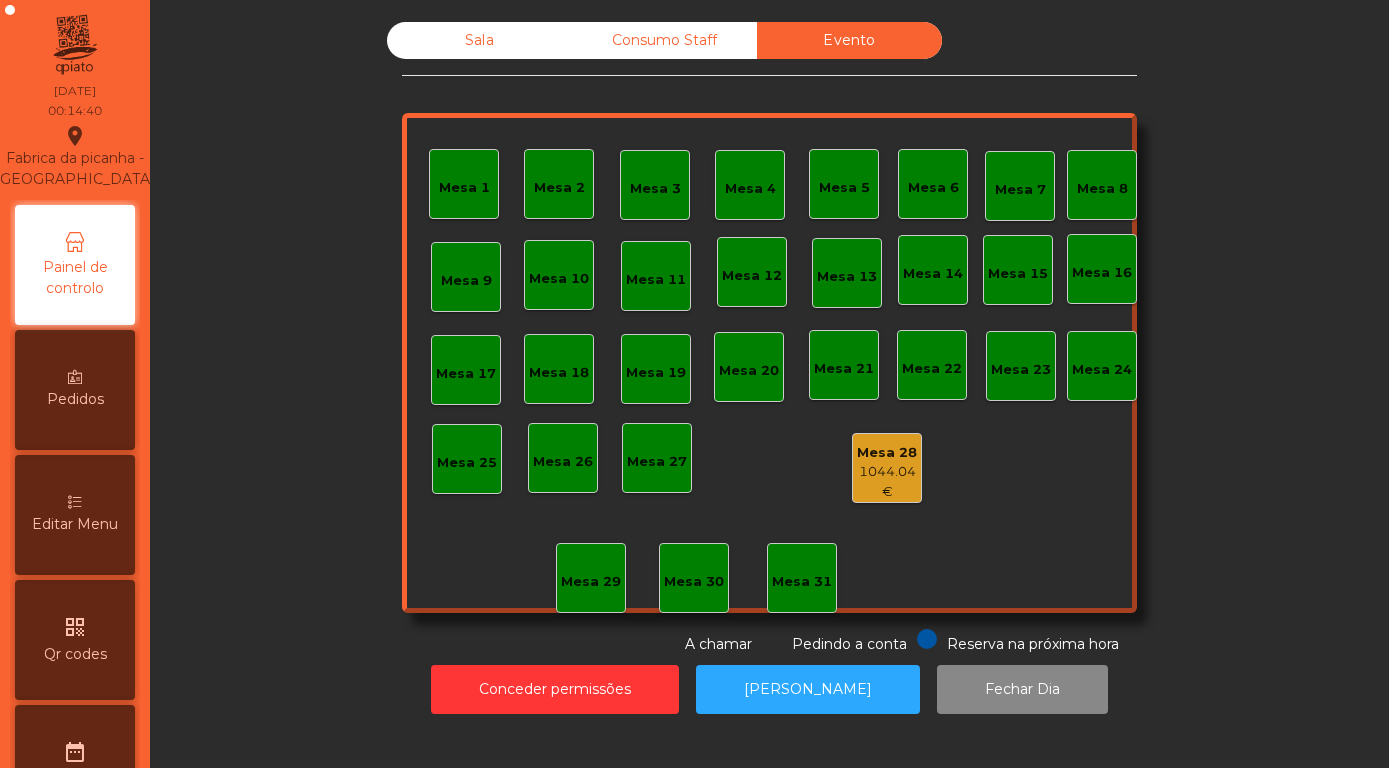 click on "1044.04 €" 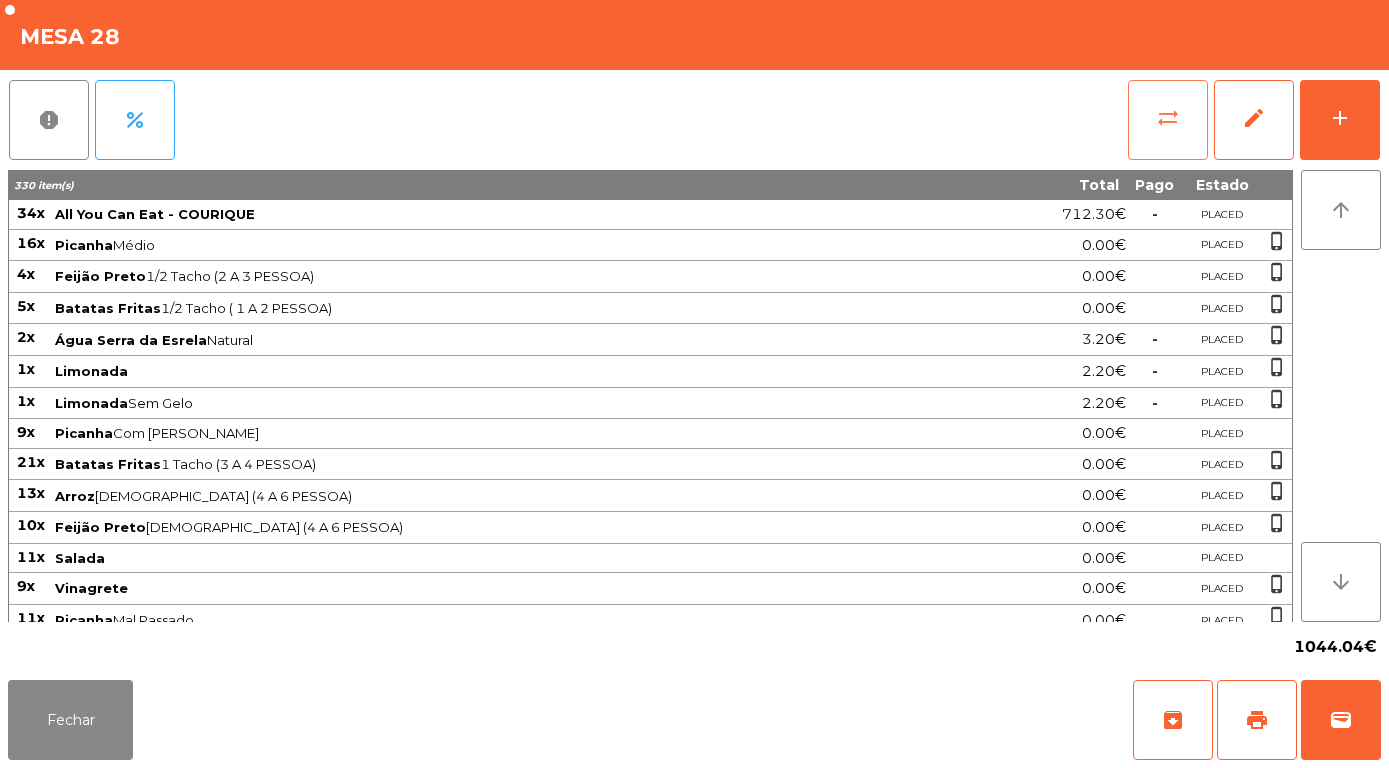 click on "sync_alt" 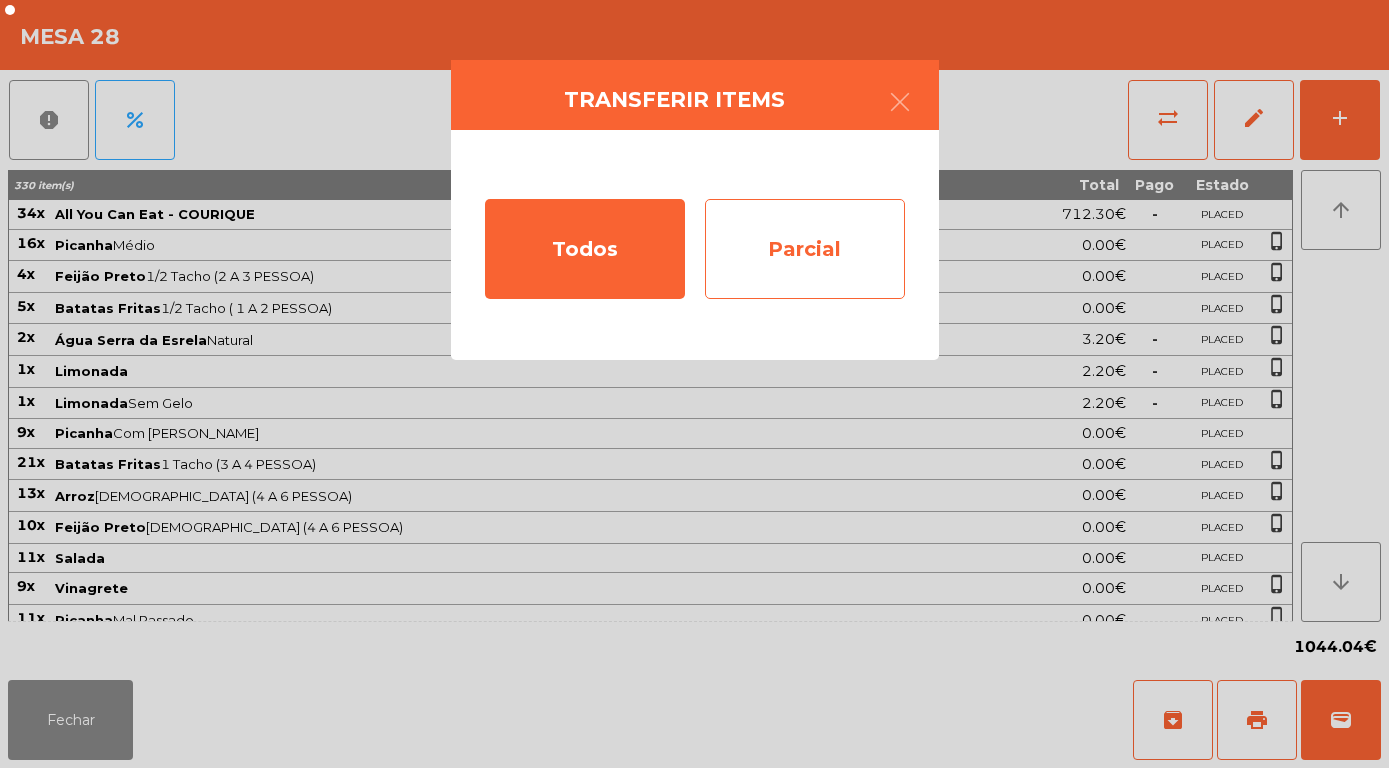 click on "Parcial" 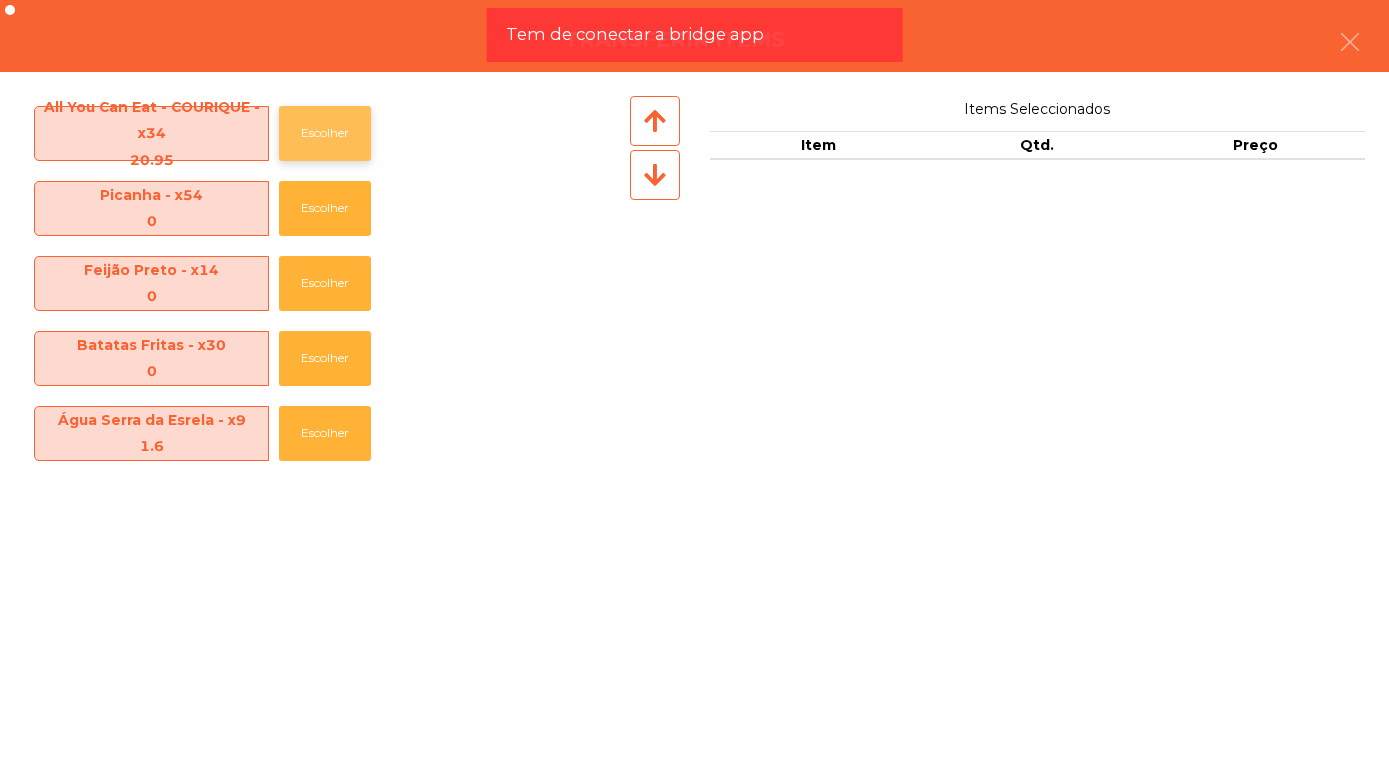 click on "Escolher" 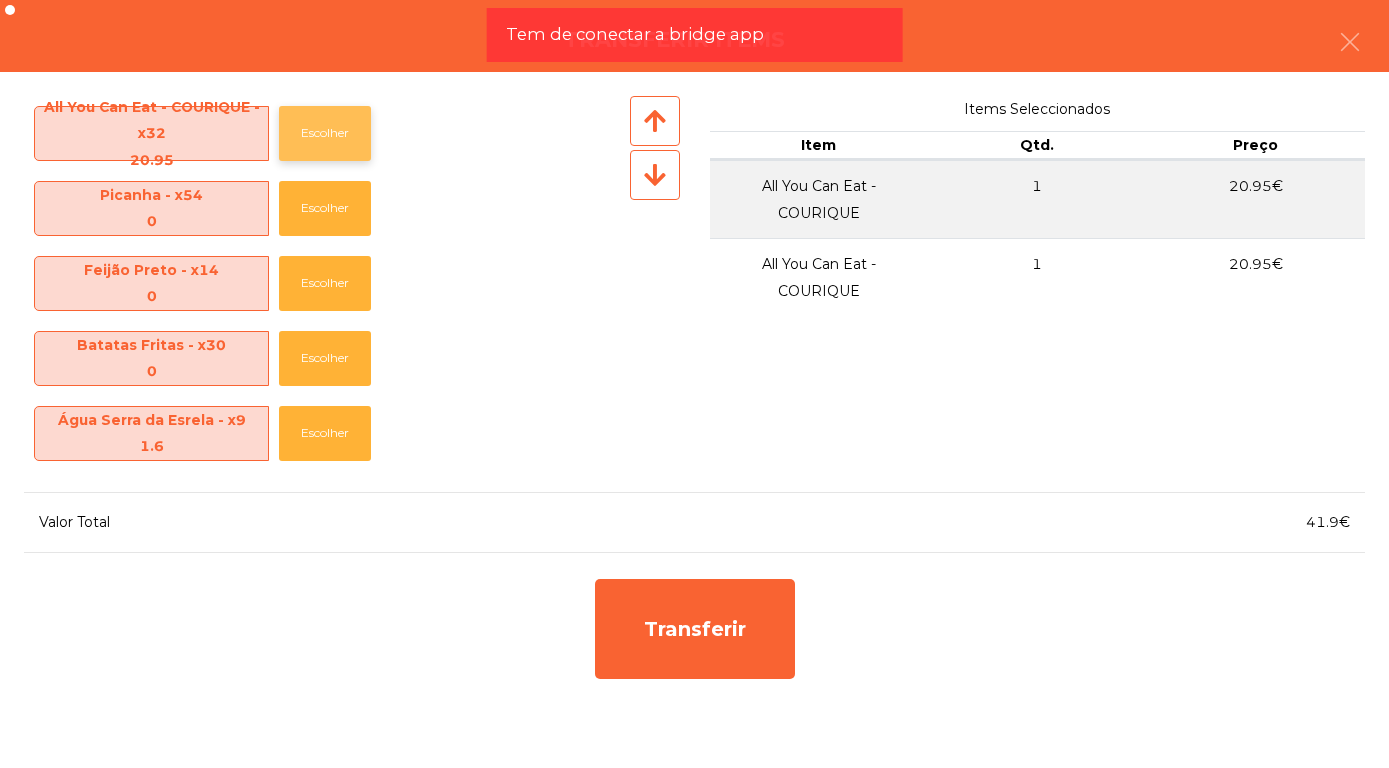 click on "Escolher" 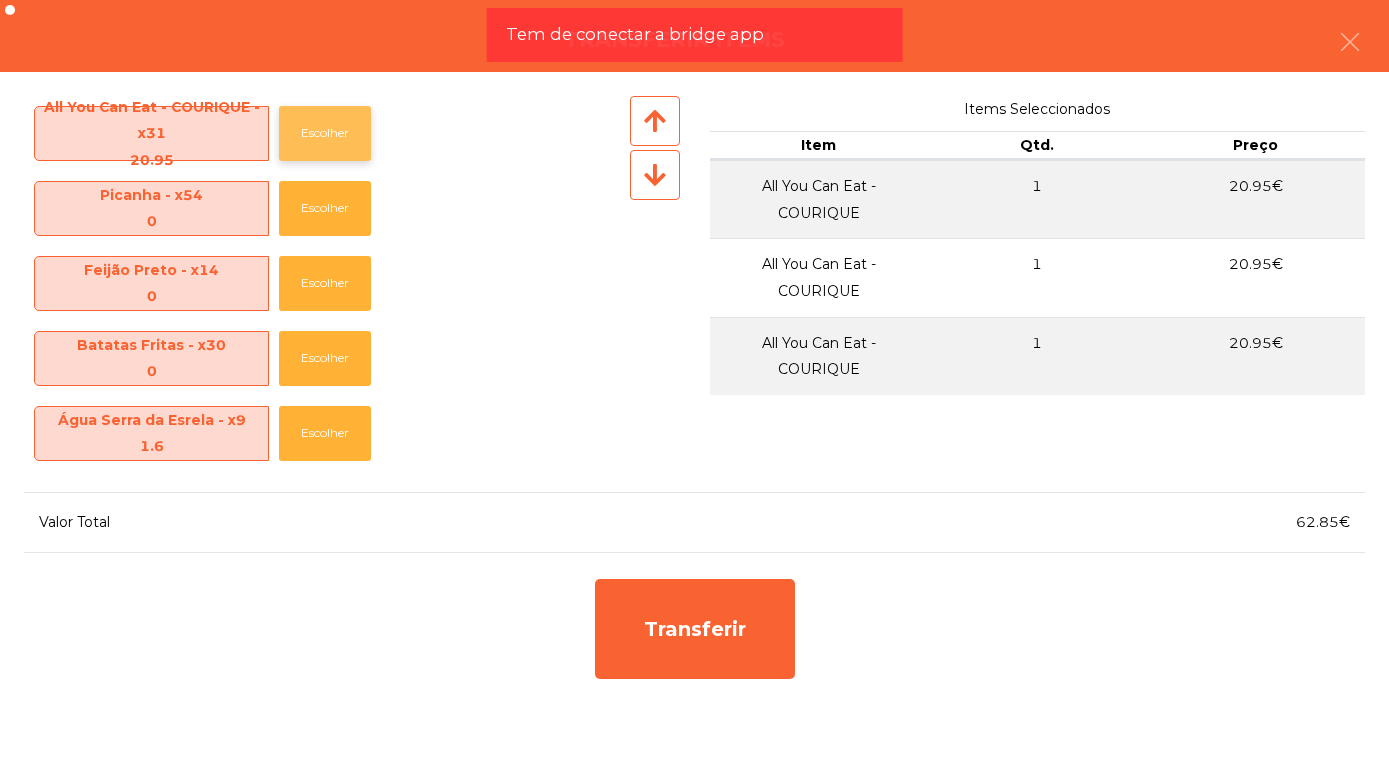 click on "Escolher" 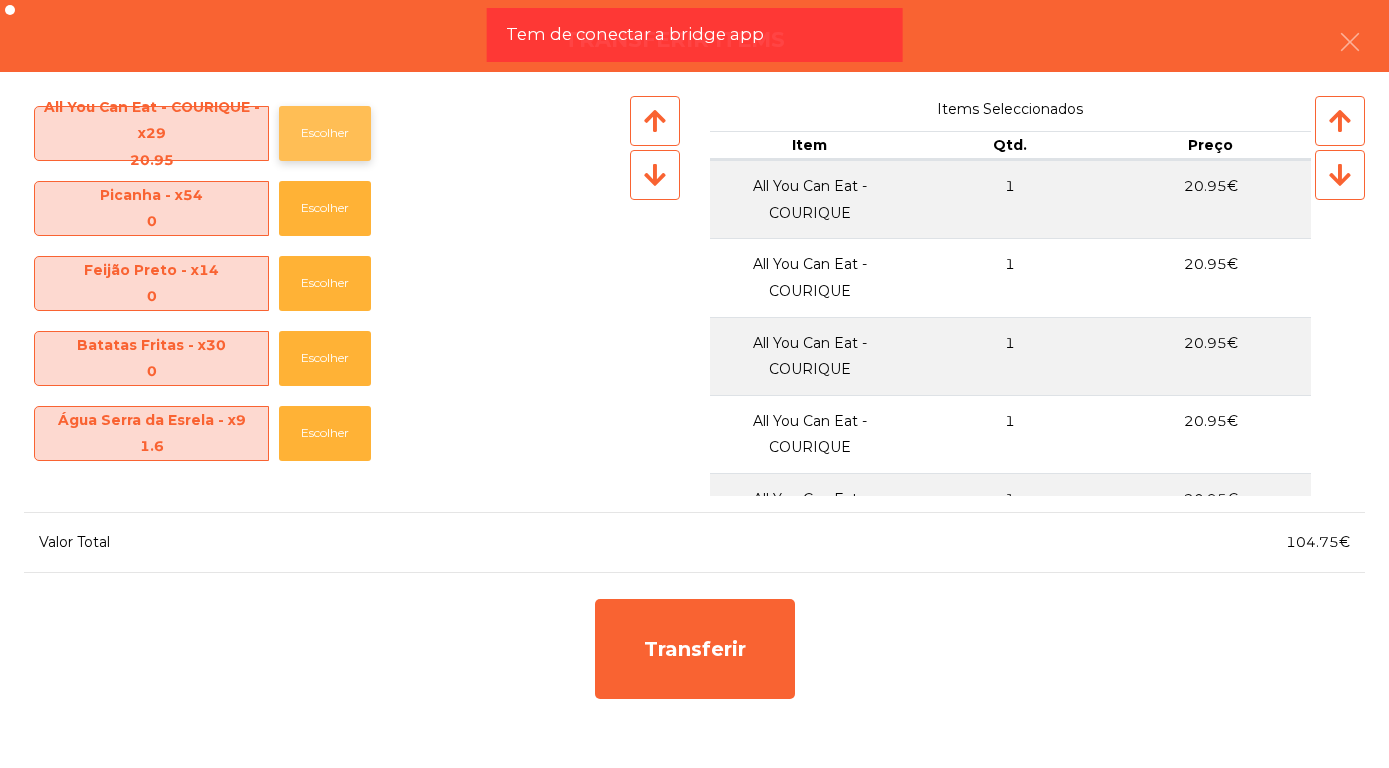 click on "Escolher" 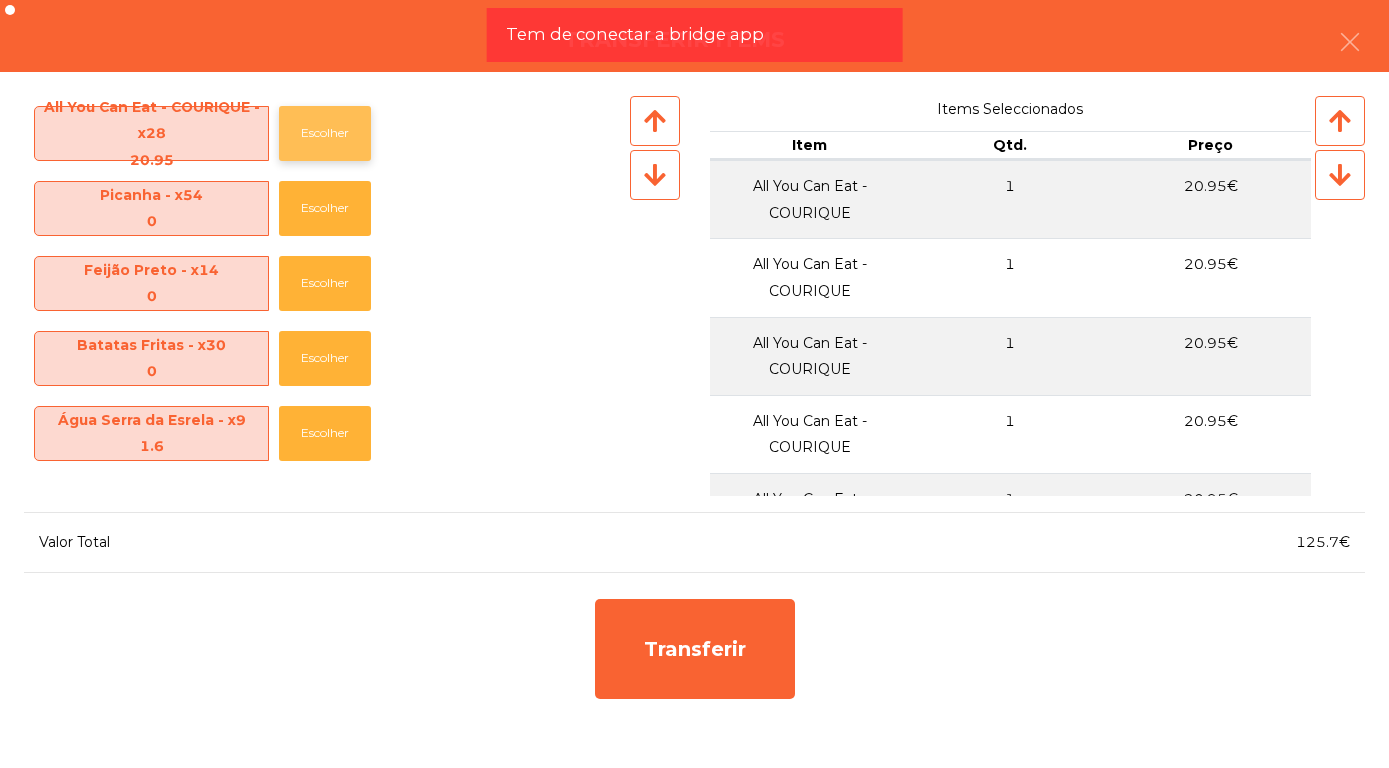 click on "Escolher" 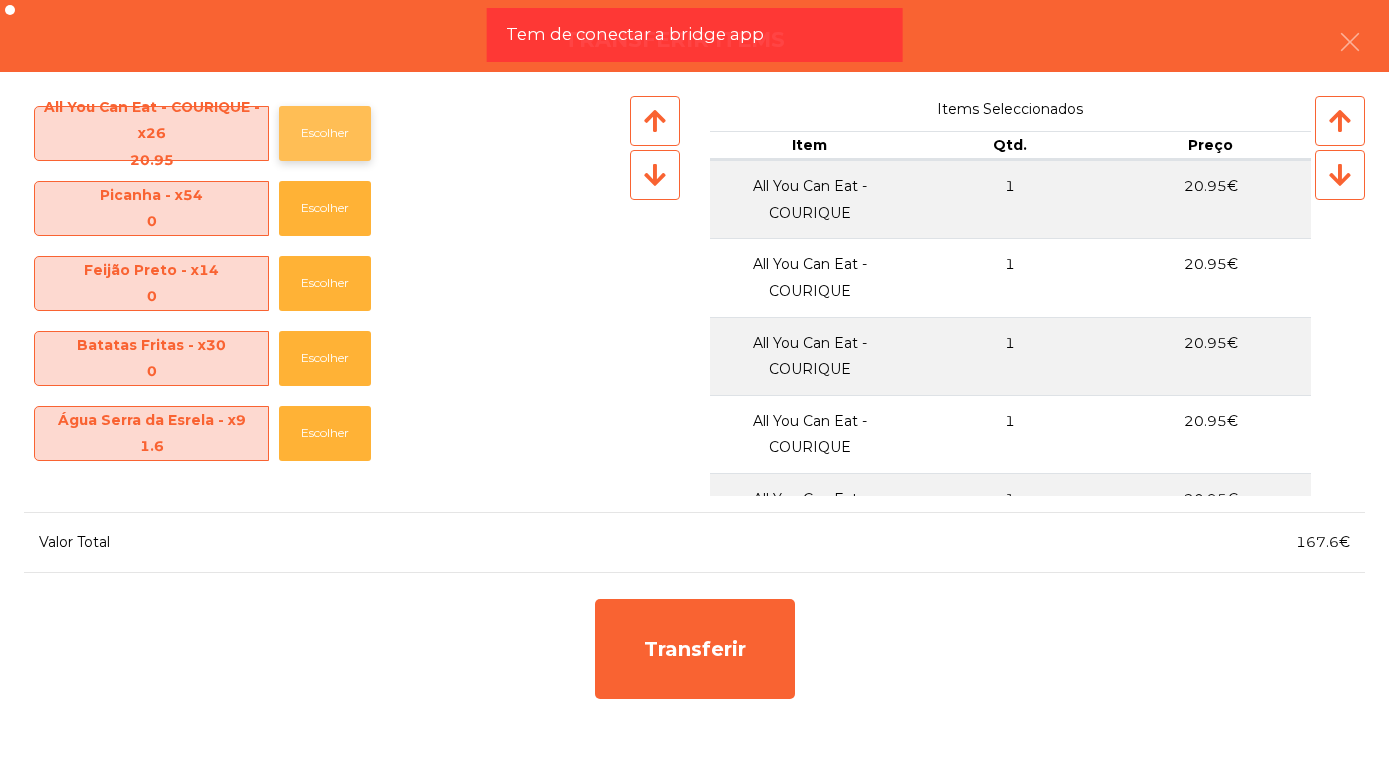 click on "Escolher" 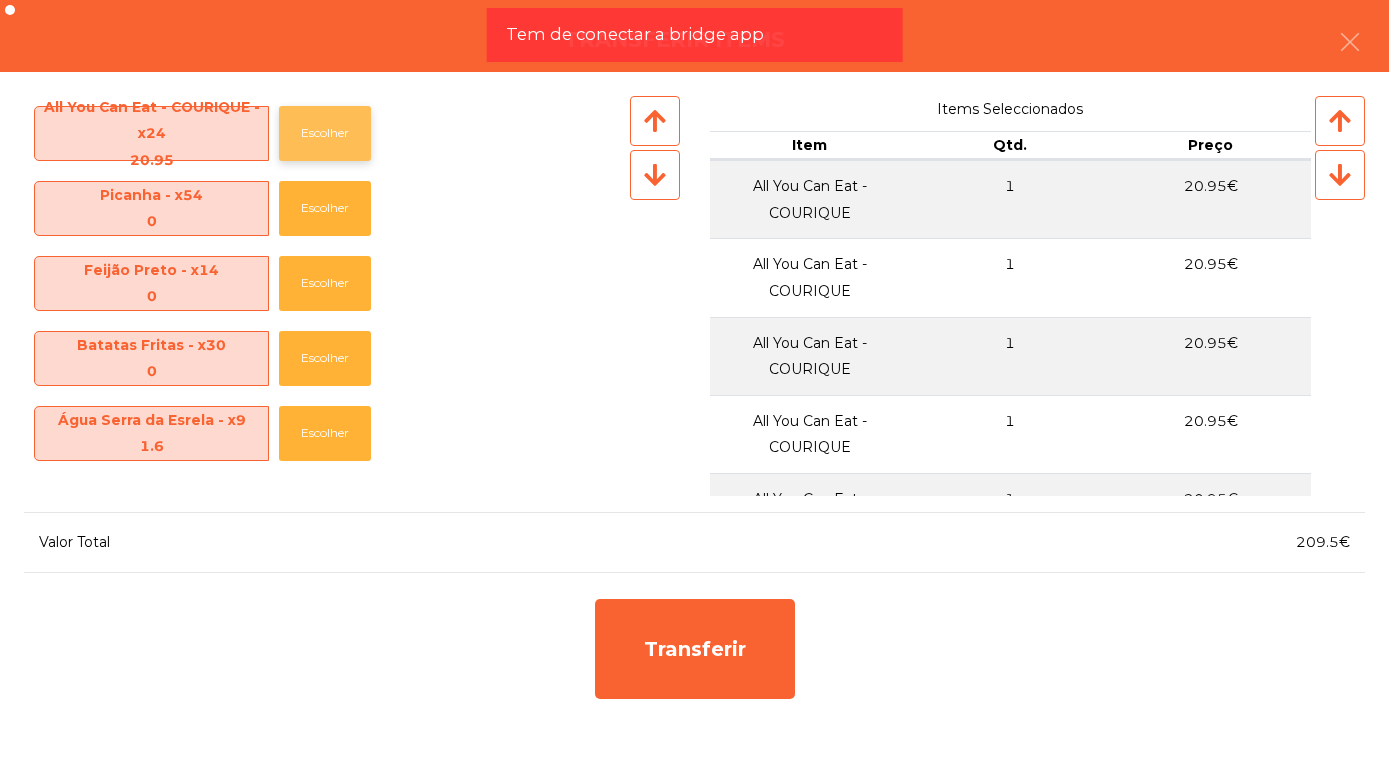 click on "Escolher" 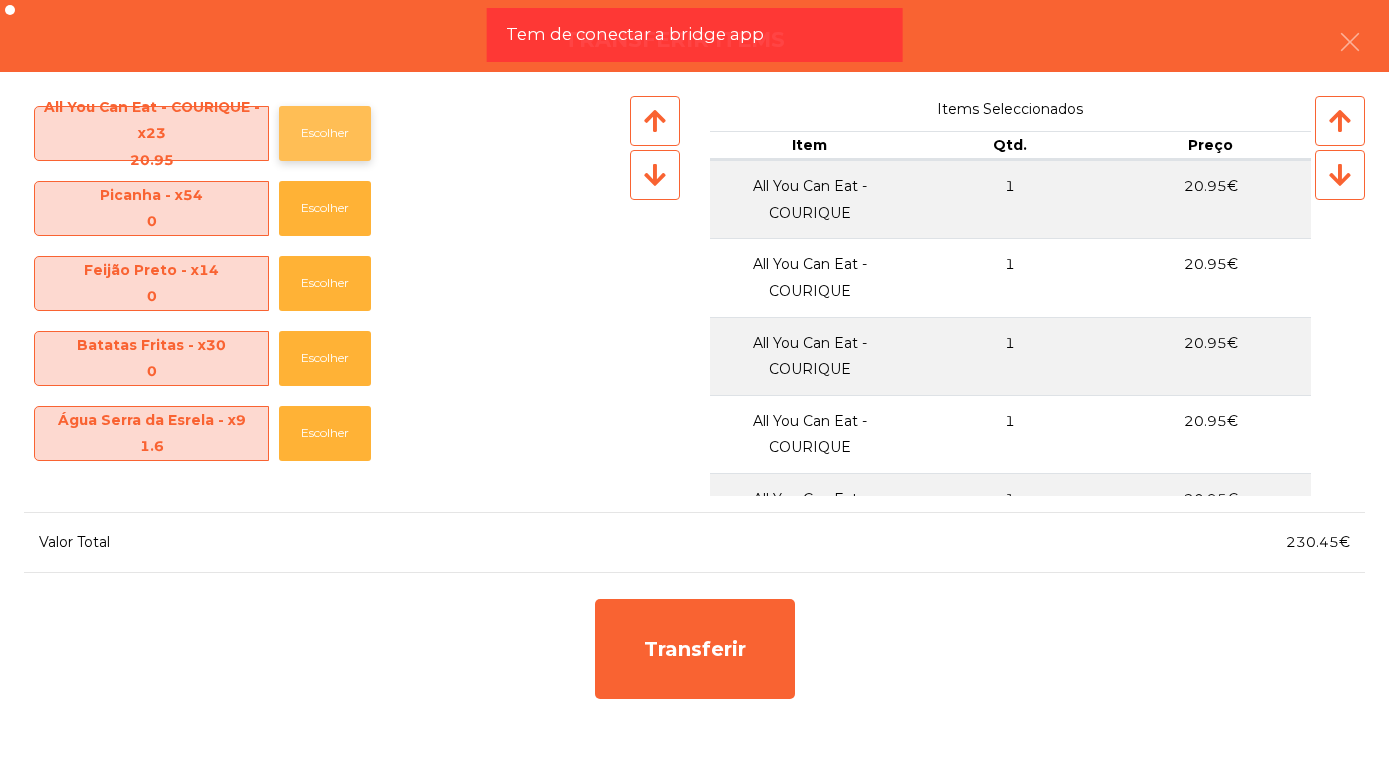 click on "Escolher" 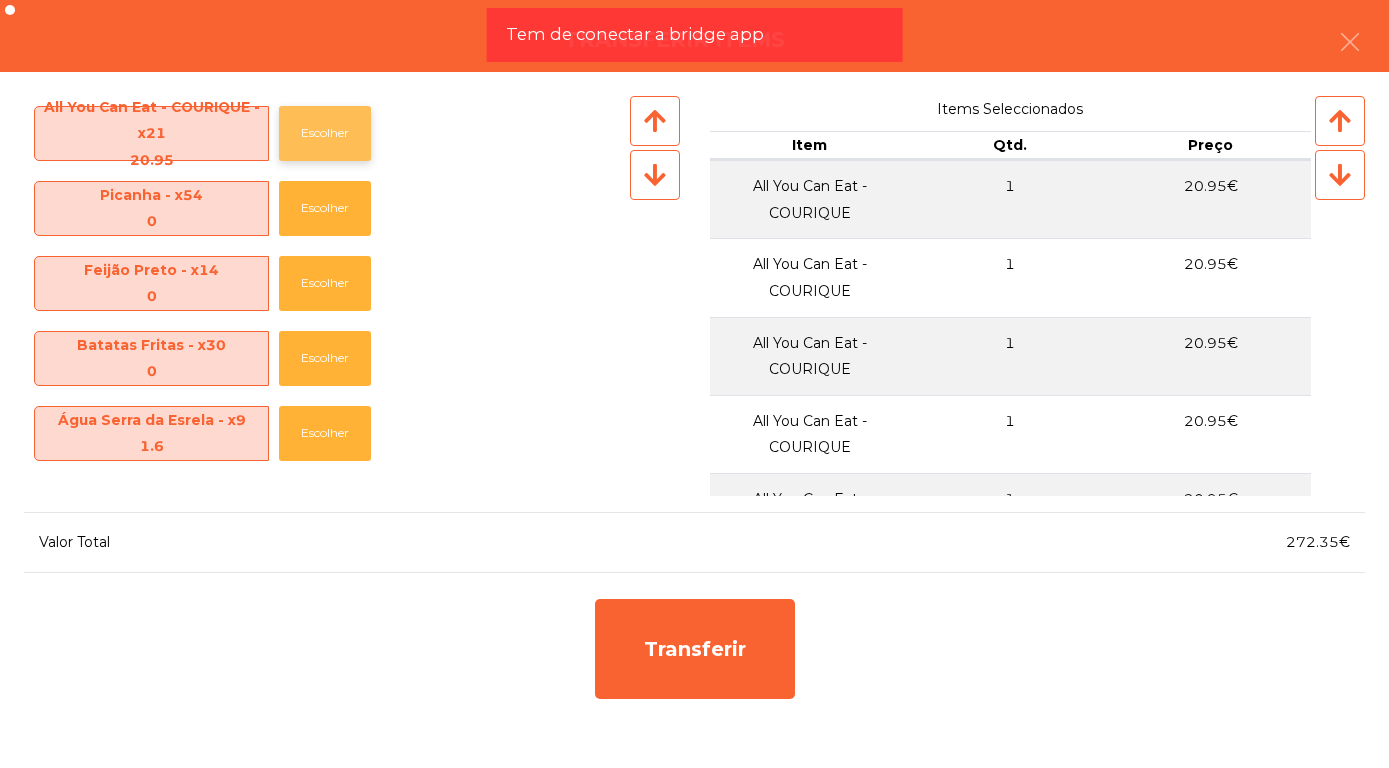 click on "Escolher" 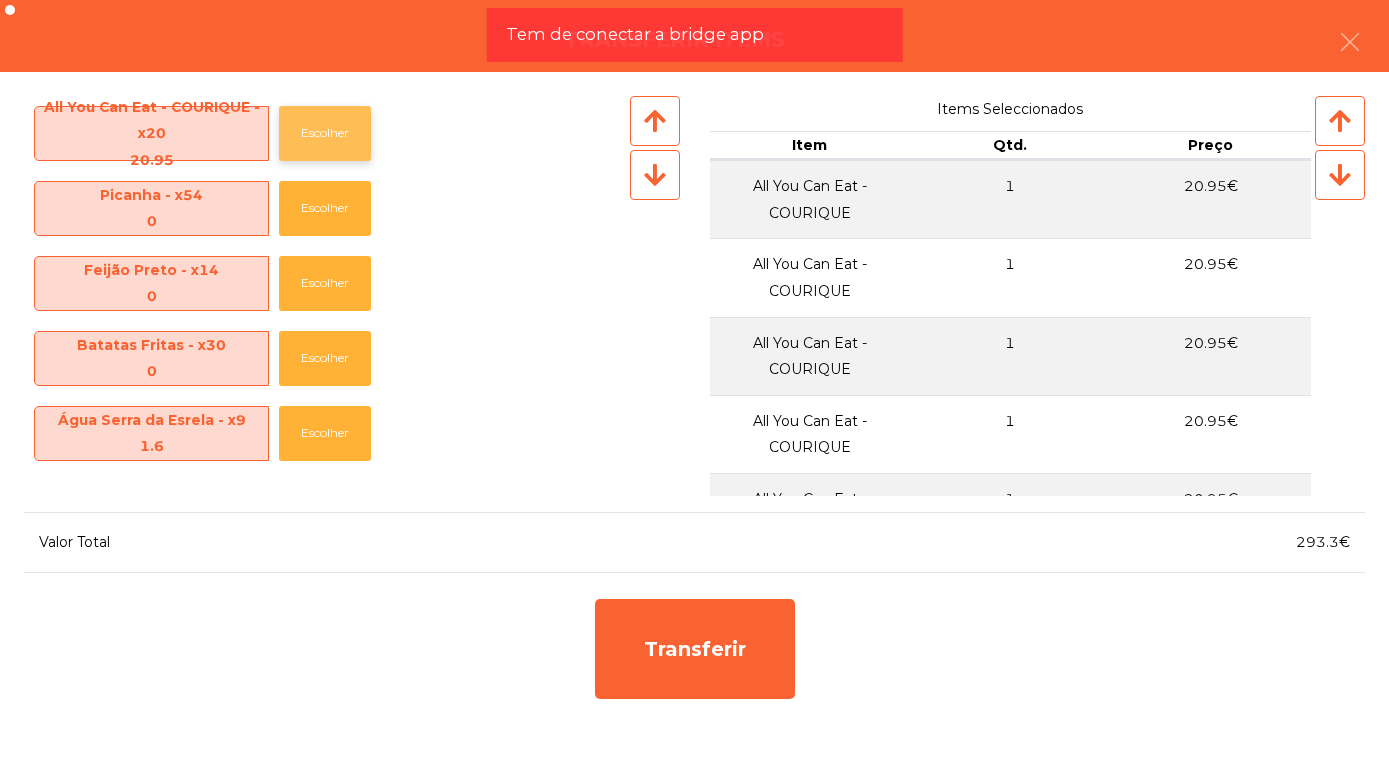 click on "Escolher" 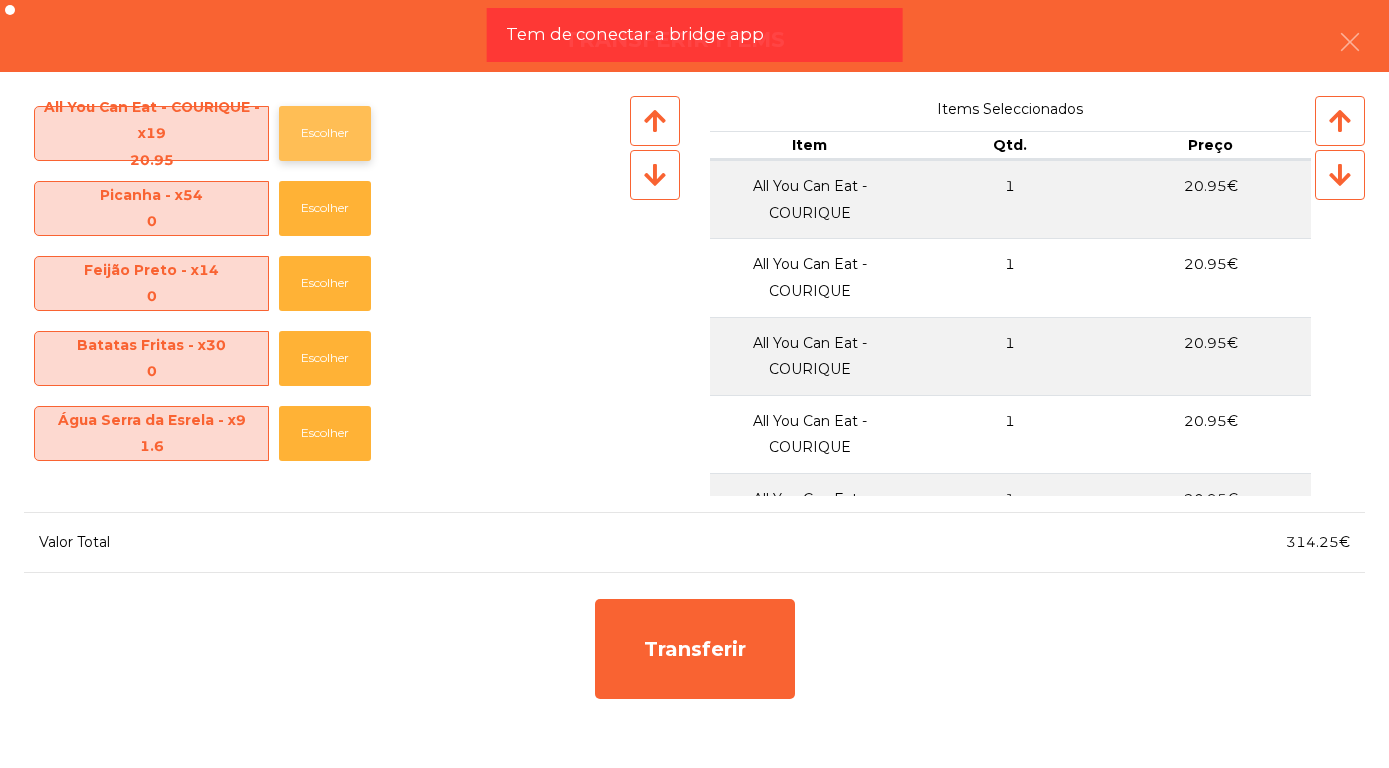 click on "Escolher" 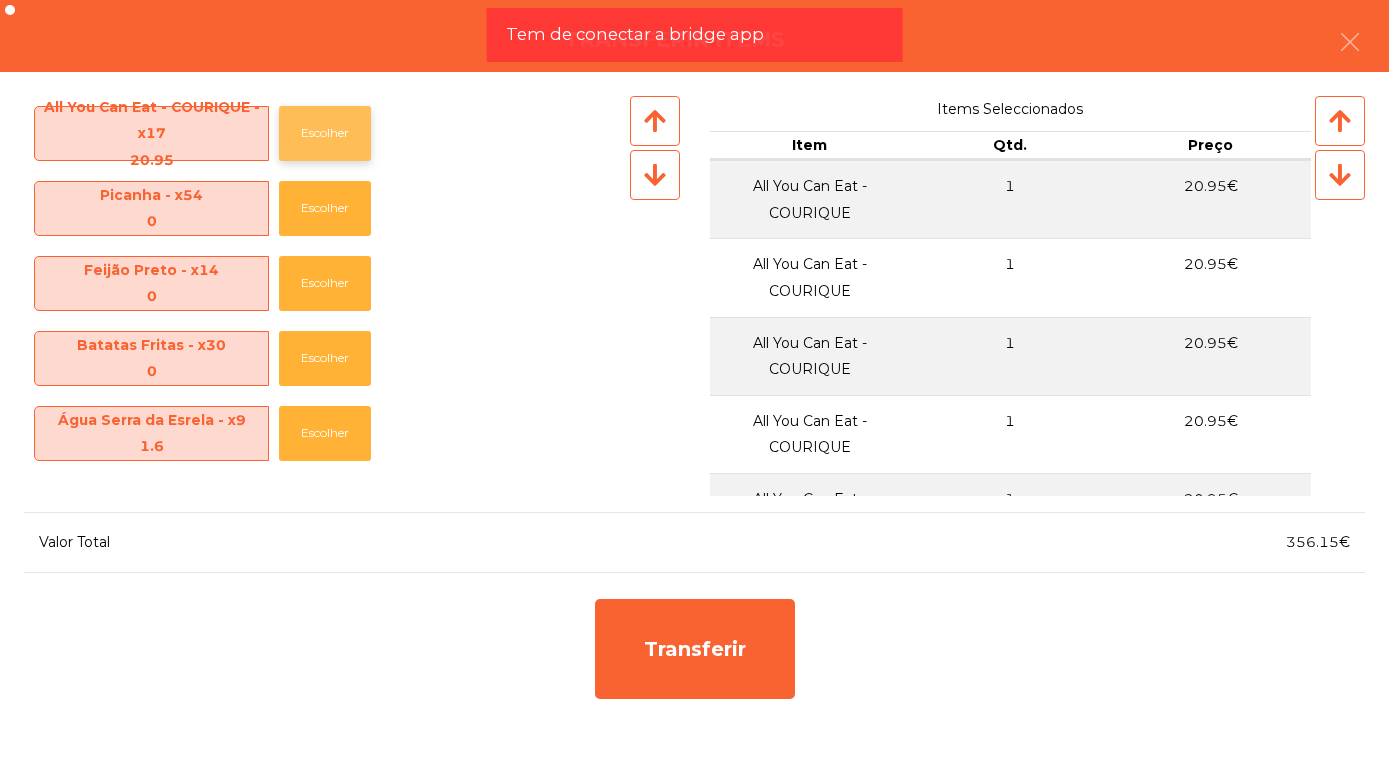 click on "Escolher" 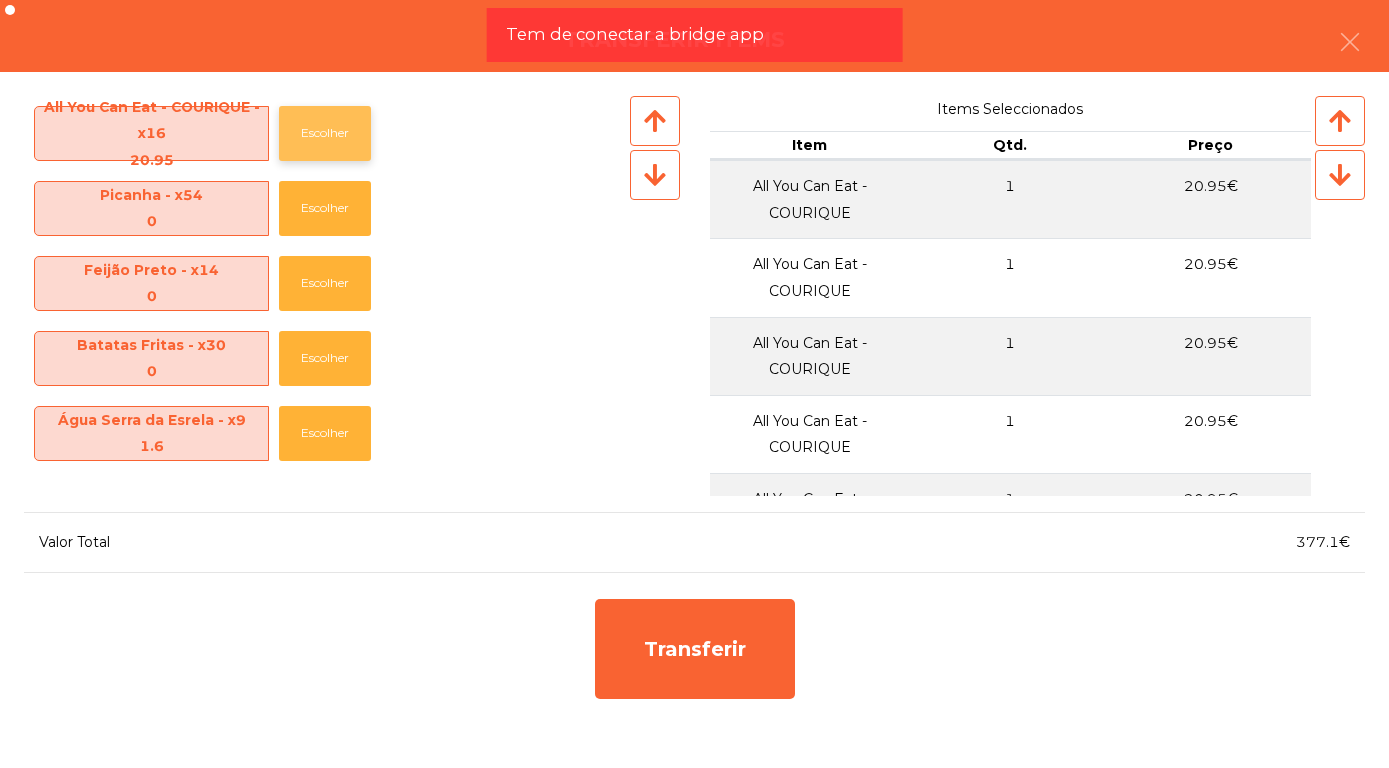 click on "Escolher" 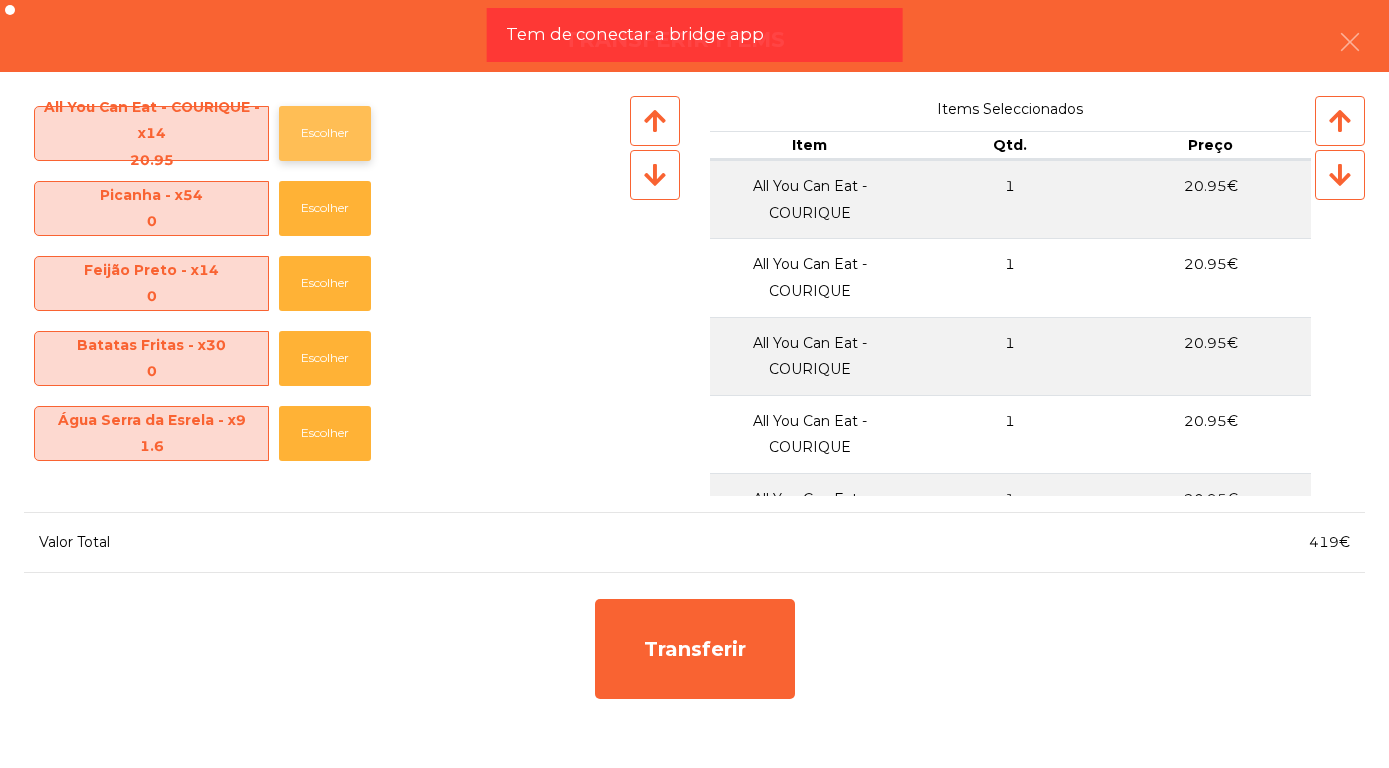 click on "Escolher" 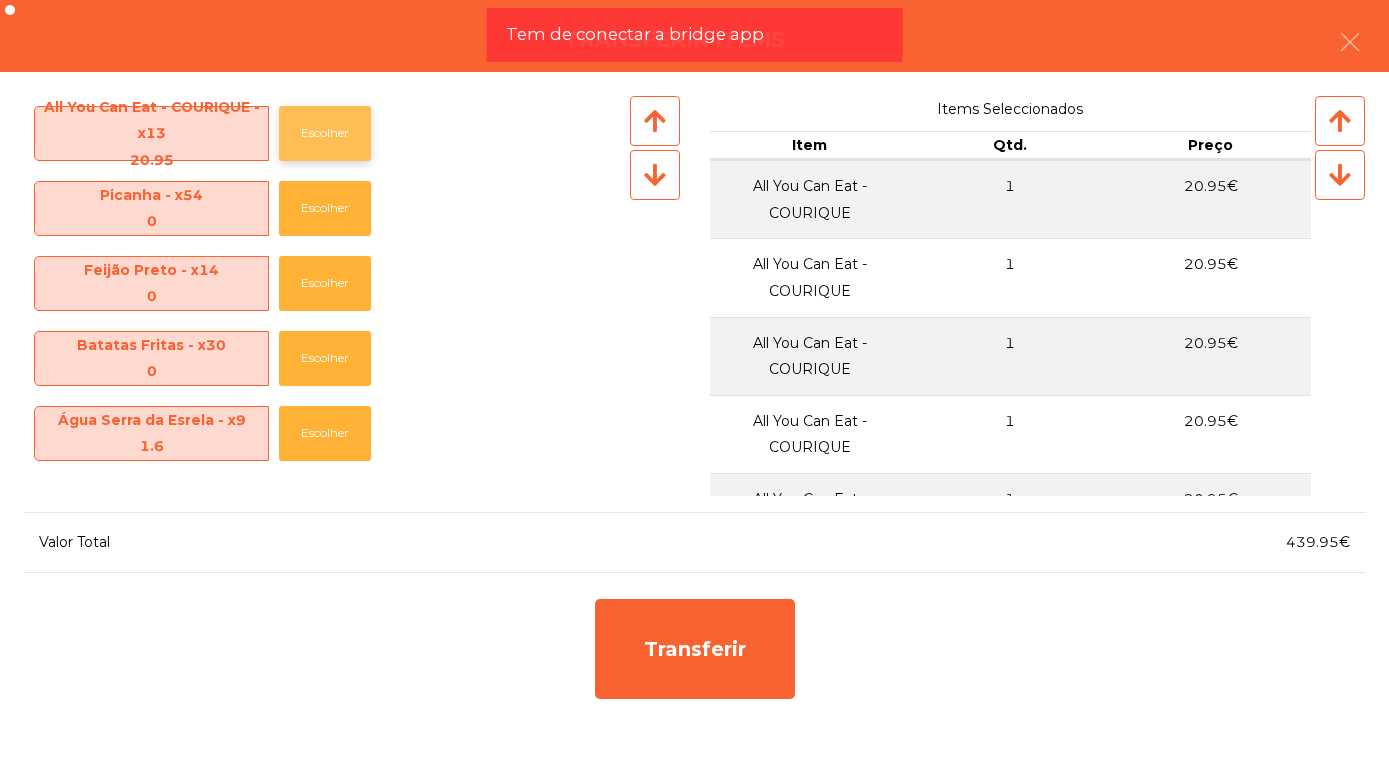 click on "Escolher" 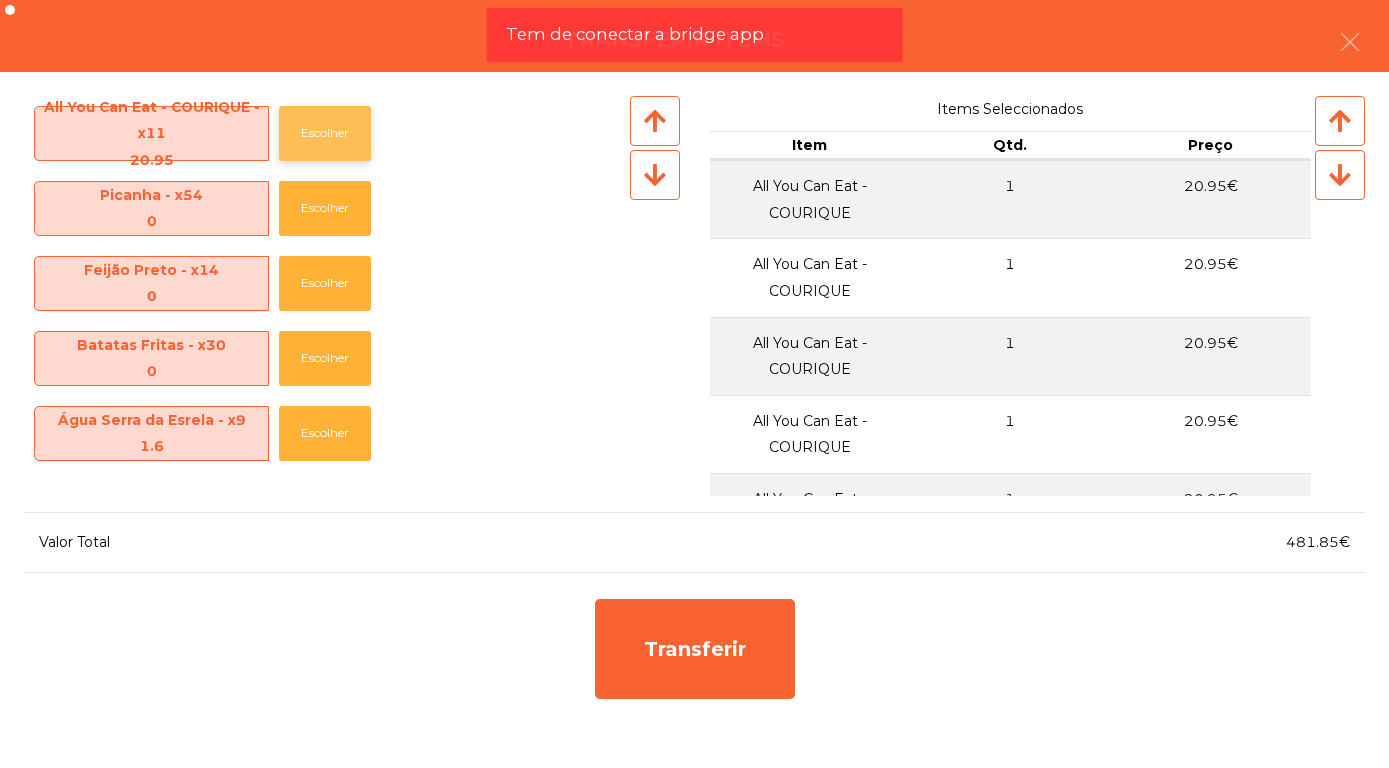 click on "Escolher" 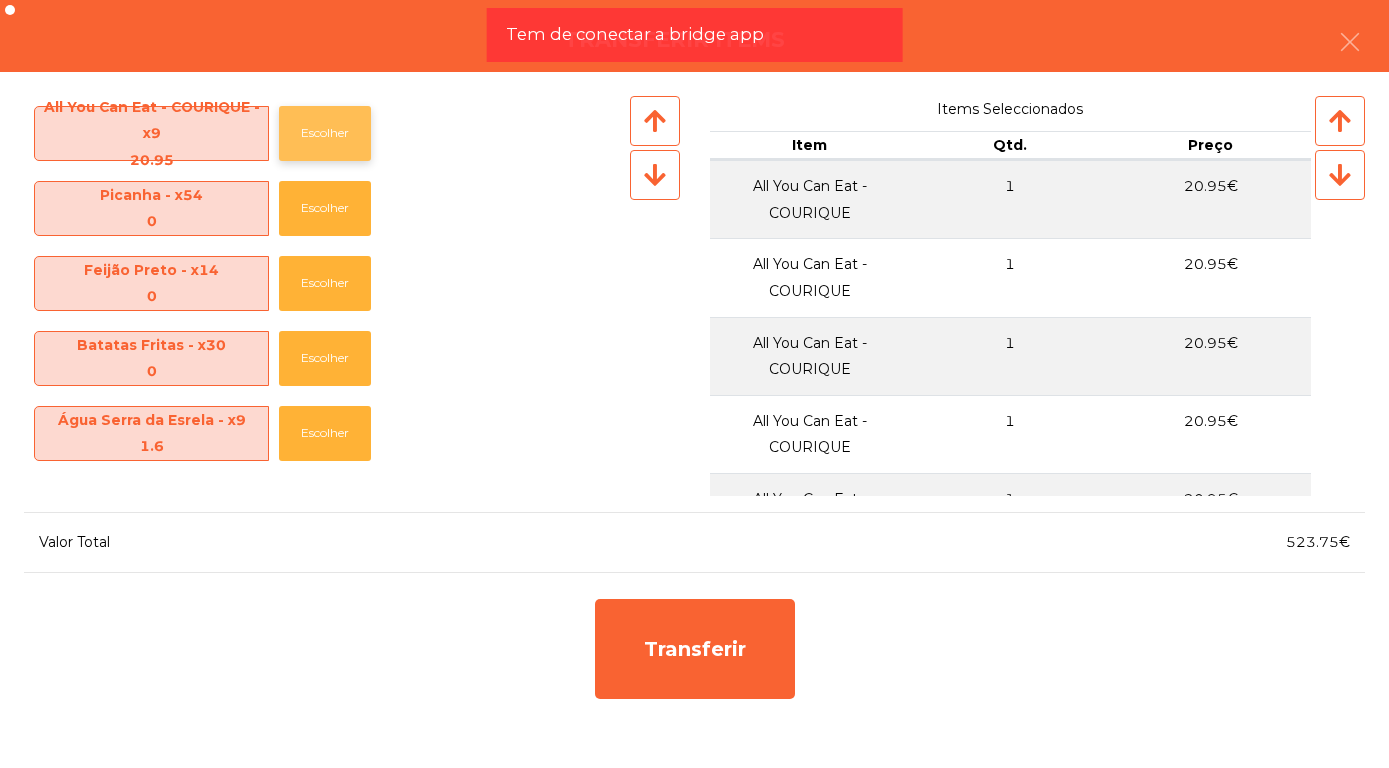 click on "Escolher" 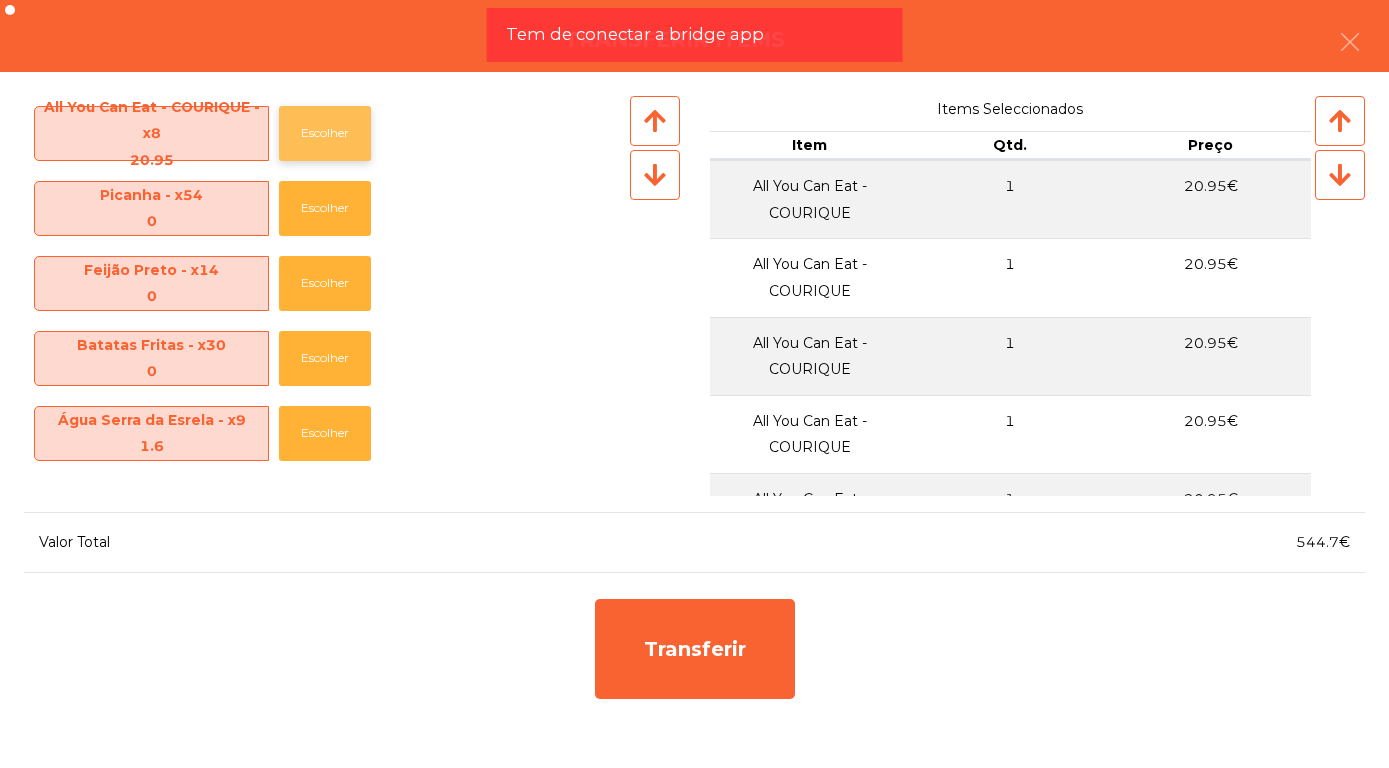 click on "Escolher" 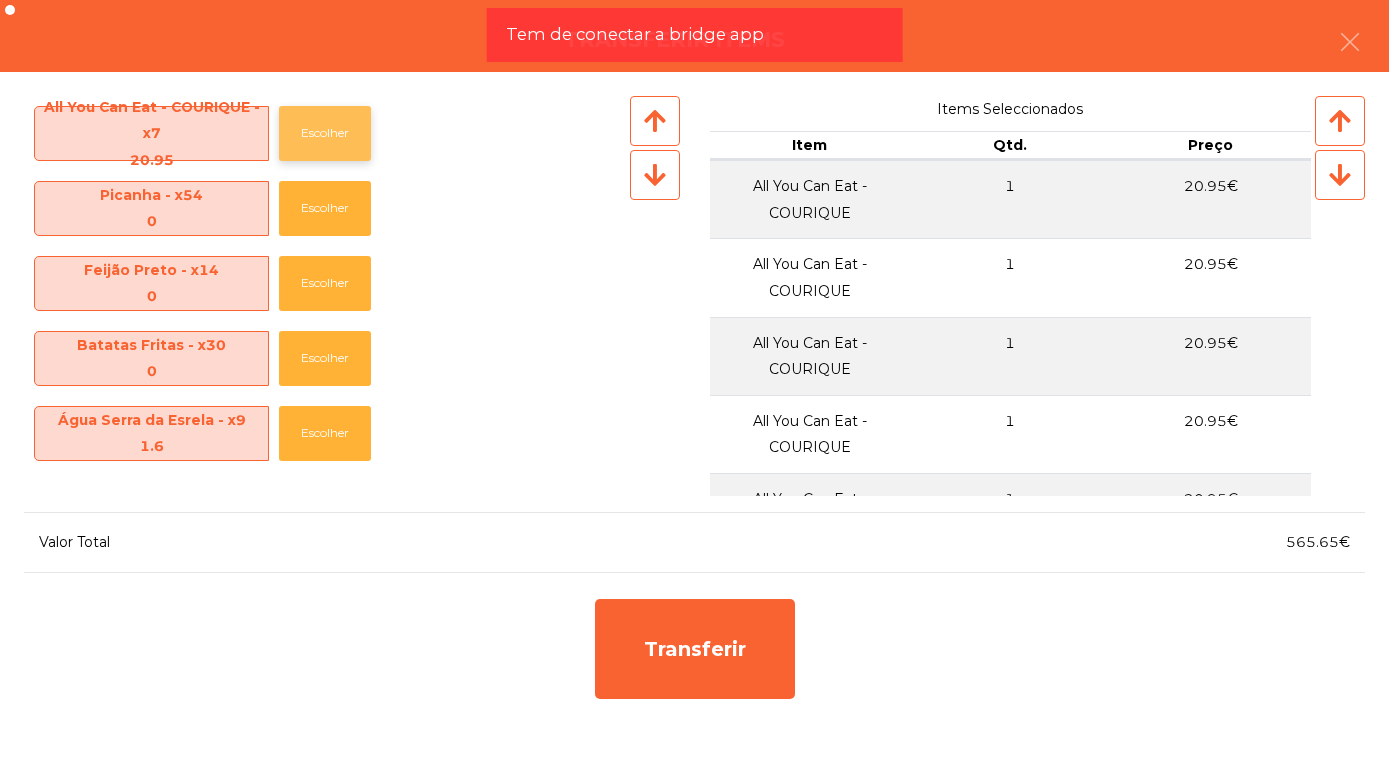 click on "Escolher" 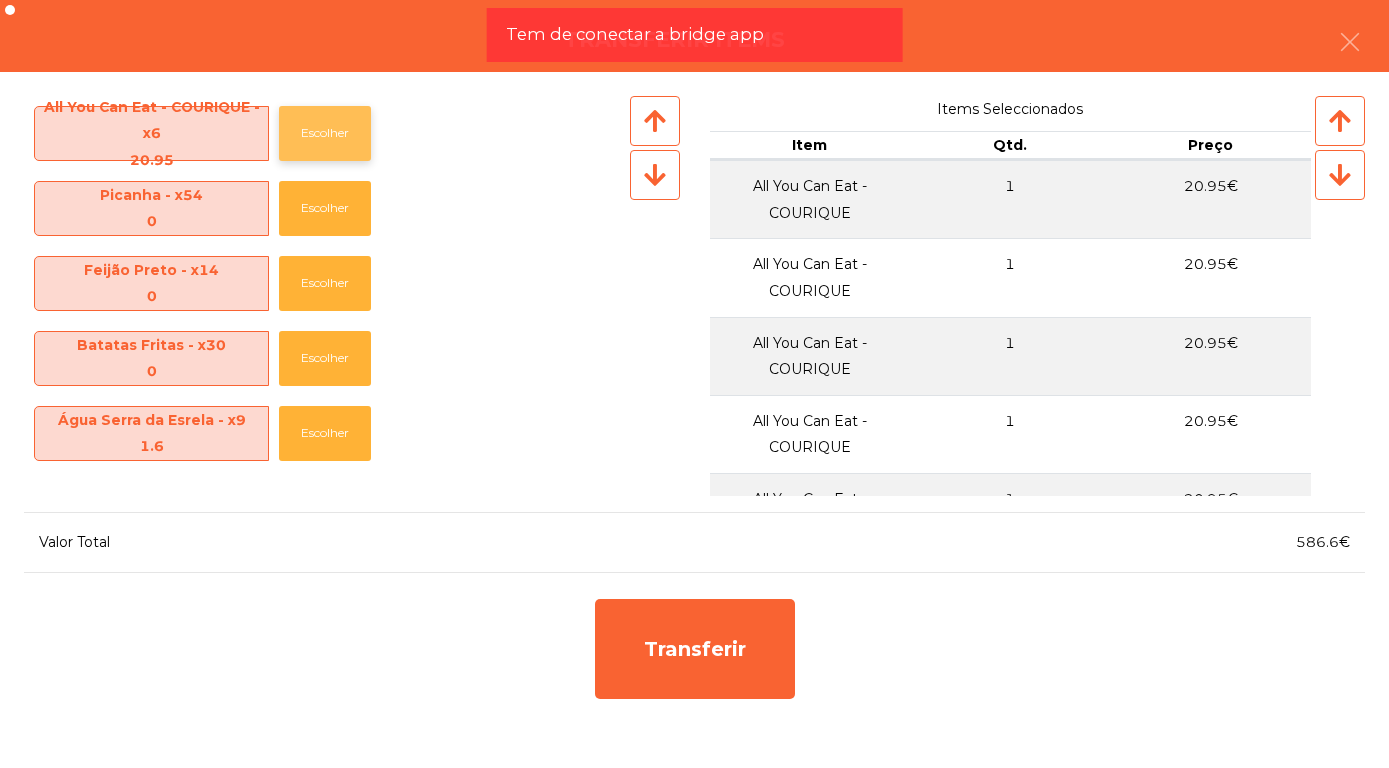 click on "Escolher" 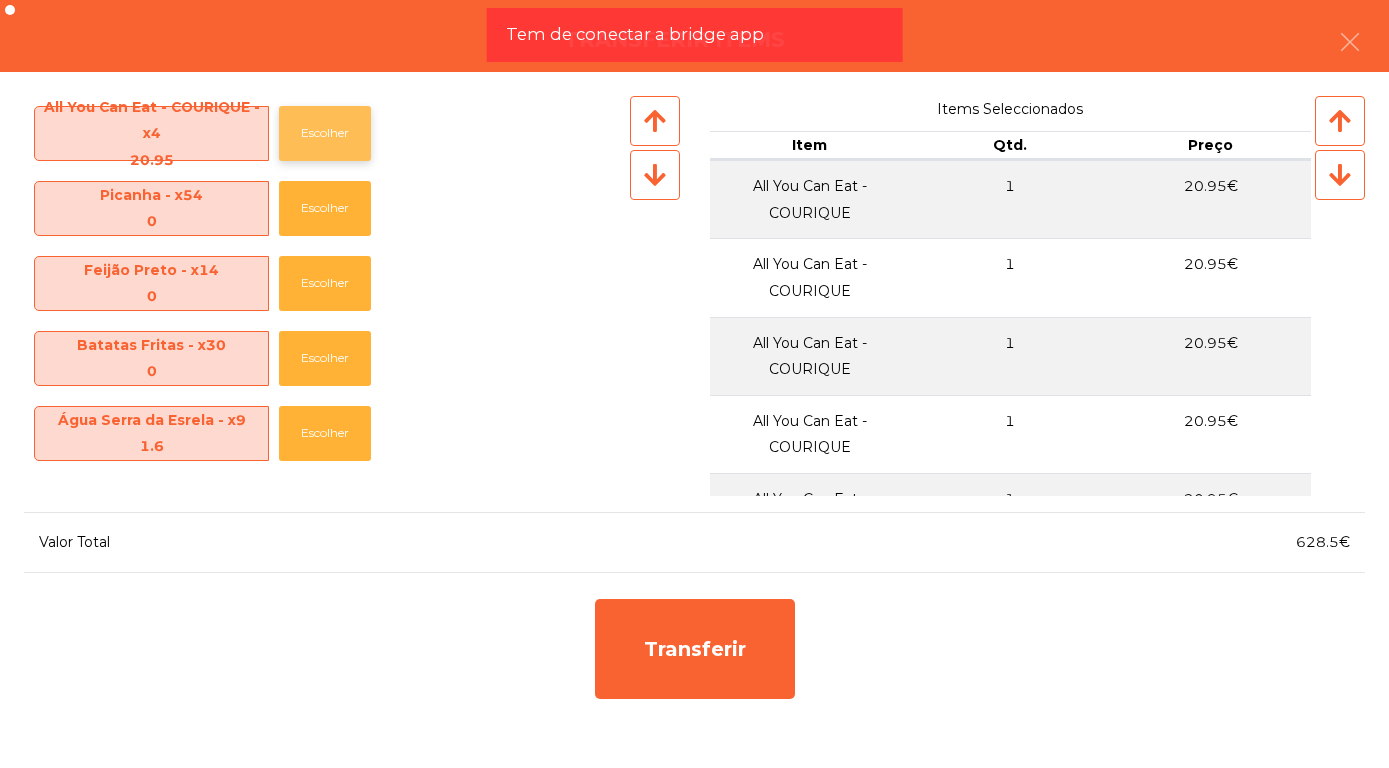 click on "Escolher" 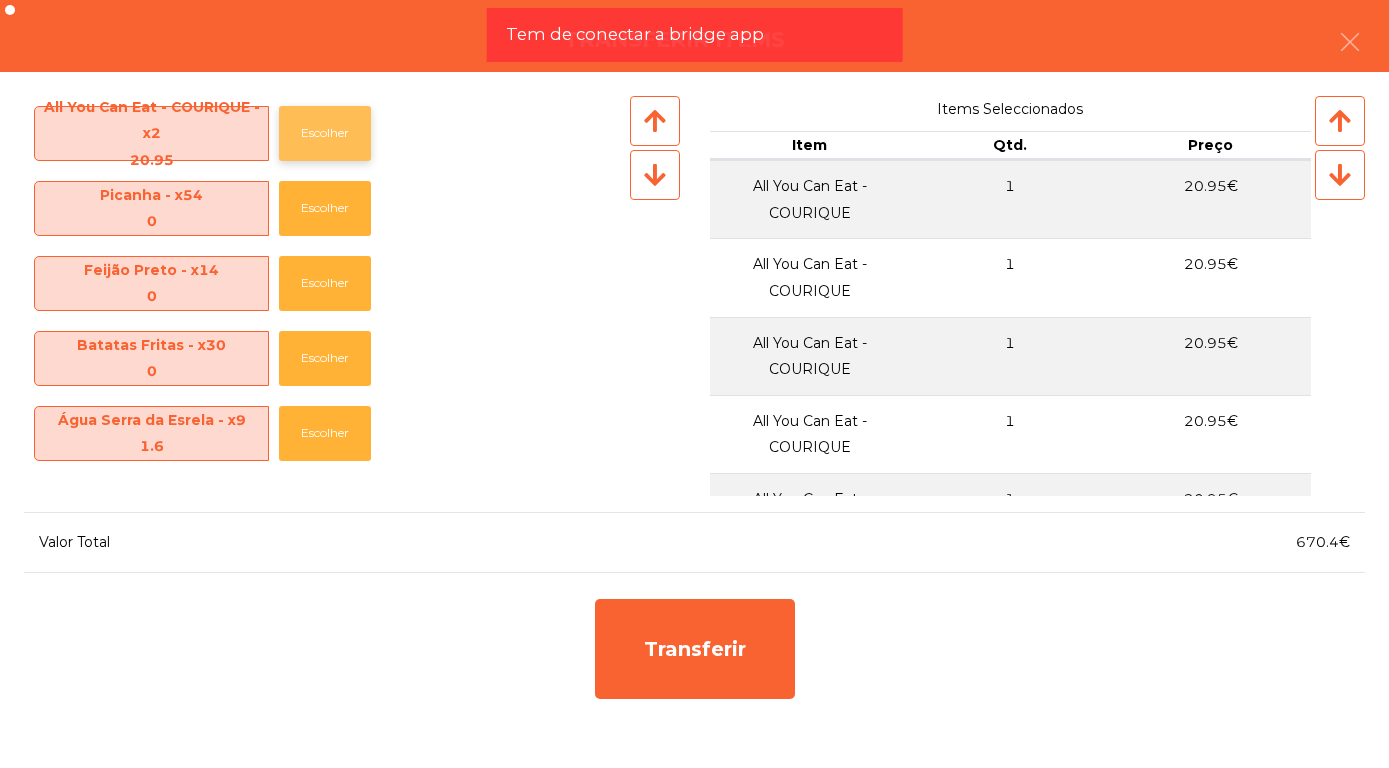 click on "Escolher" 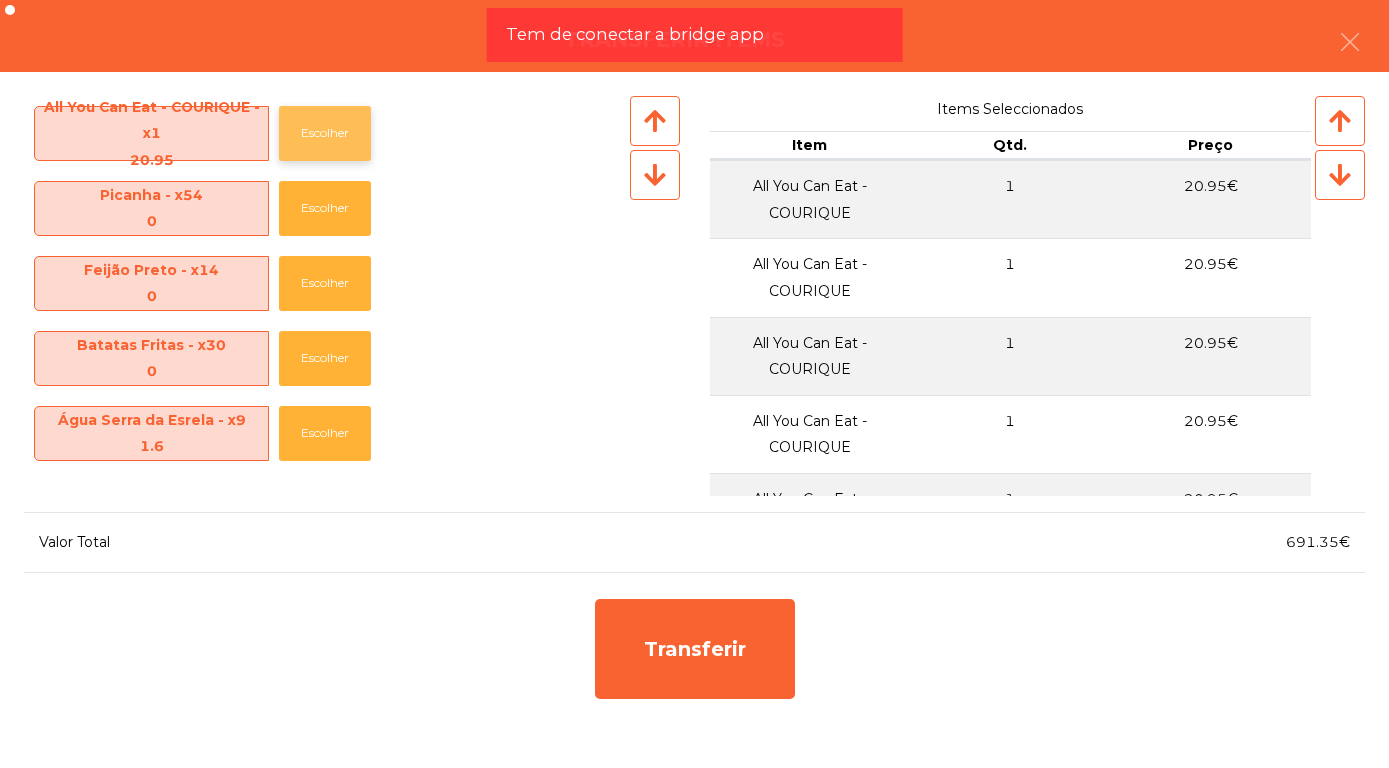 click on "Escolher" 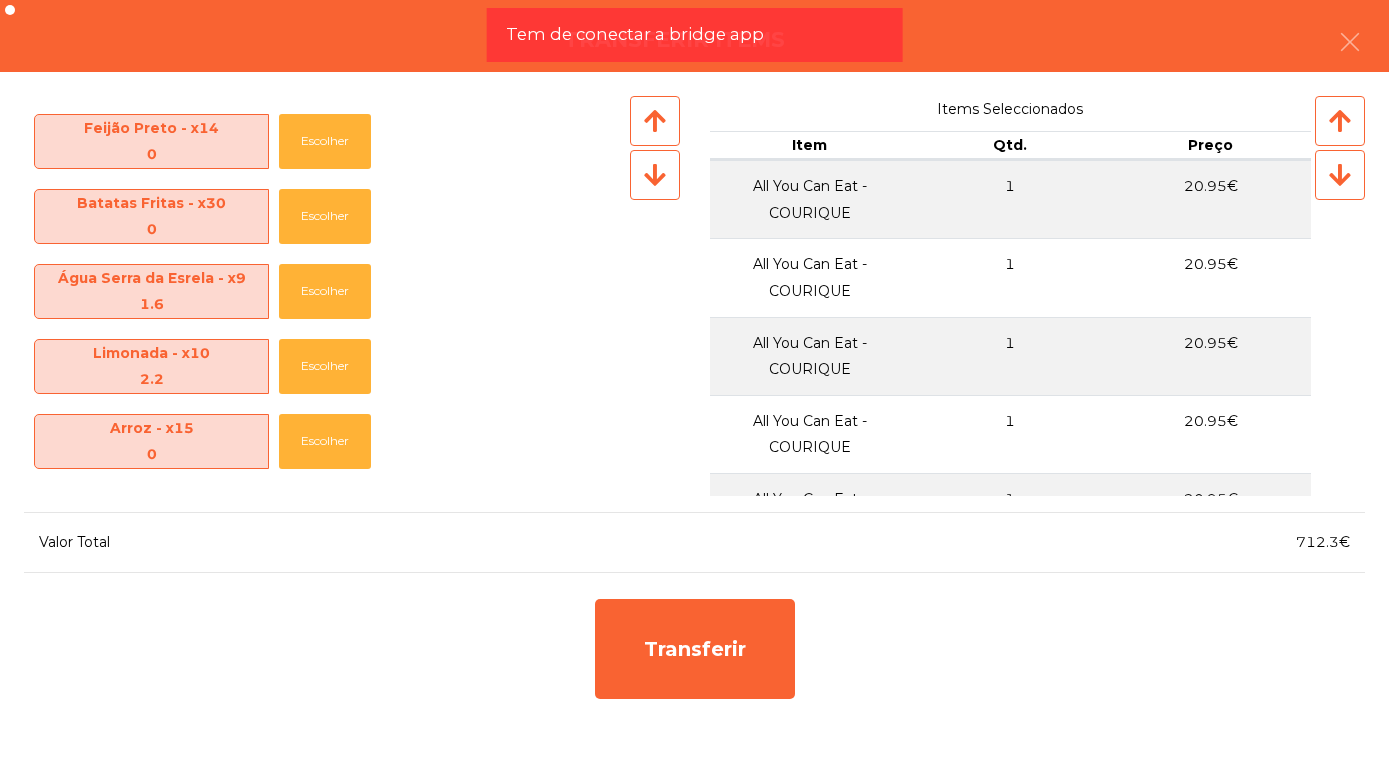 scroll, scrollTop: 72, scrollLeft: 0, axis: vertical 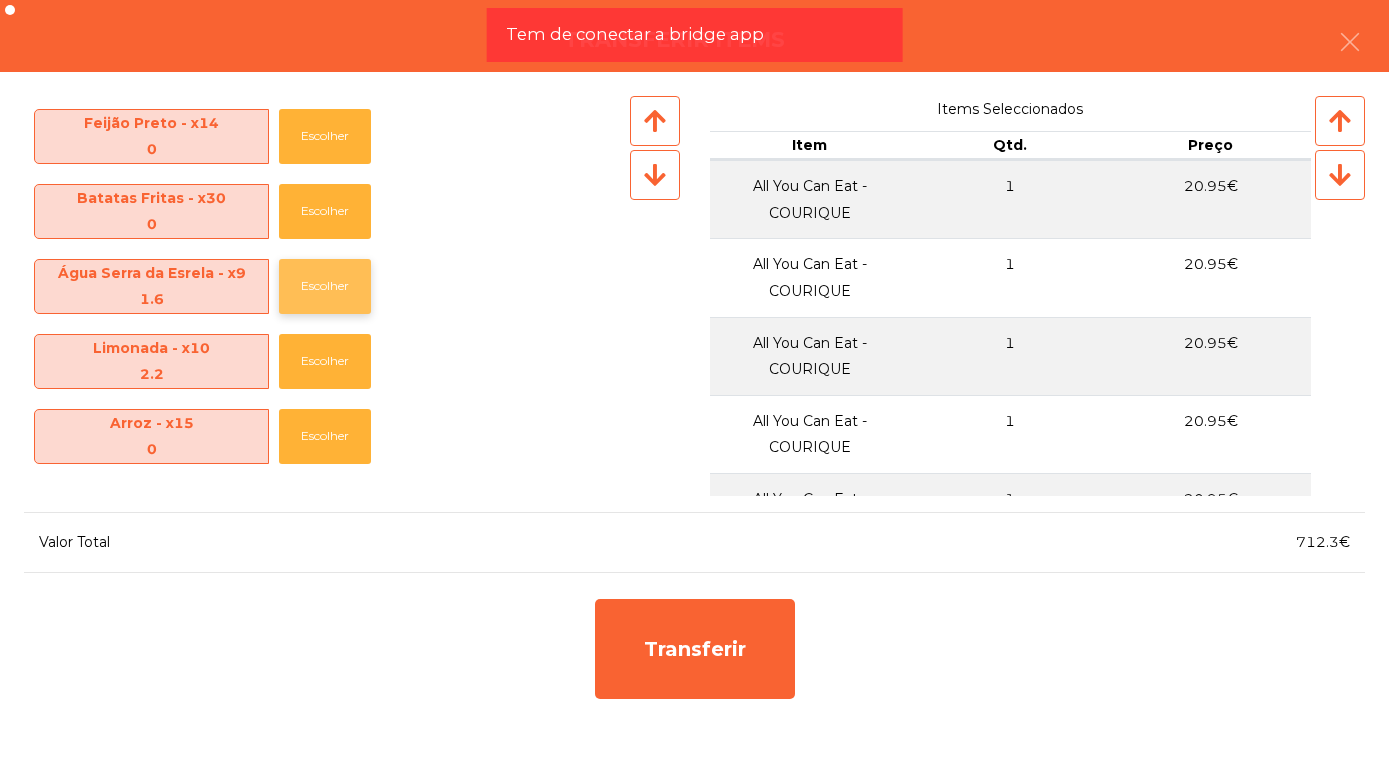 click on "Escolher" 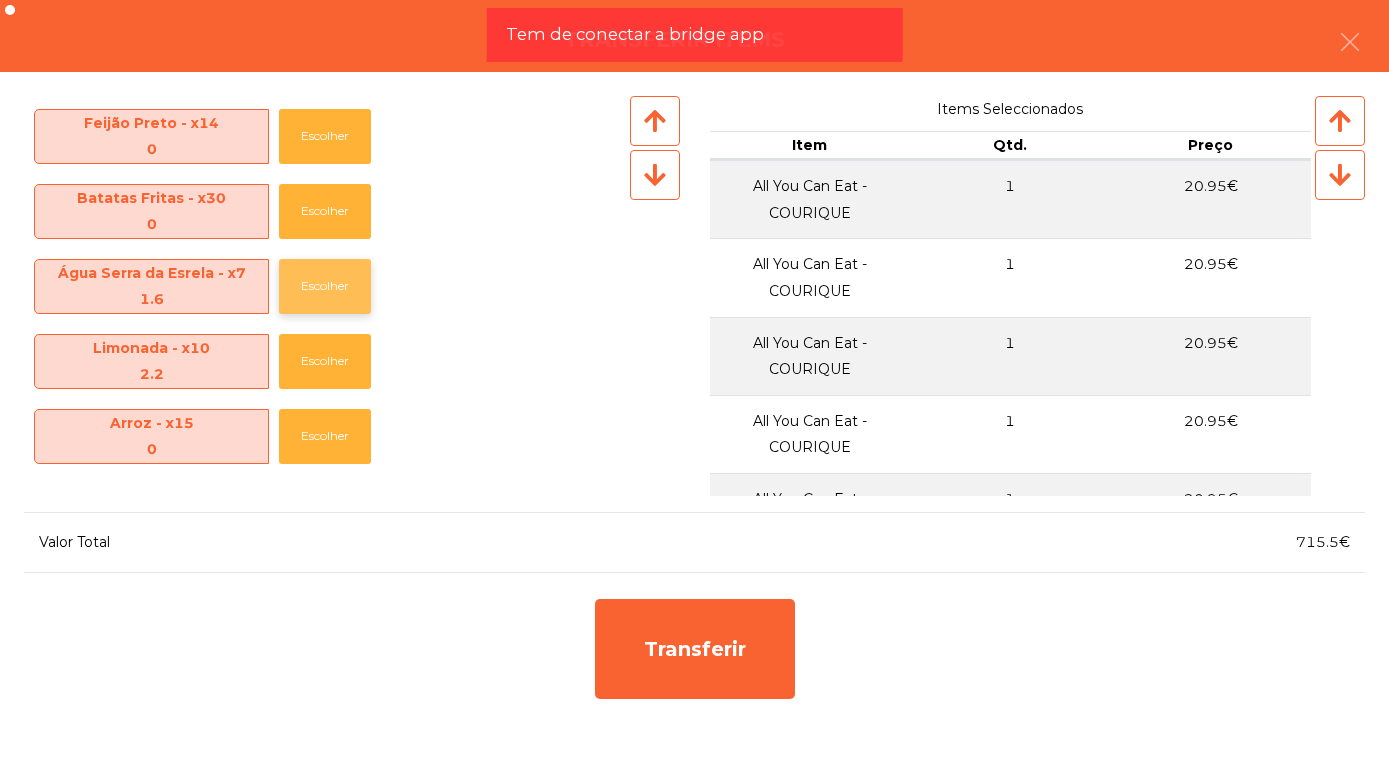 click on "Escolher" 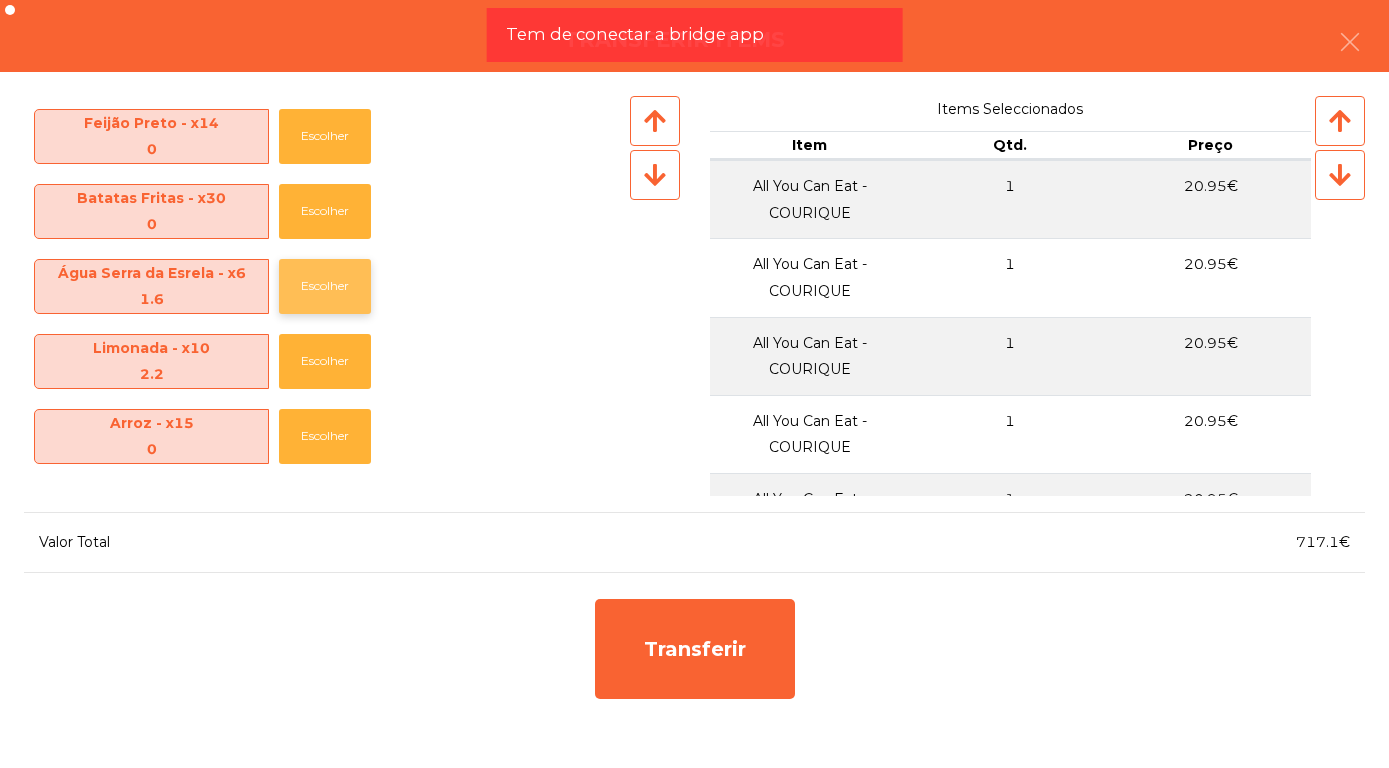 click on "Escolher" 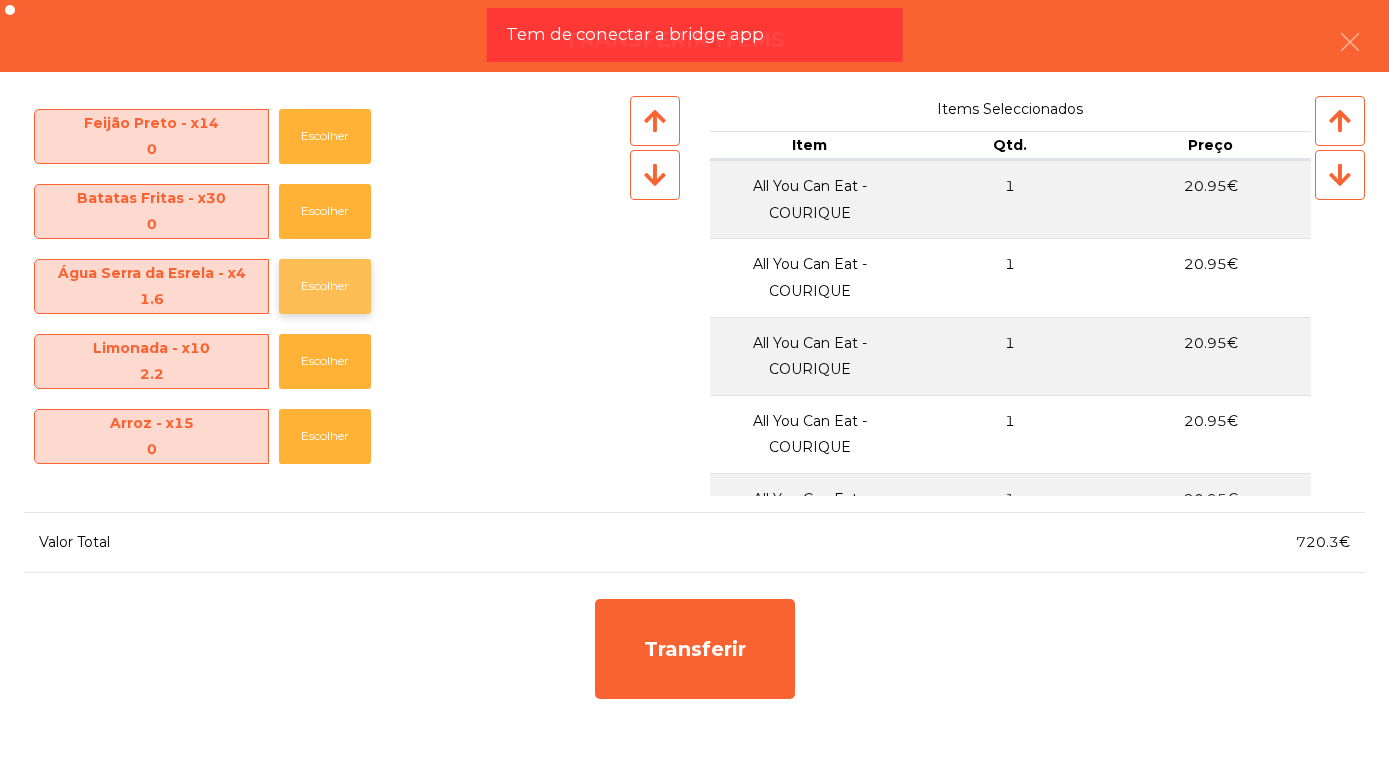 click on "Escolher" 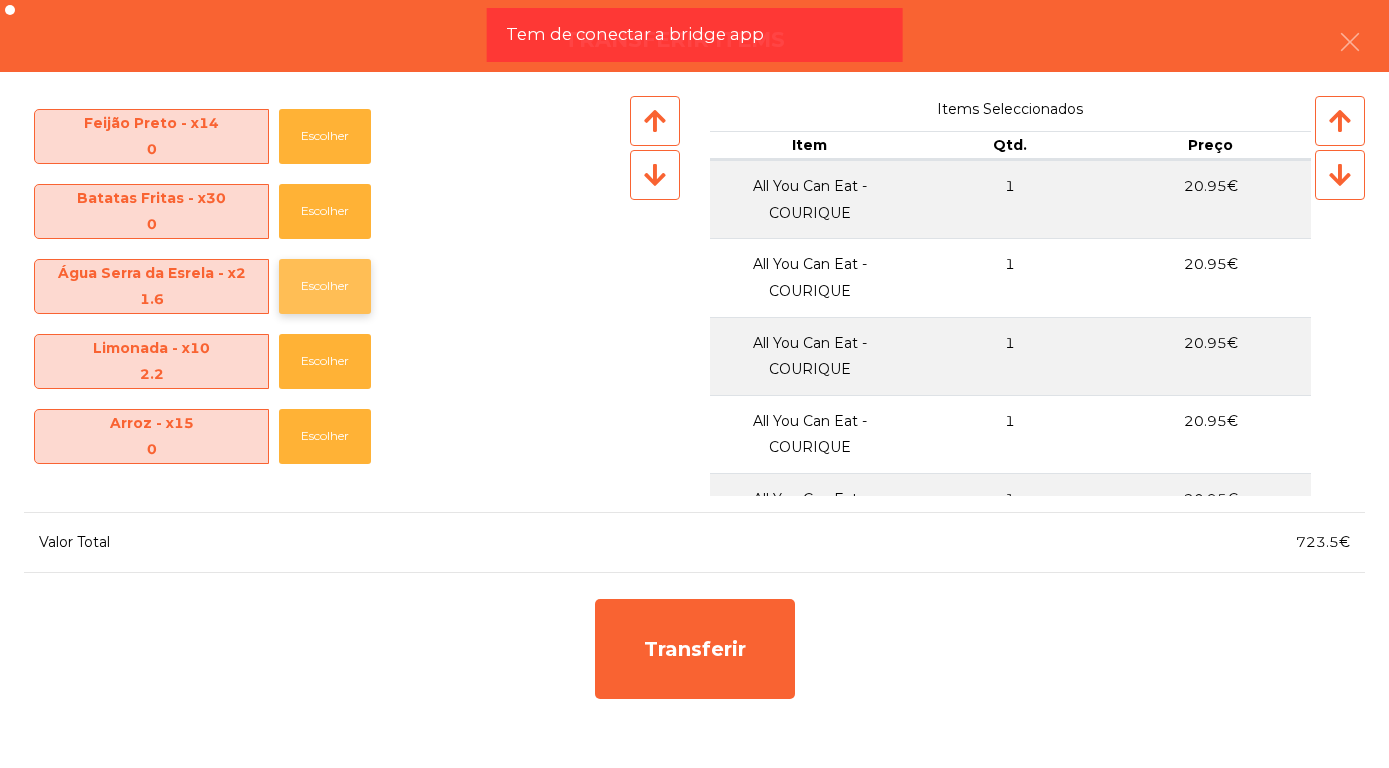 click on "Escolher" 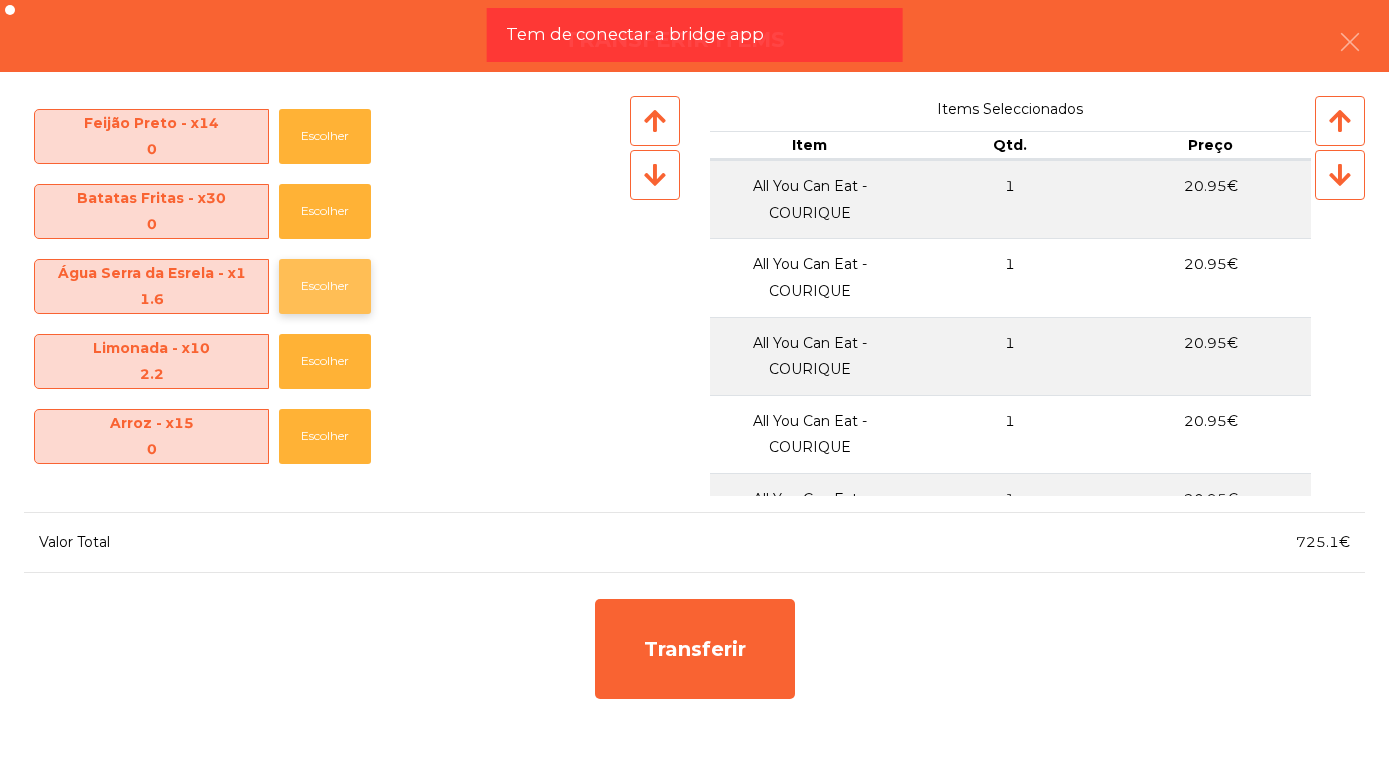 click on "Escolher" 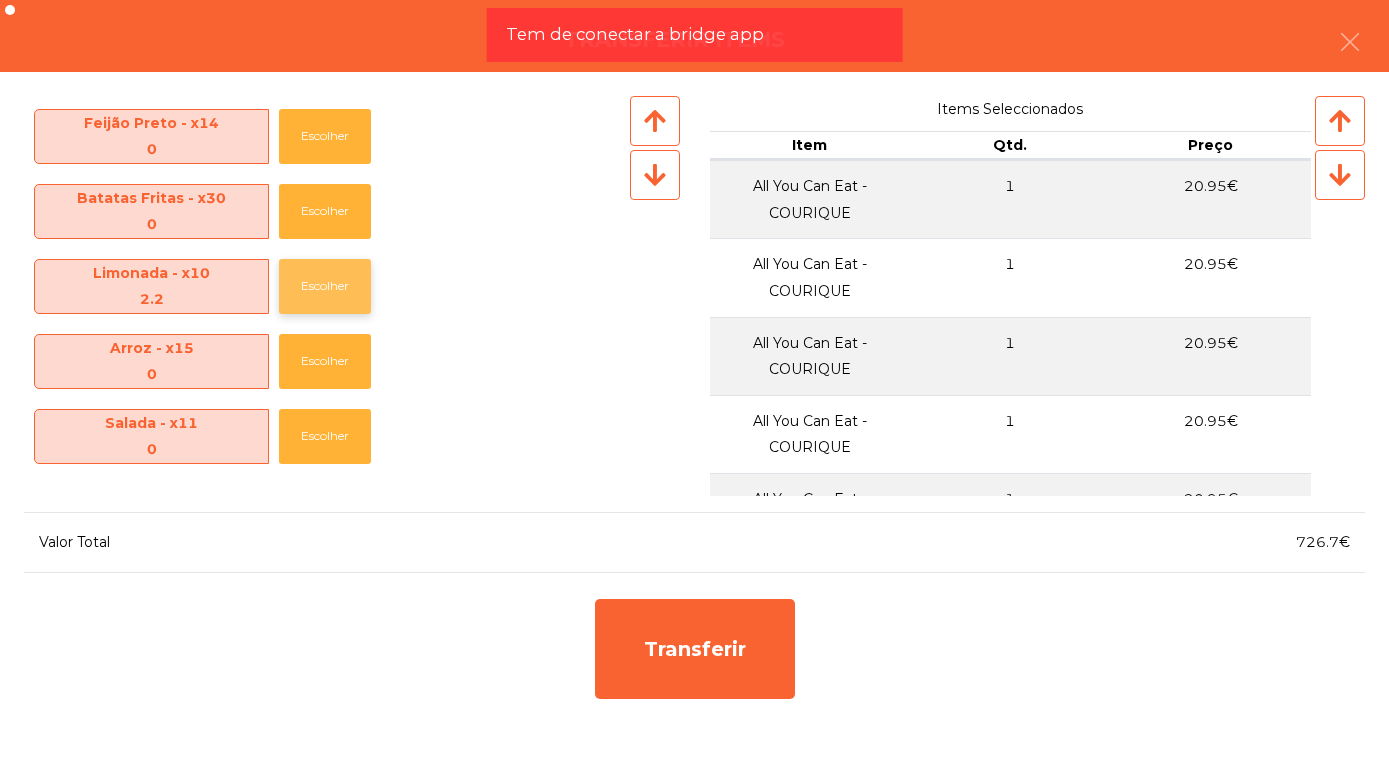 click on "Escolher" 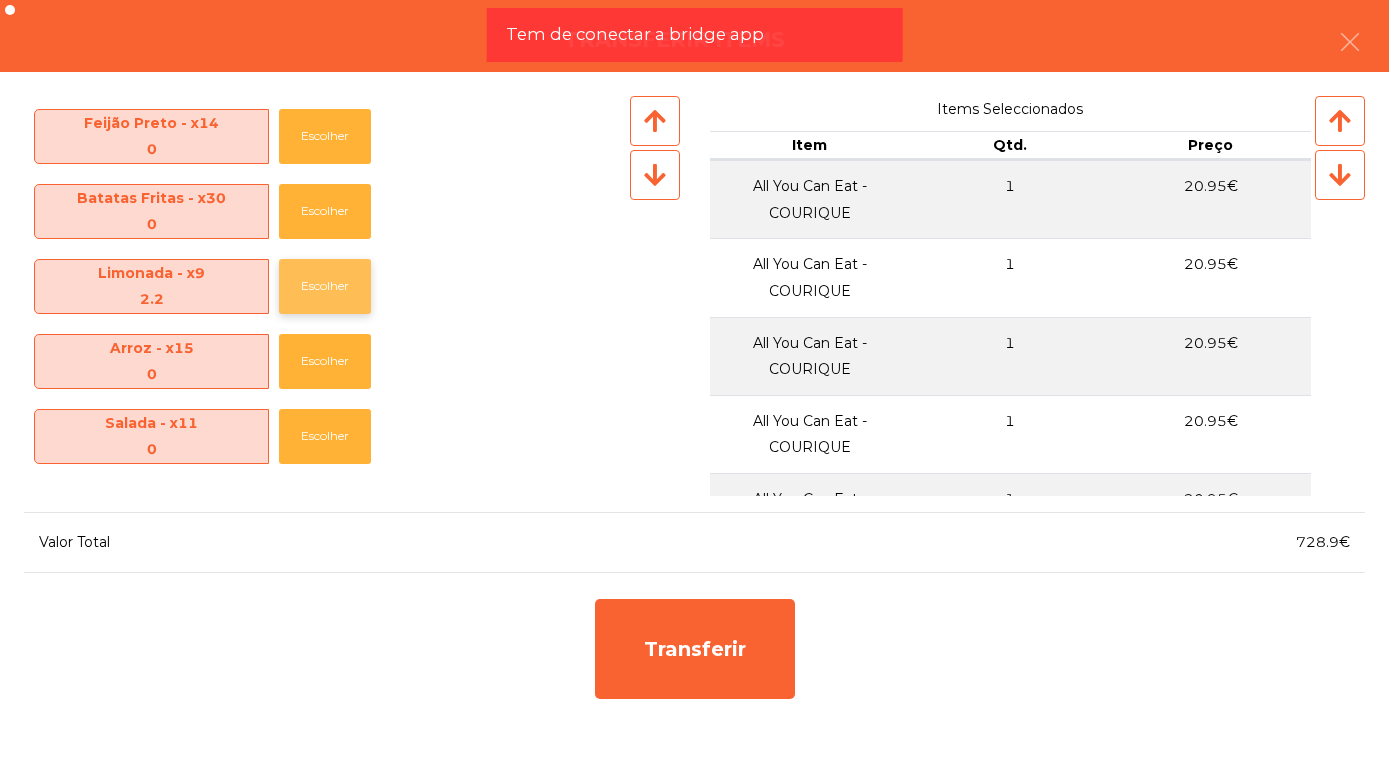 click on "Escolher" 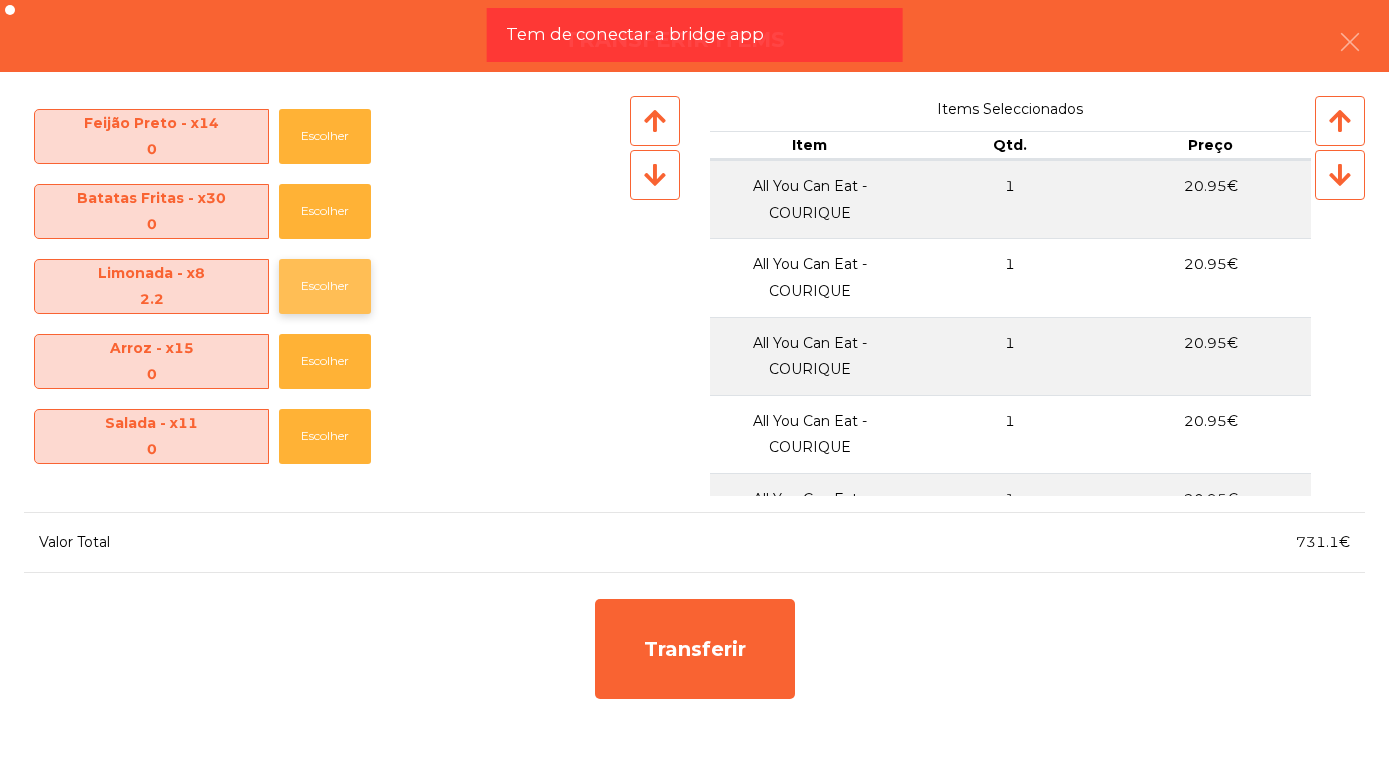 click on "Escolher" 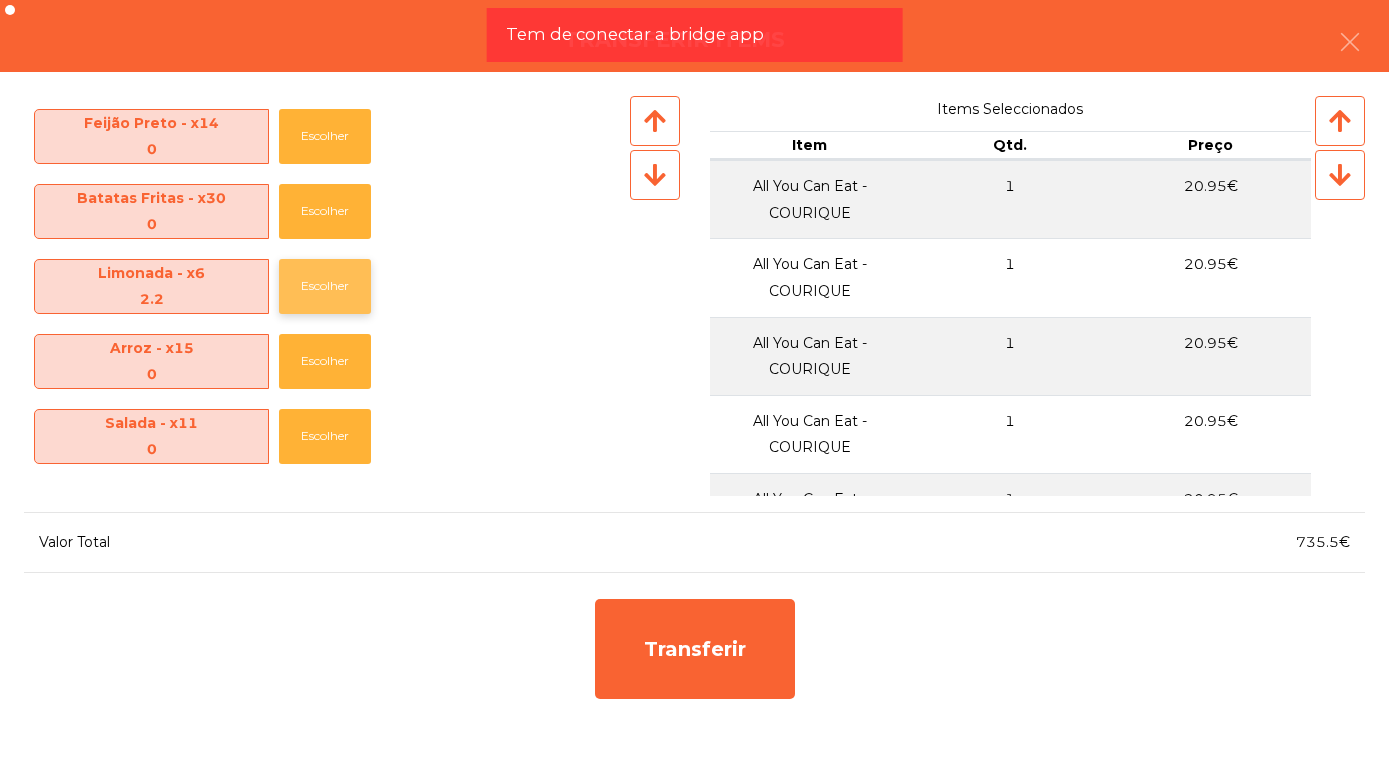 click on "Escolher" 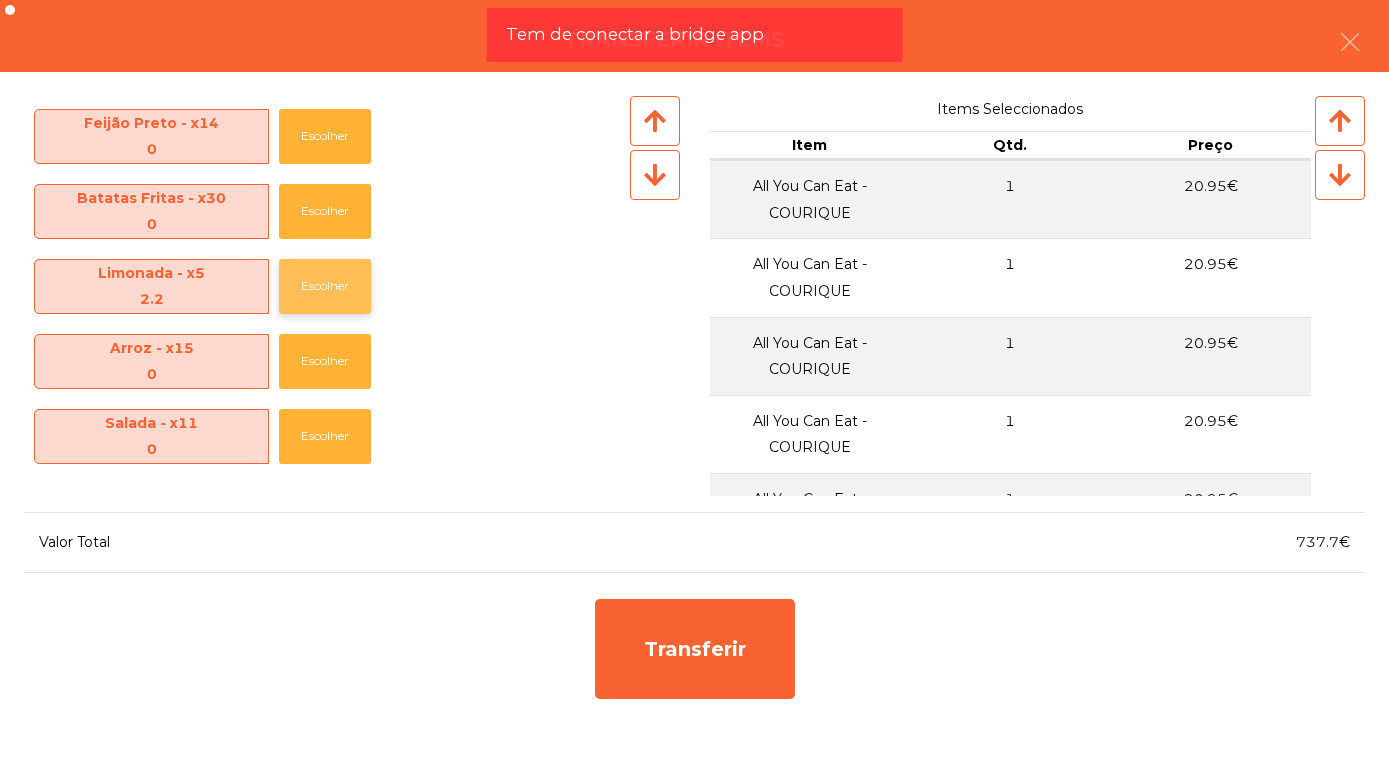 click on "Escolher" 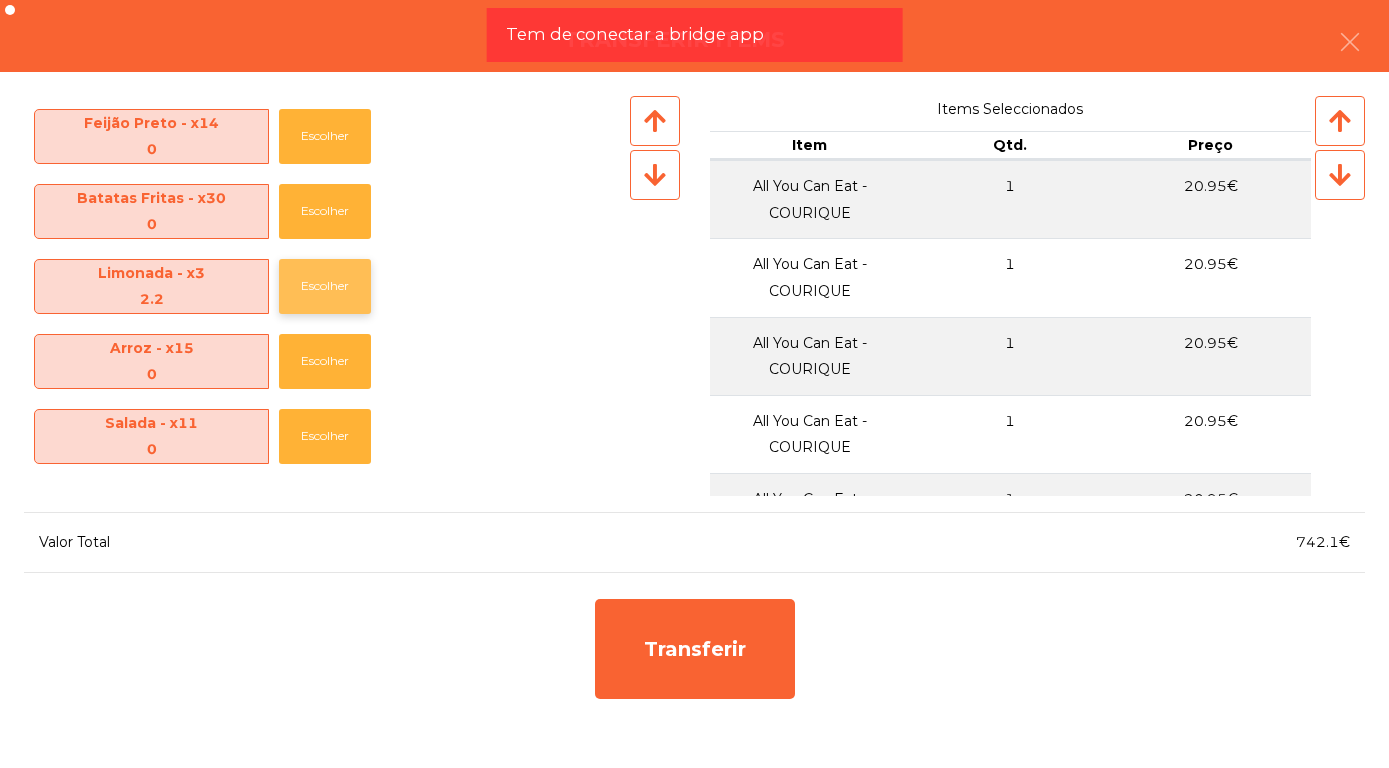 click on "Escolher" 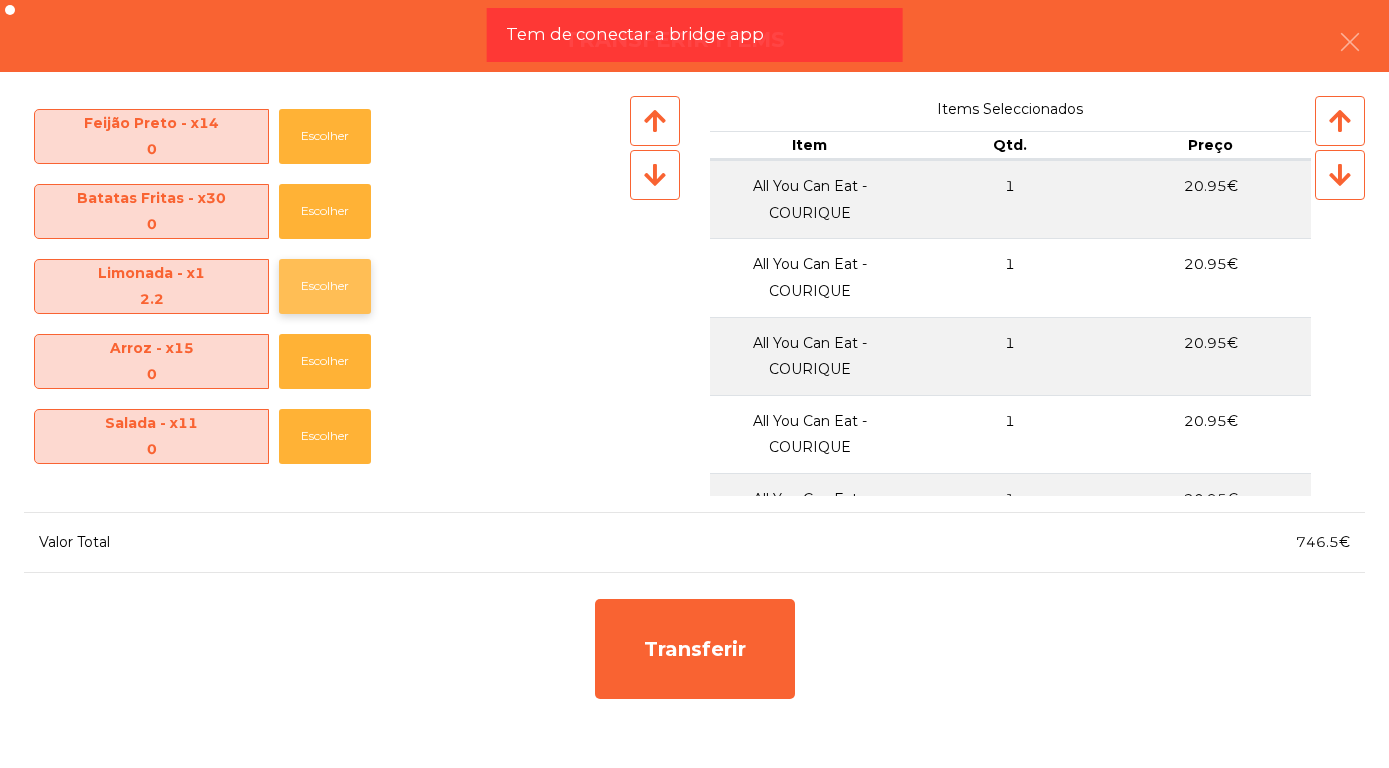 click on "Escolher" 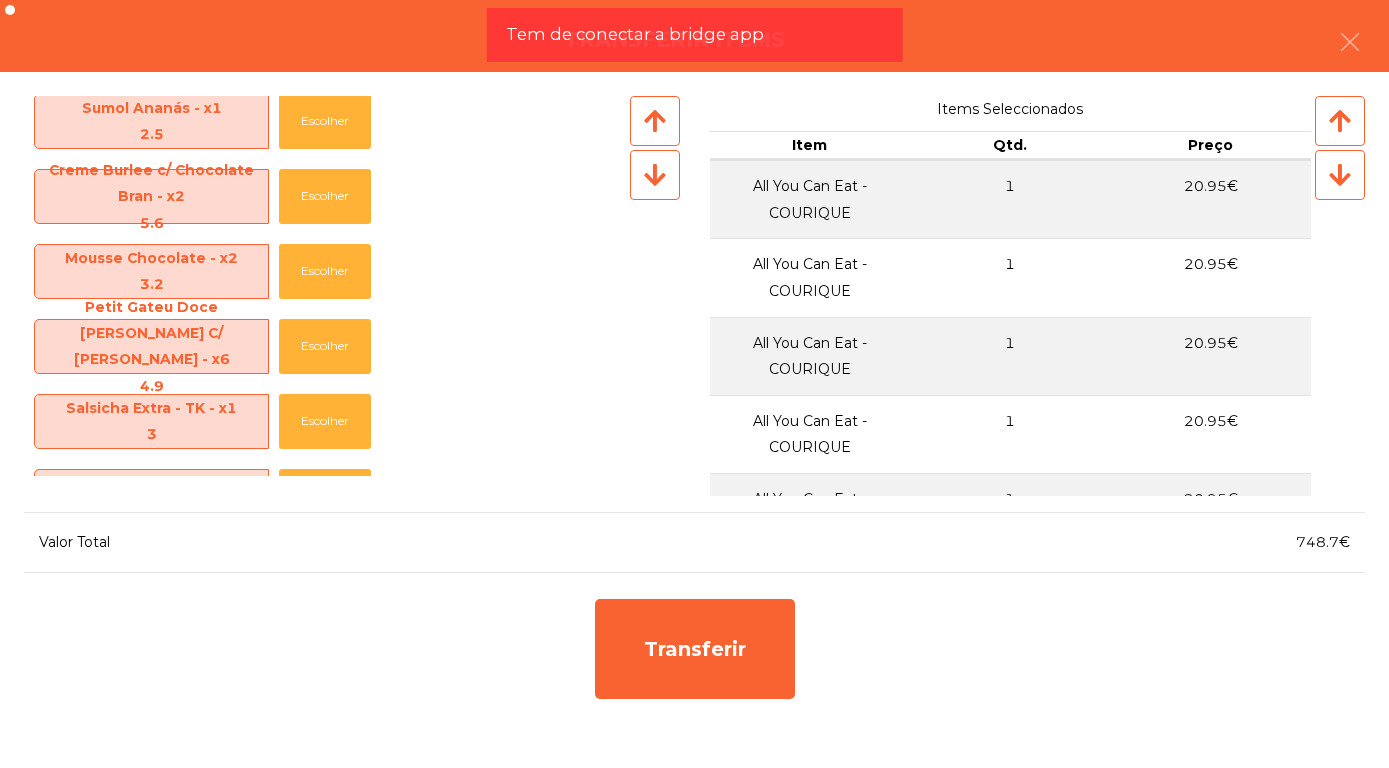 scroll, scrollTop: 1966, scrollLeft: 0, axis: vertical 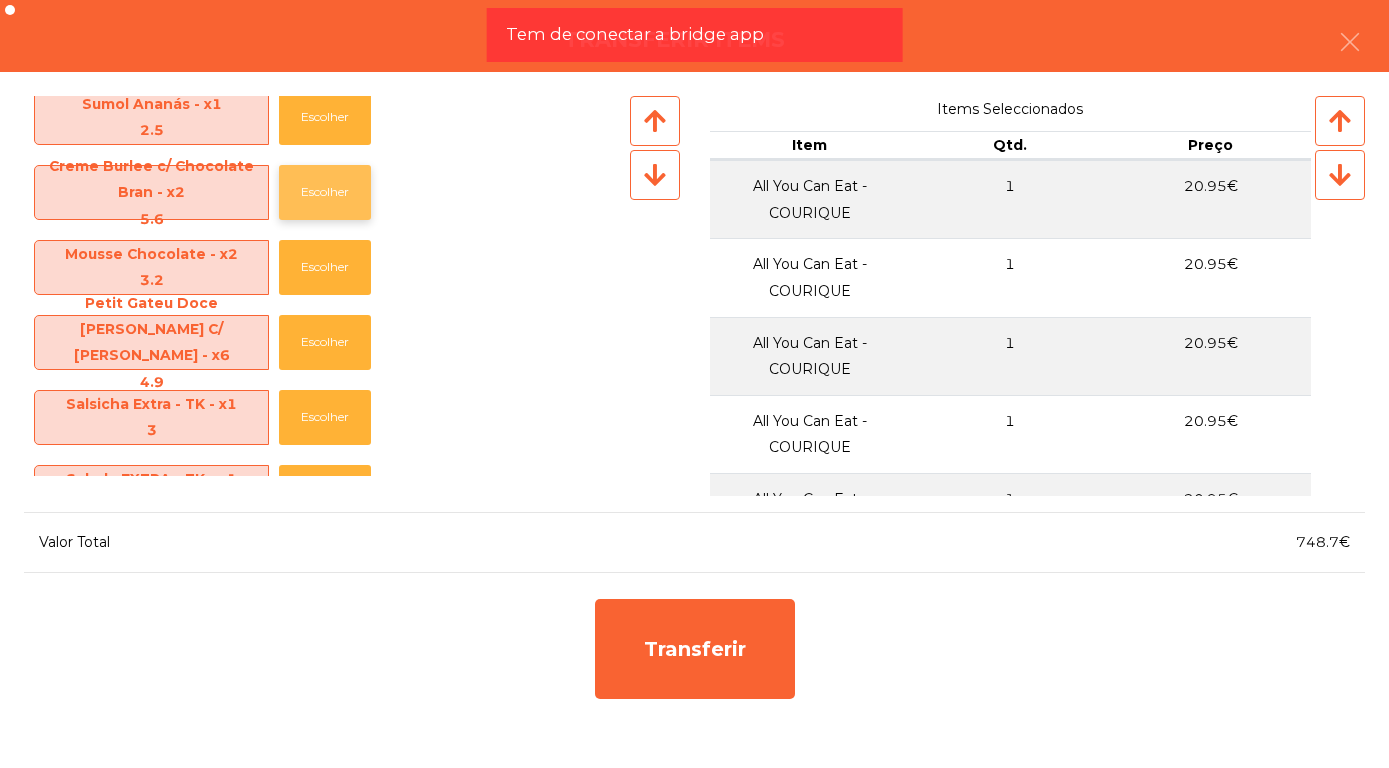 click on "Escolher" 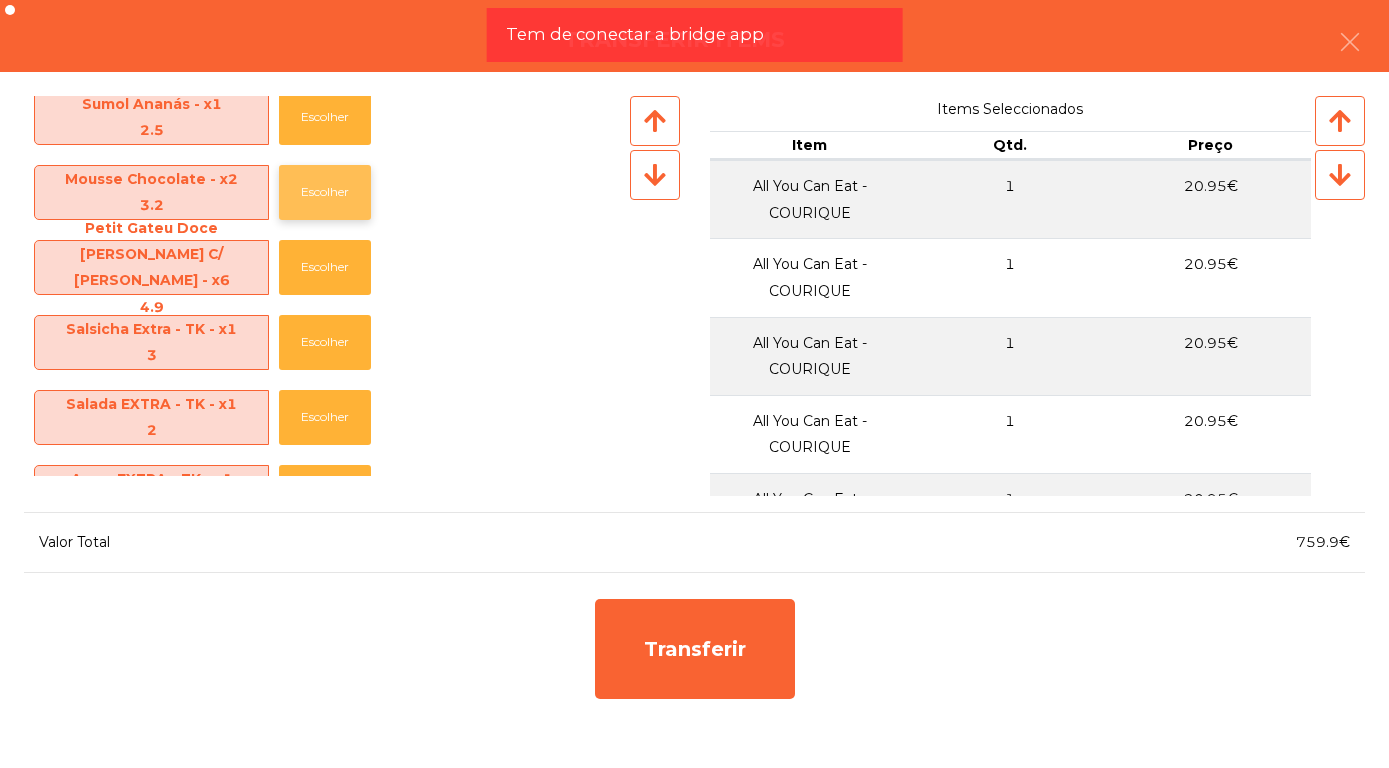 click on "Escolher" 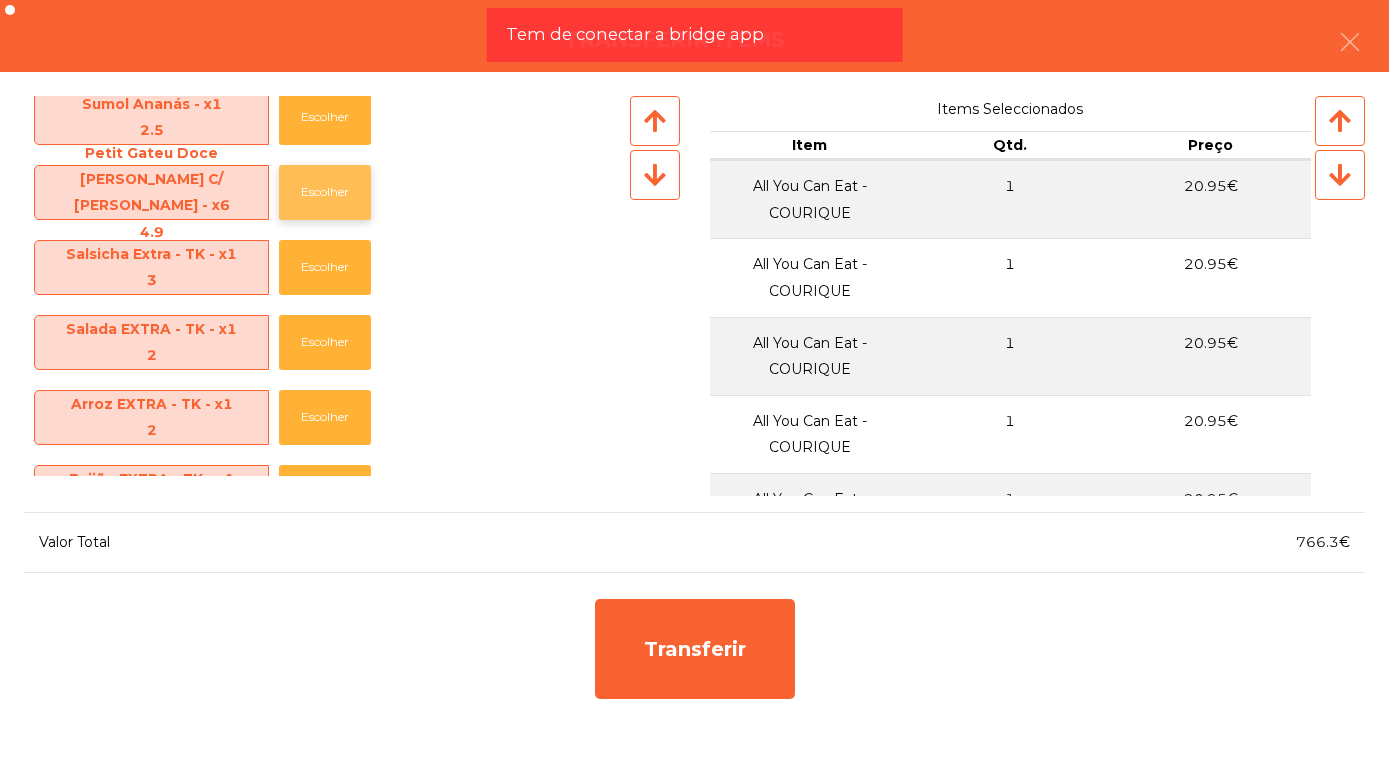 click on "Escolher" 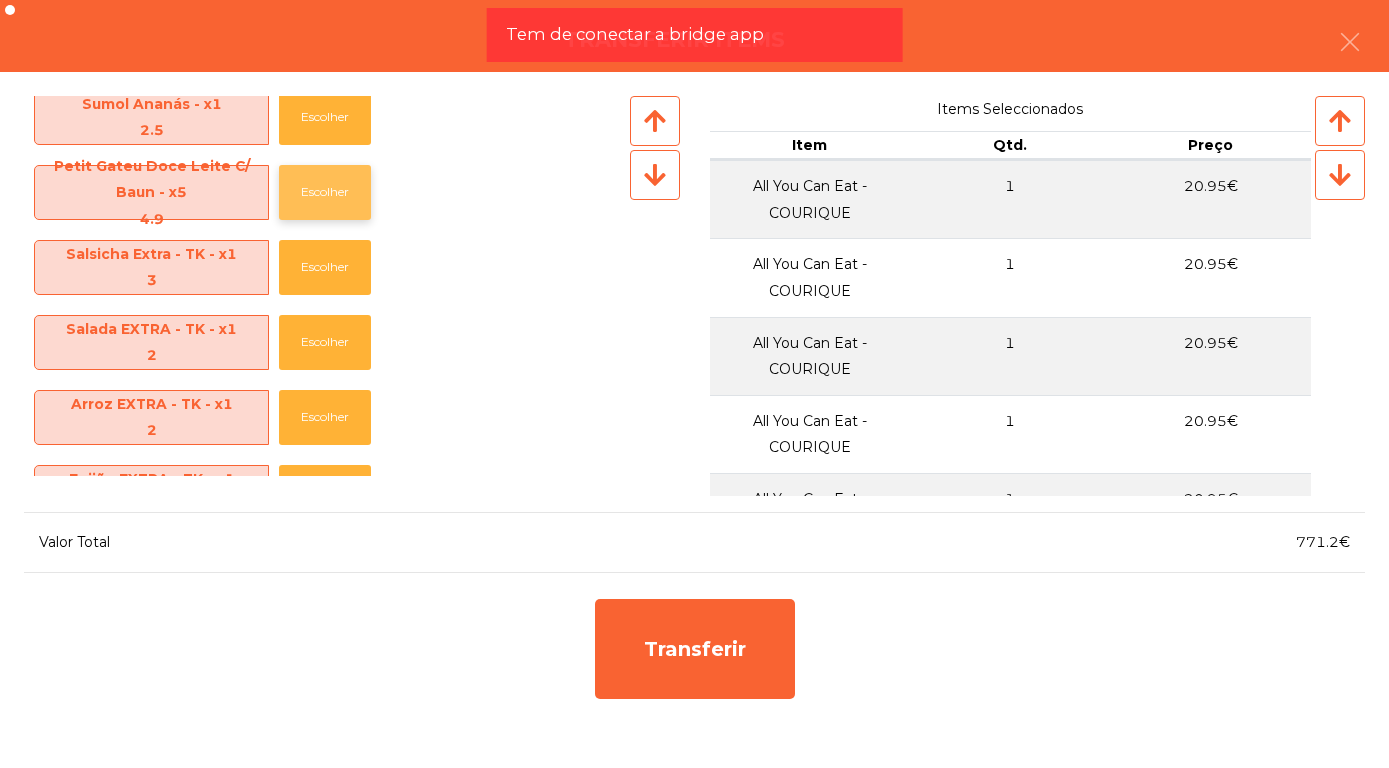 click on "Escolher" 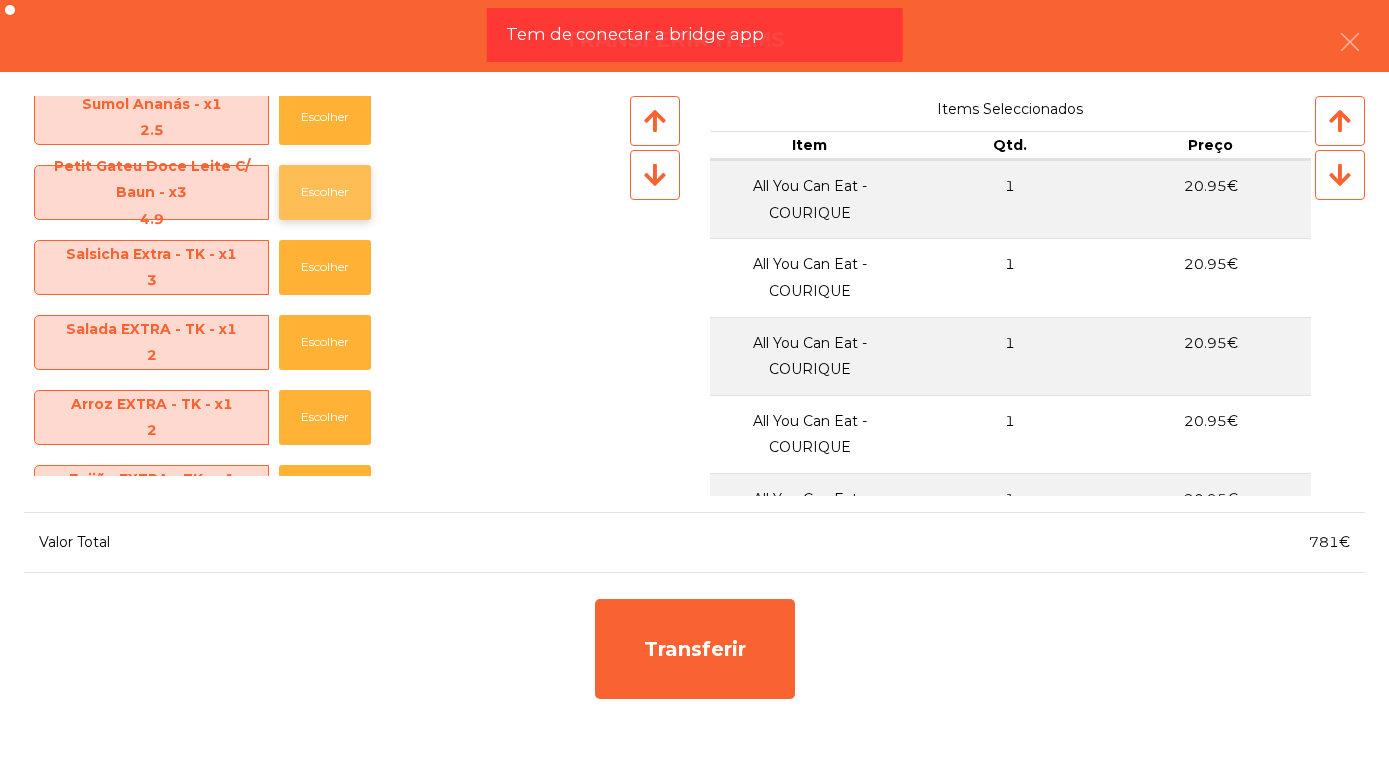 click on "Escolher" 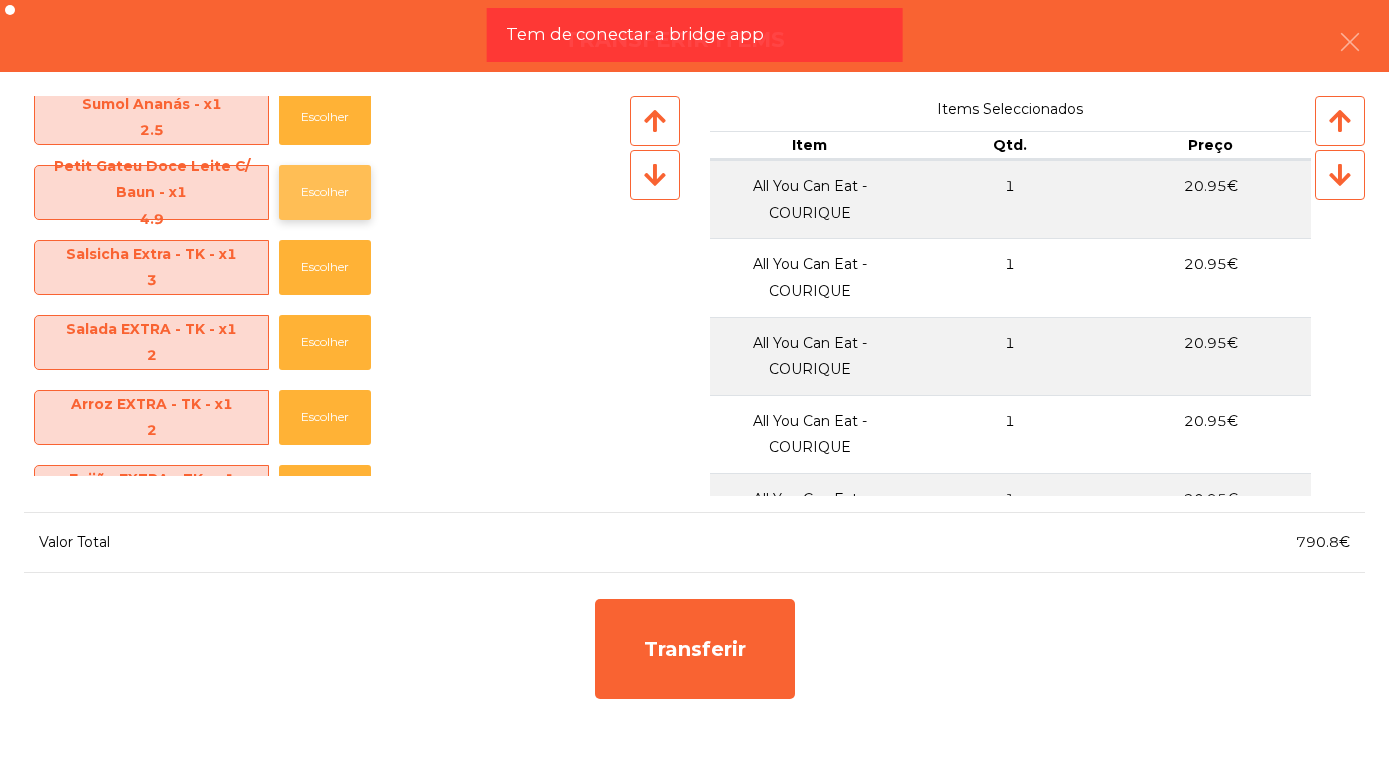 click on "Escolher" 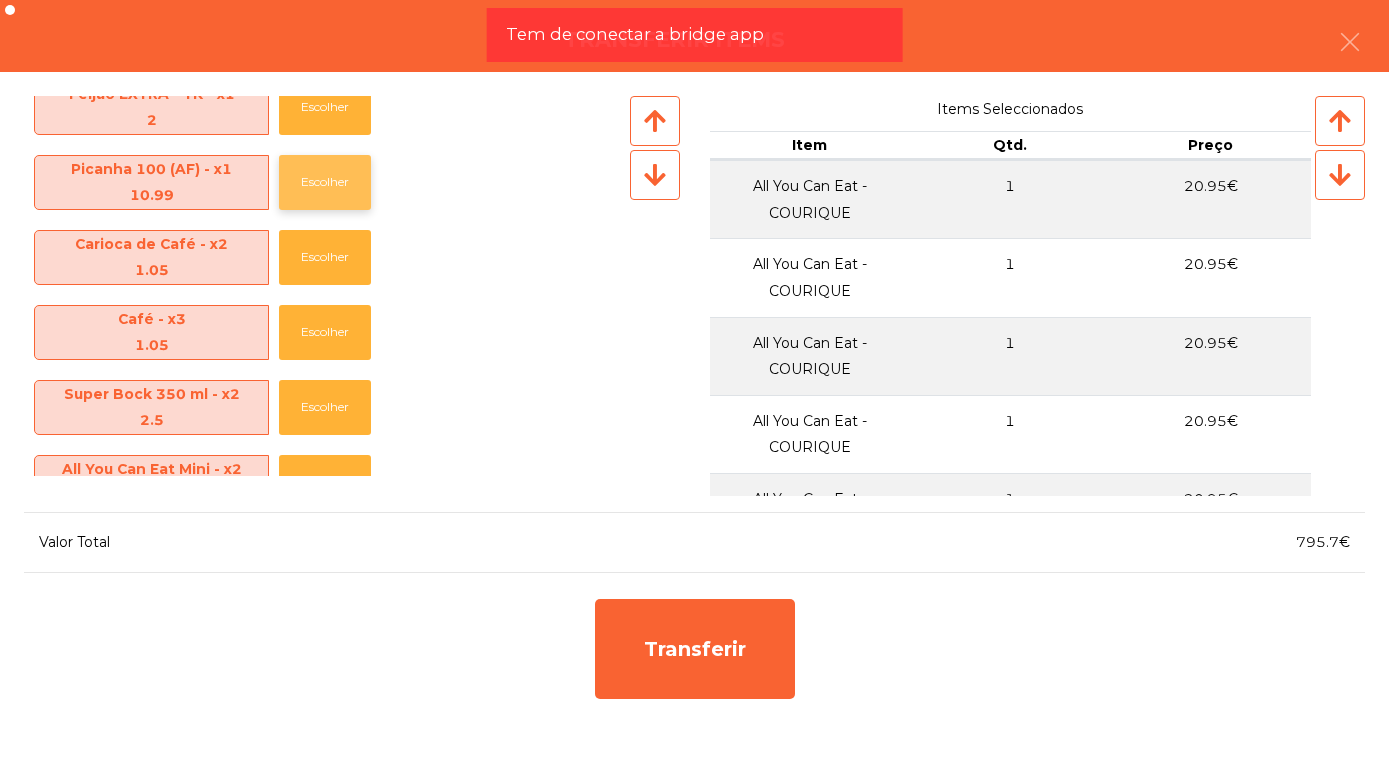click on "Escolher" 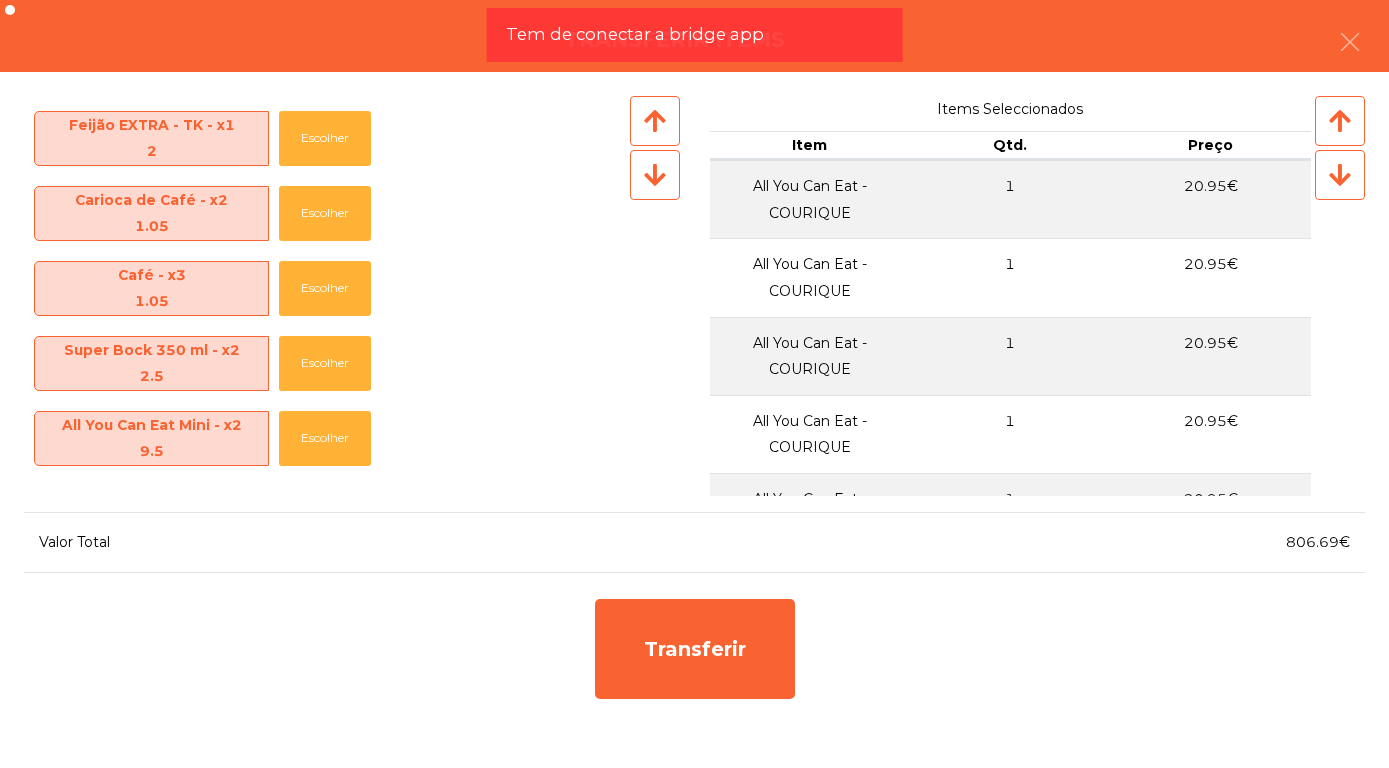 scroll, scrollTop: 2245, scrollLeft: 0, axis: vertical 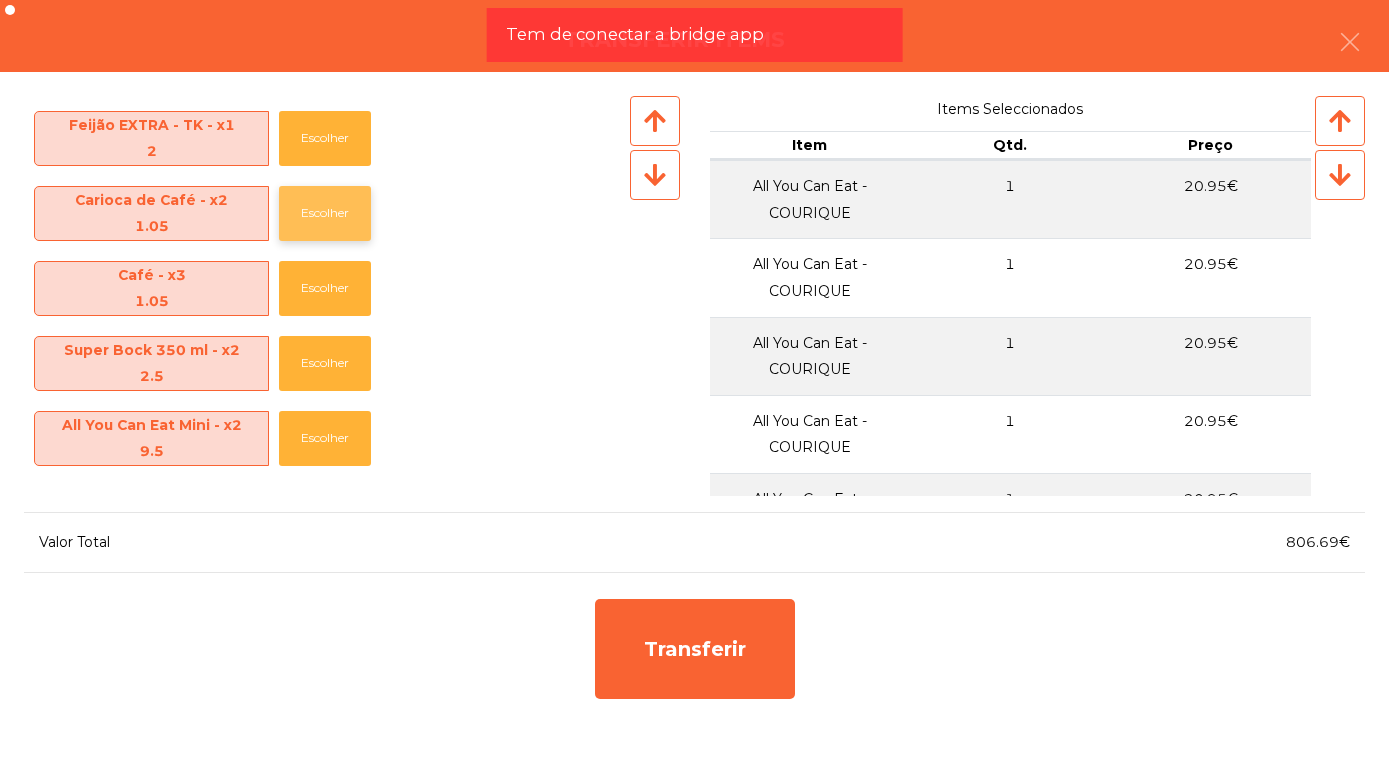 click on "Escolher" 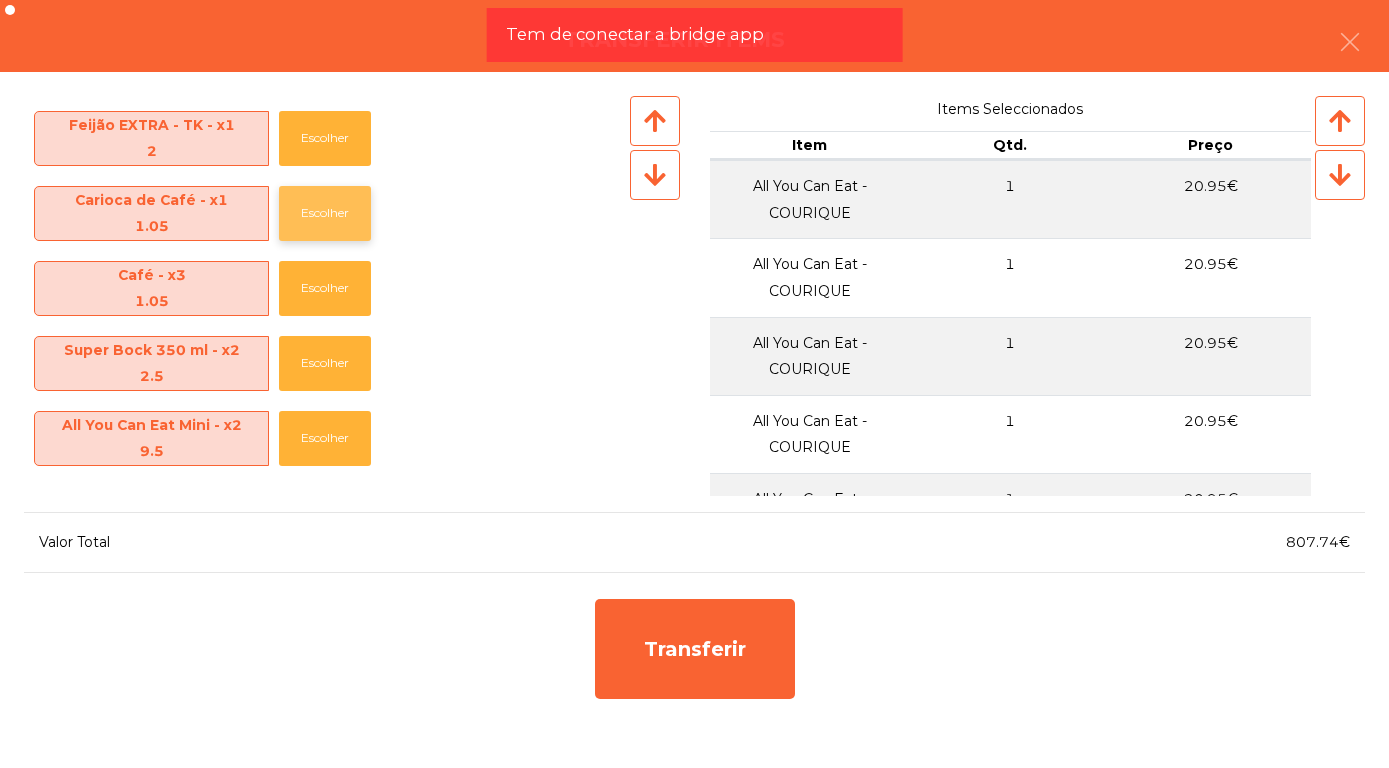 click on "Escolher" 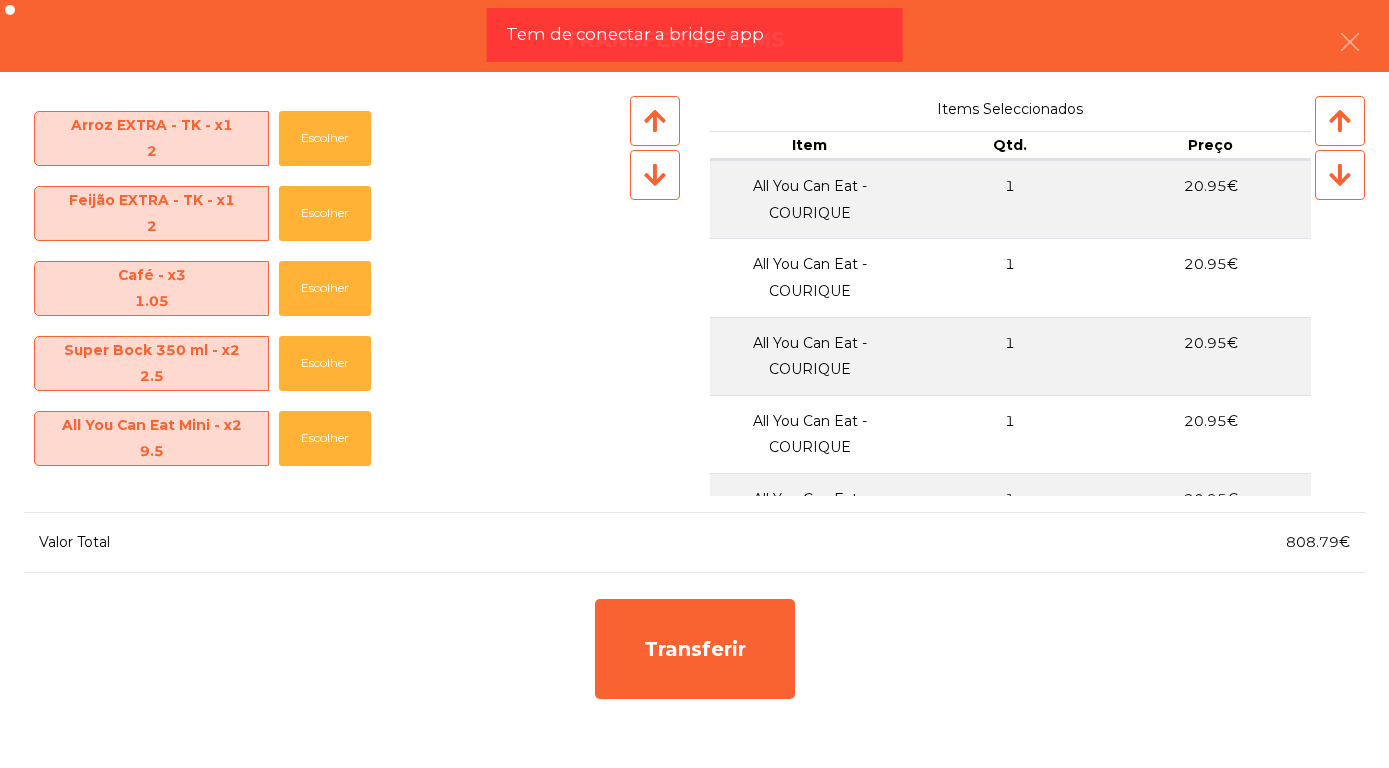scroll, scrollTop: 2170, scrollLeft: 0, axis: vertical 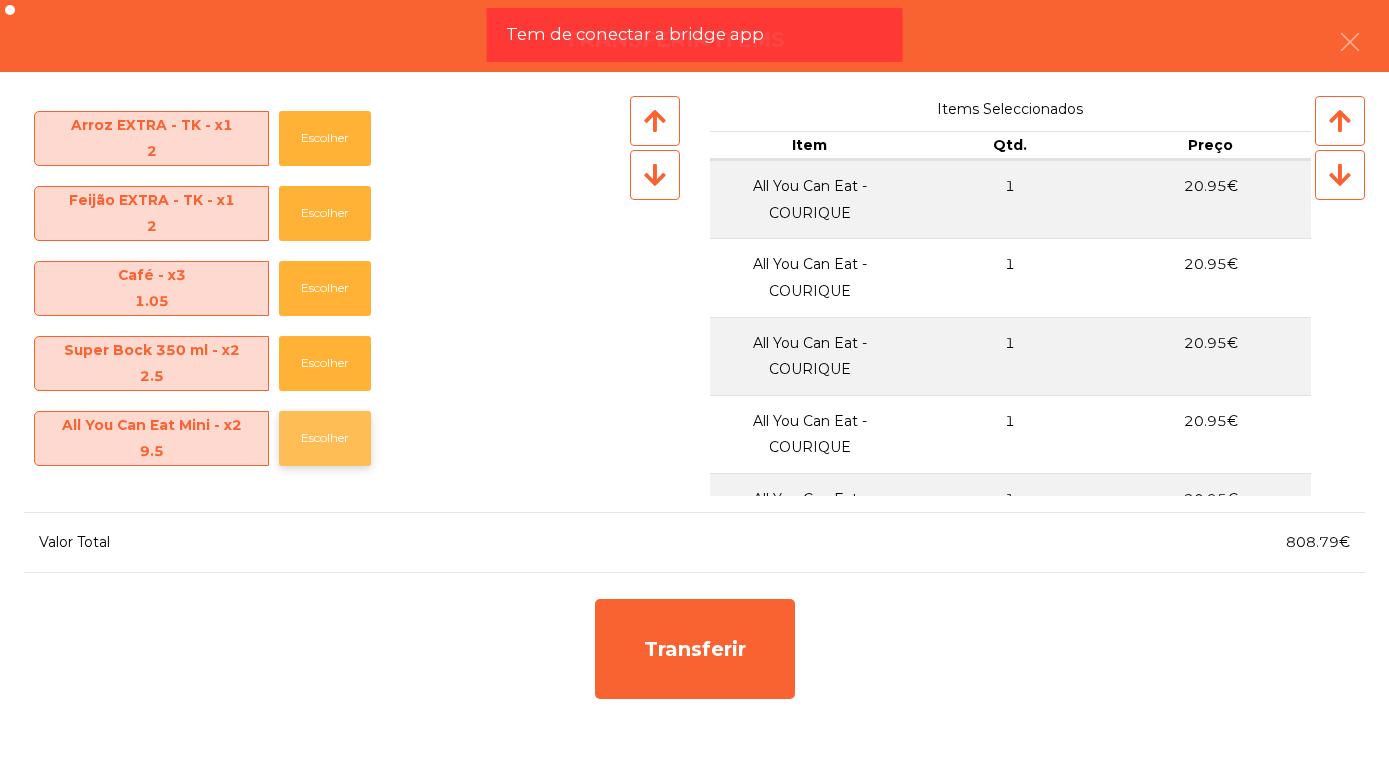 click on "Escolher" 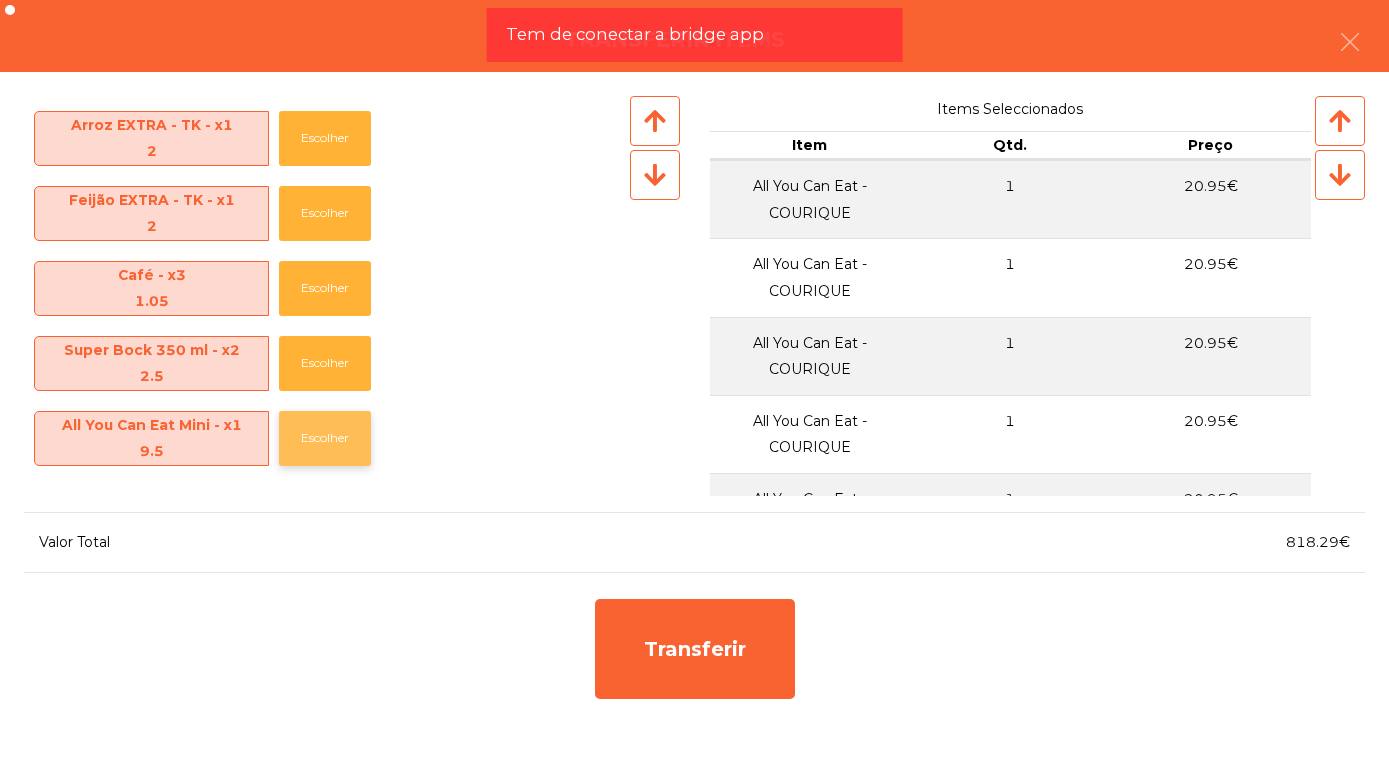 click on "Escolher" 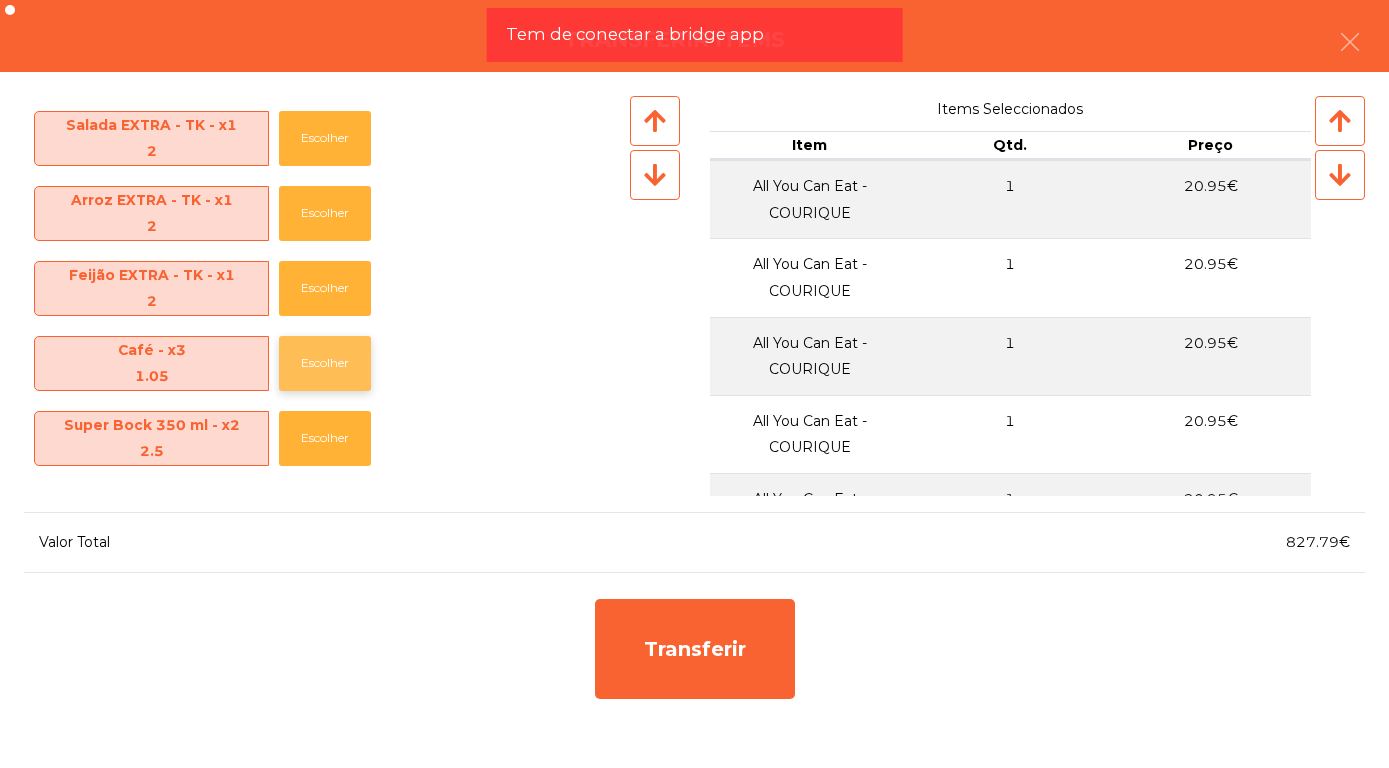 click on "Escolher" 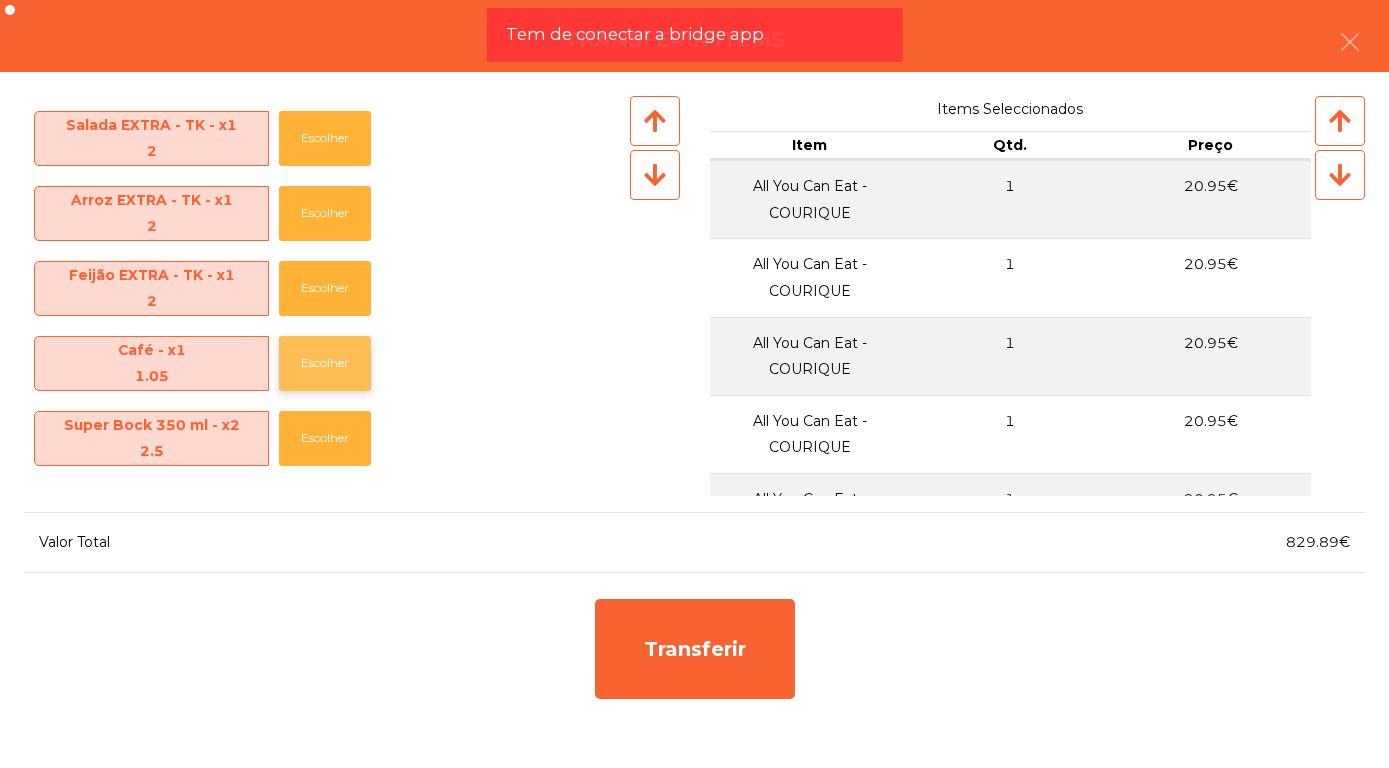 click on "Escolher" 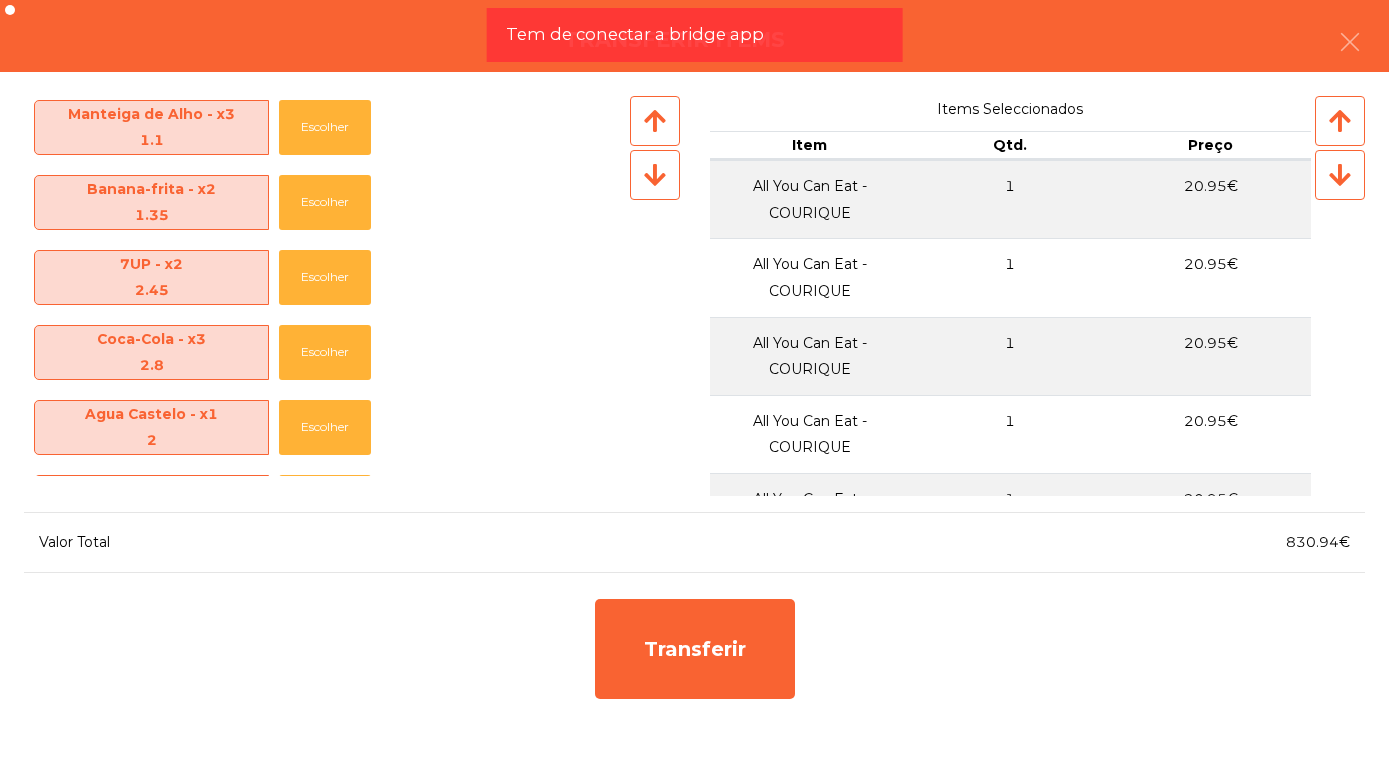scroll, scrollTop: 1282, scrollLeft: 0, axis: vertical 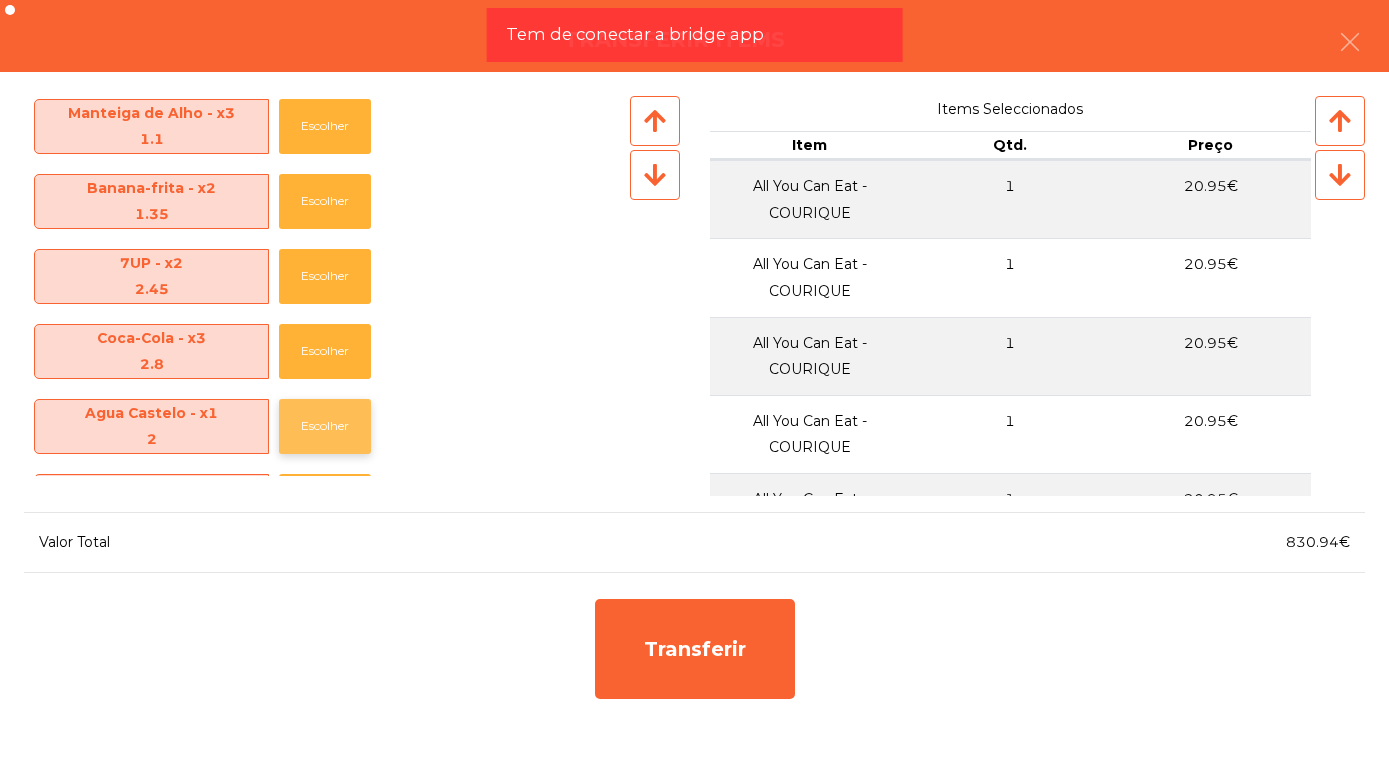 click on "Escolher" 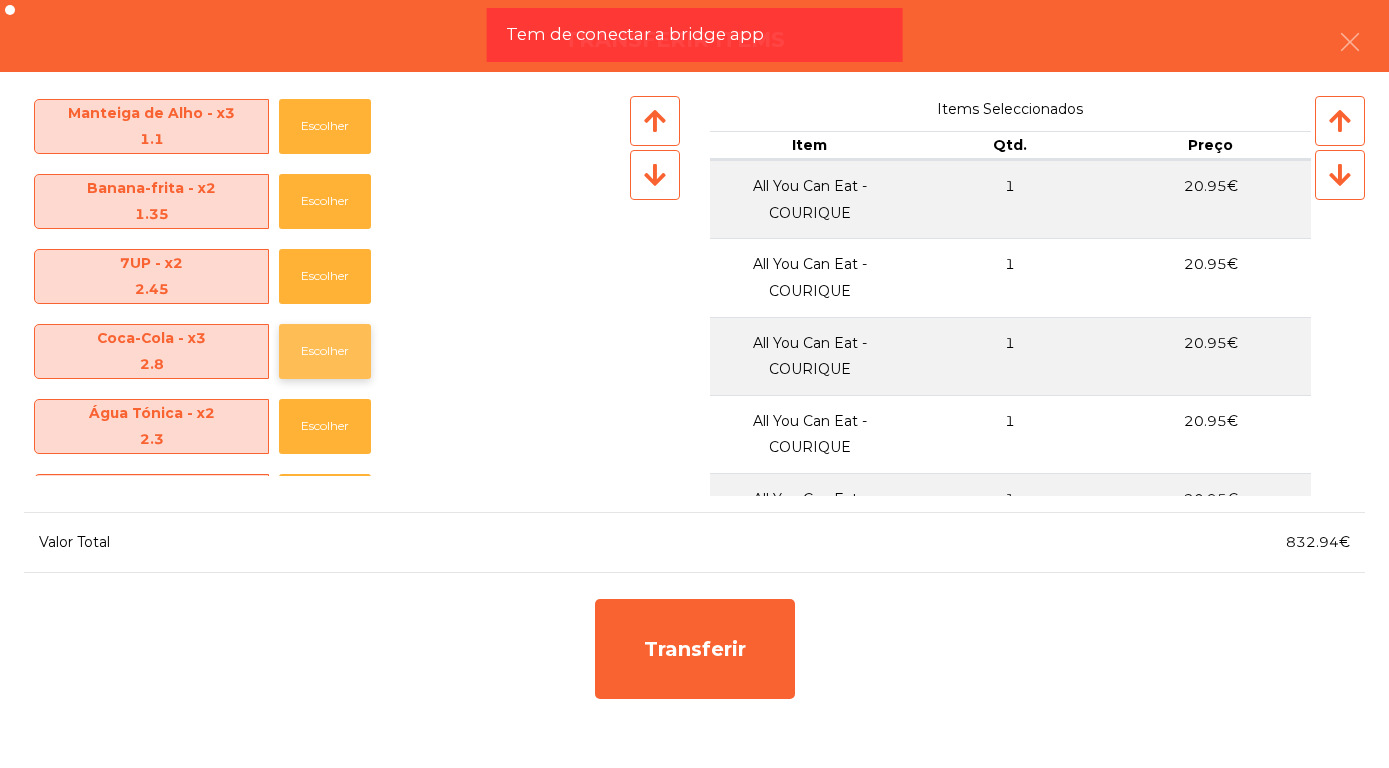 click on "Escolher" 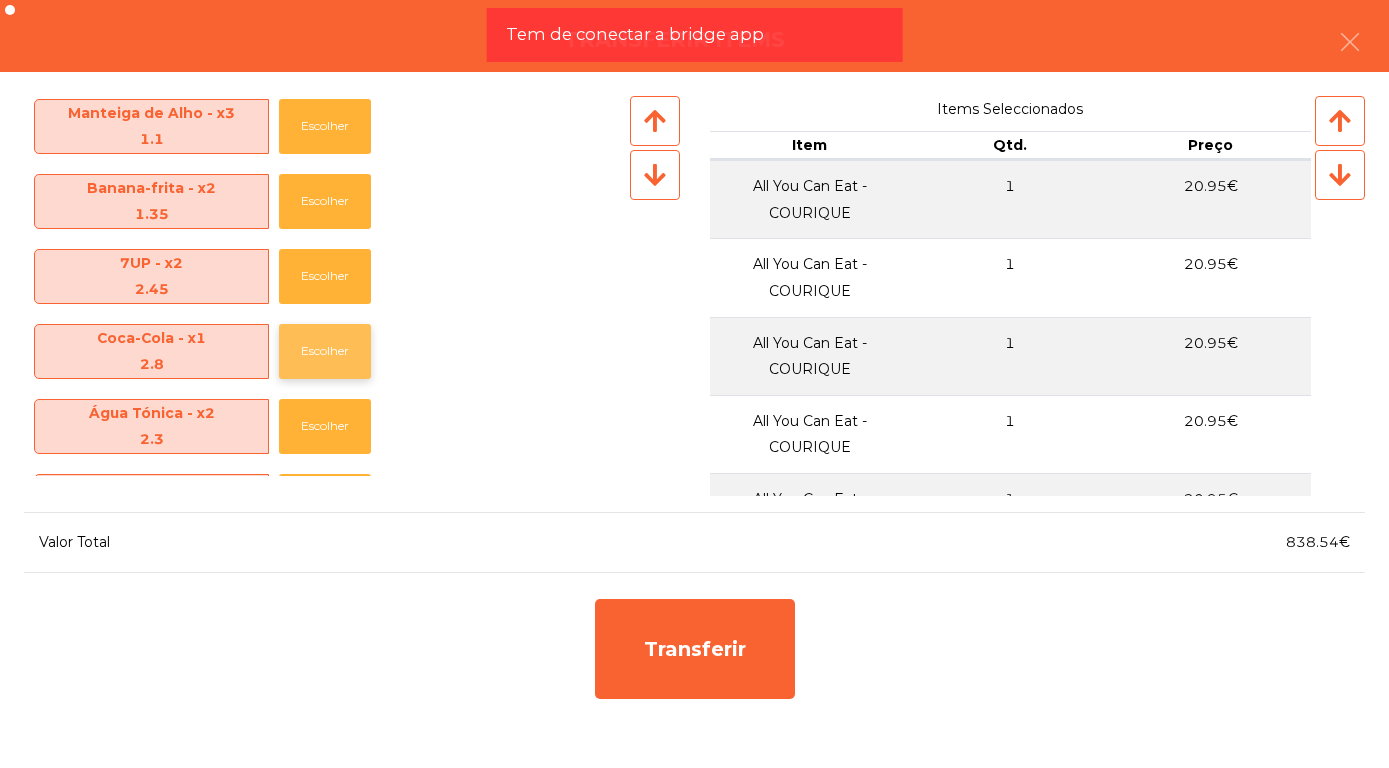 click on "Escolher" 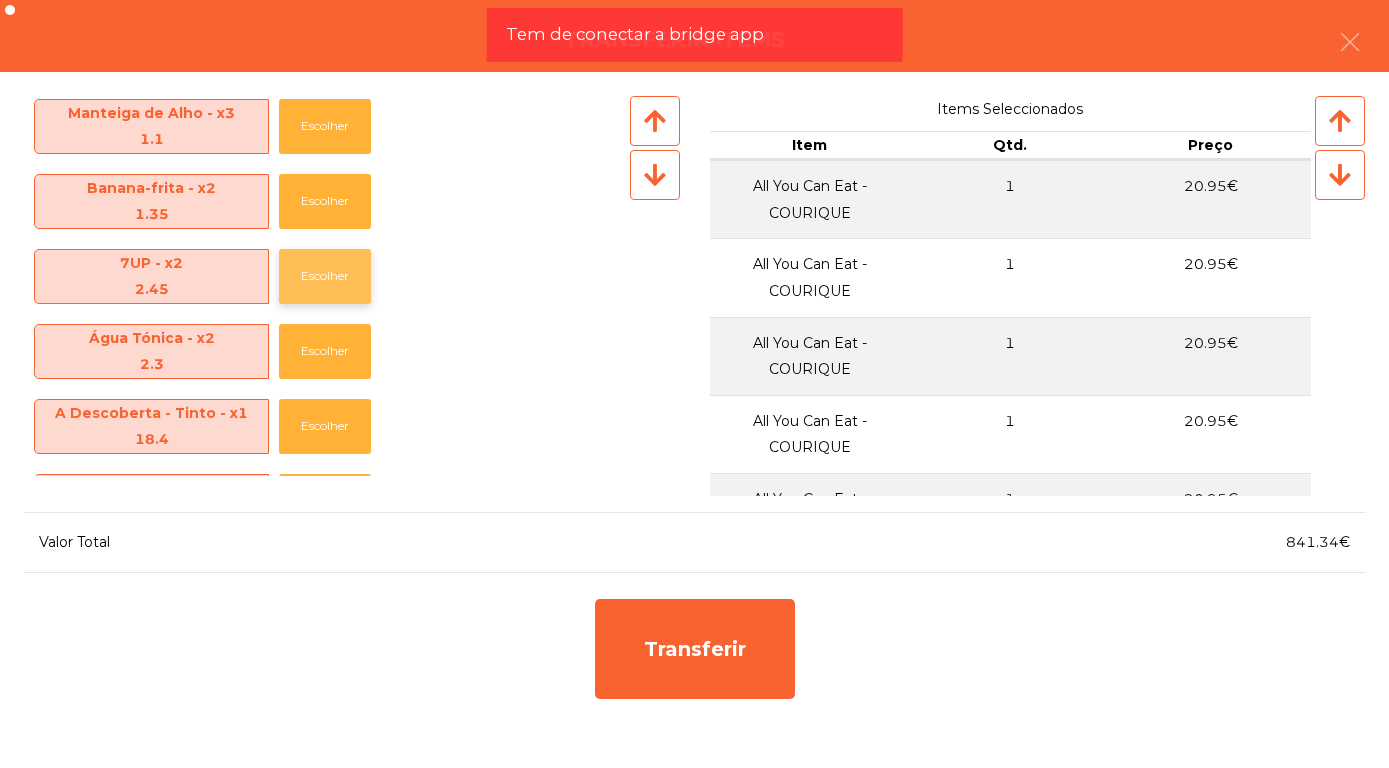 click on "Escolher" 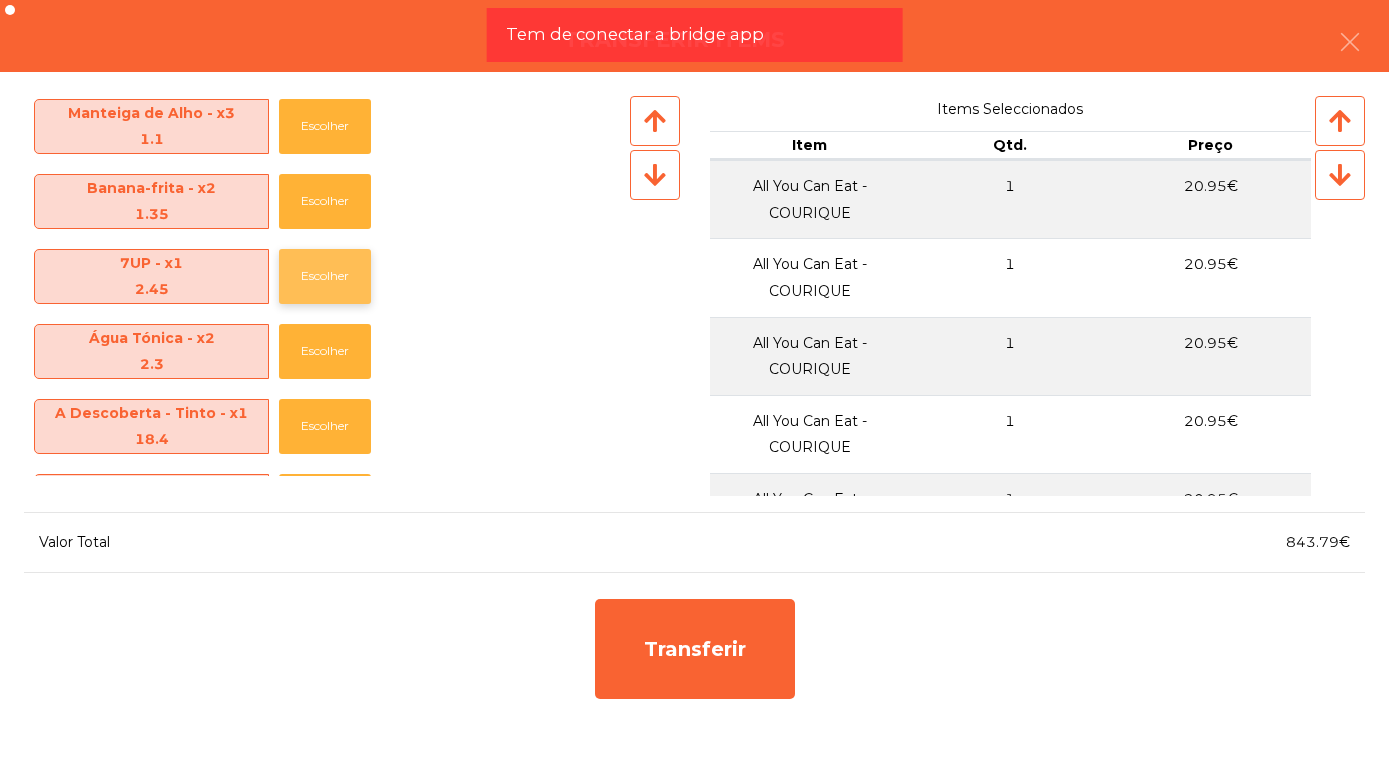 click on "Escolher" 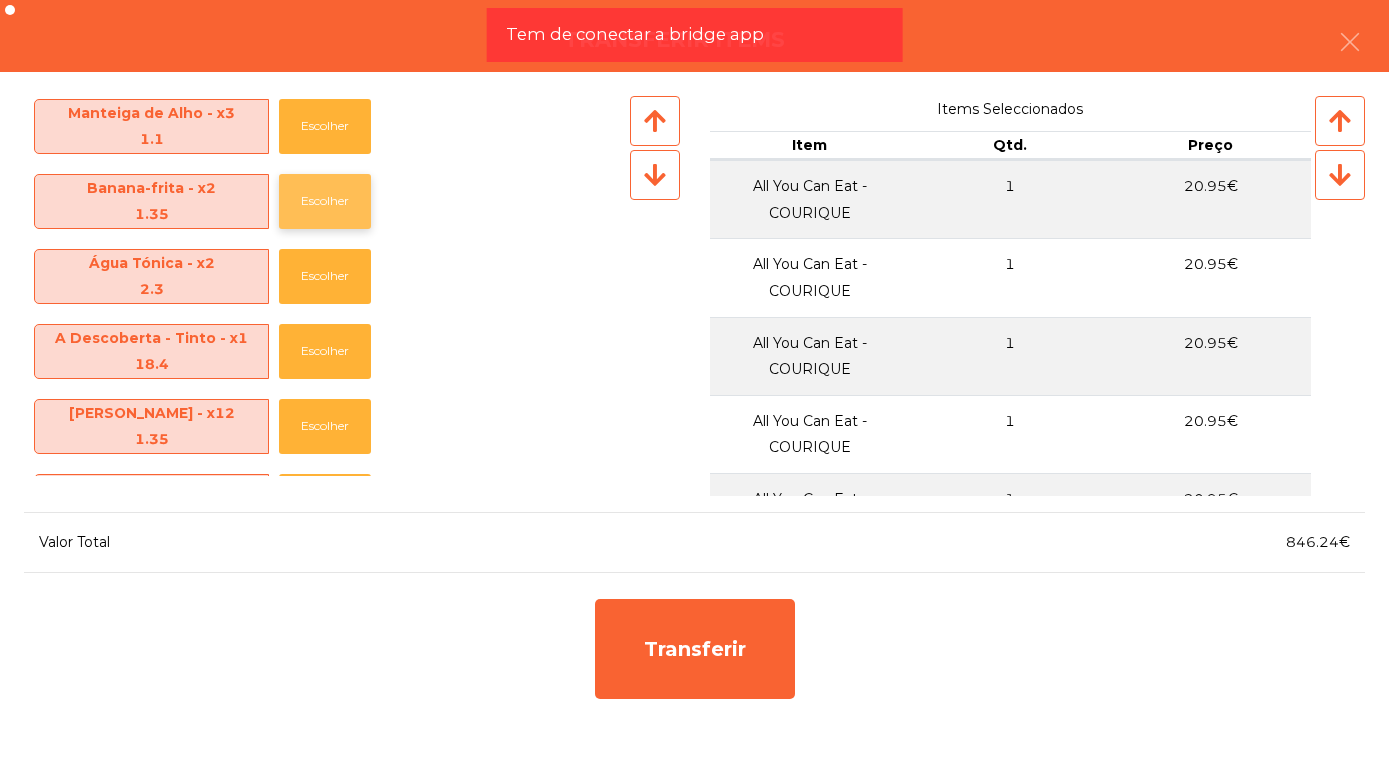 click on "Escolher" 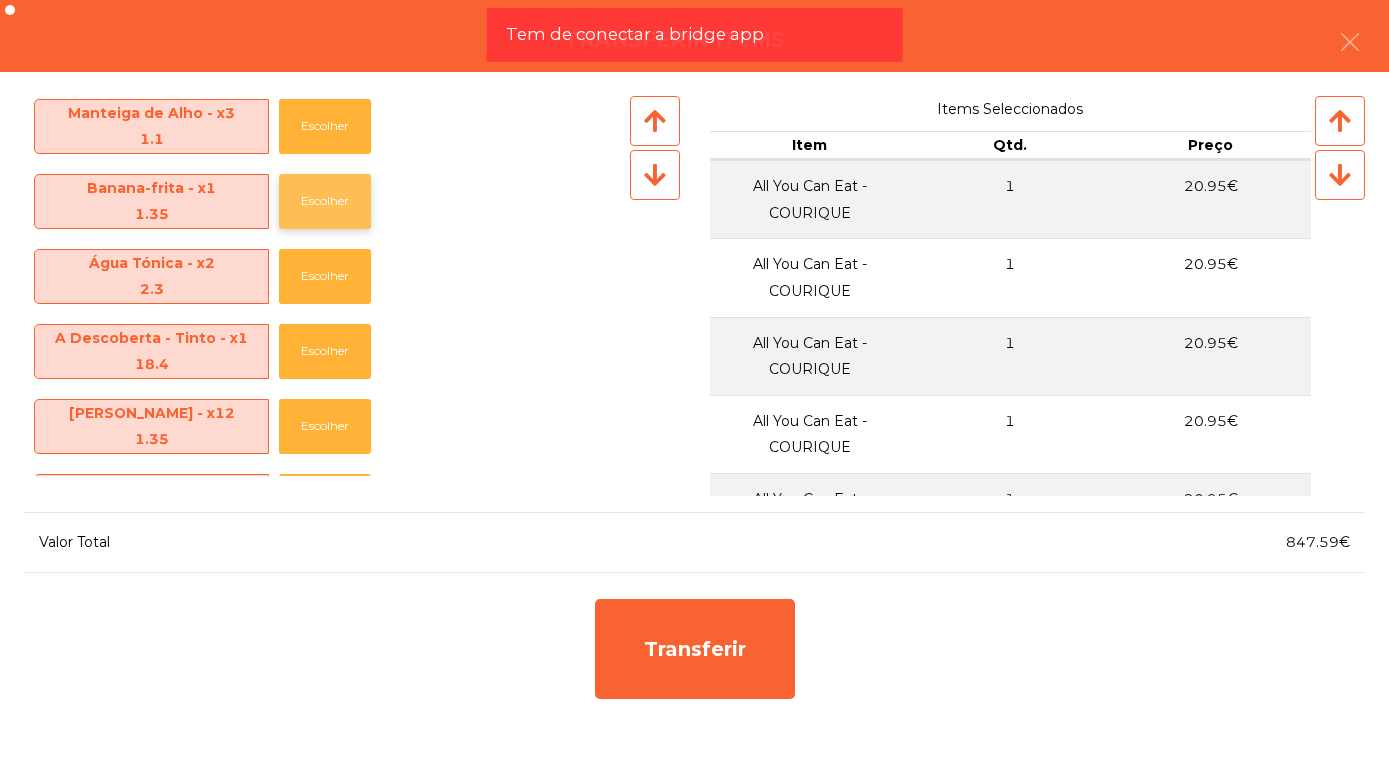 click on "Escolher" 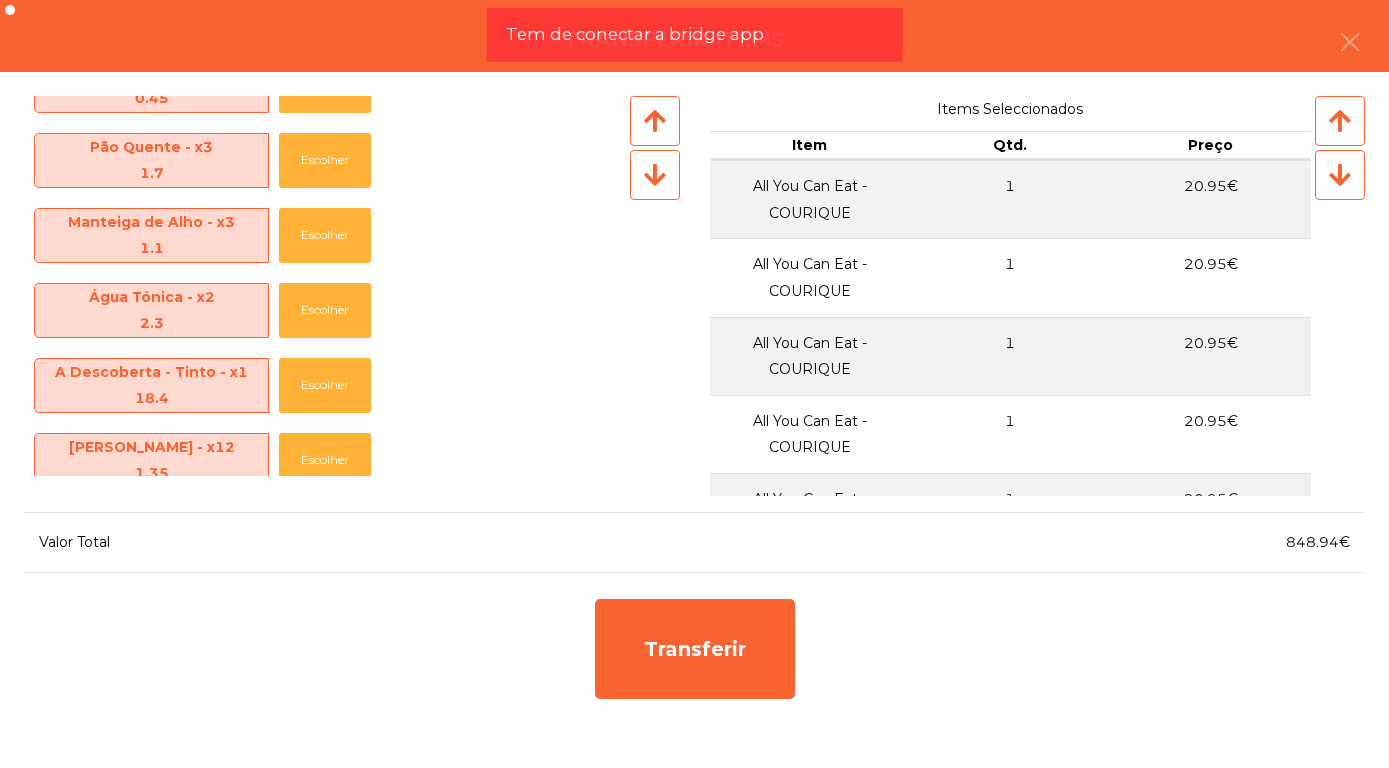 scroll, scrollTop: 1172, scrollLeft: 0, axis: vertical 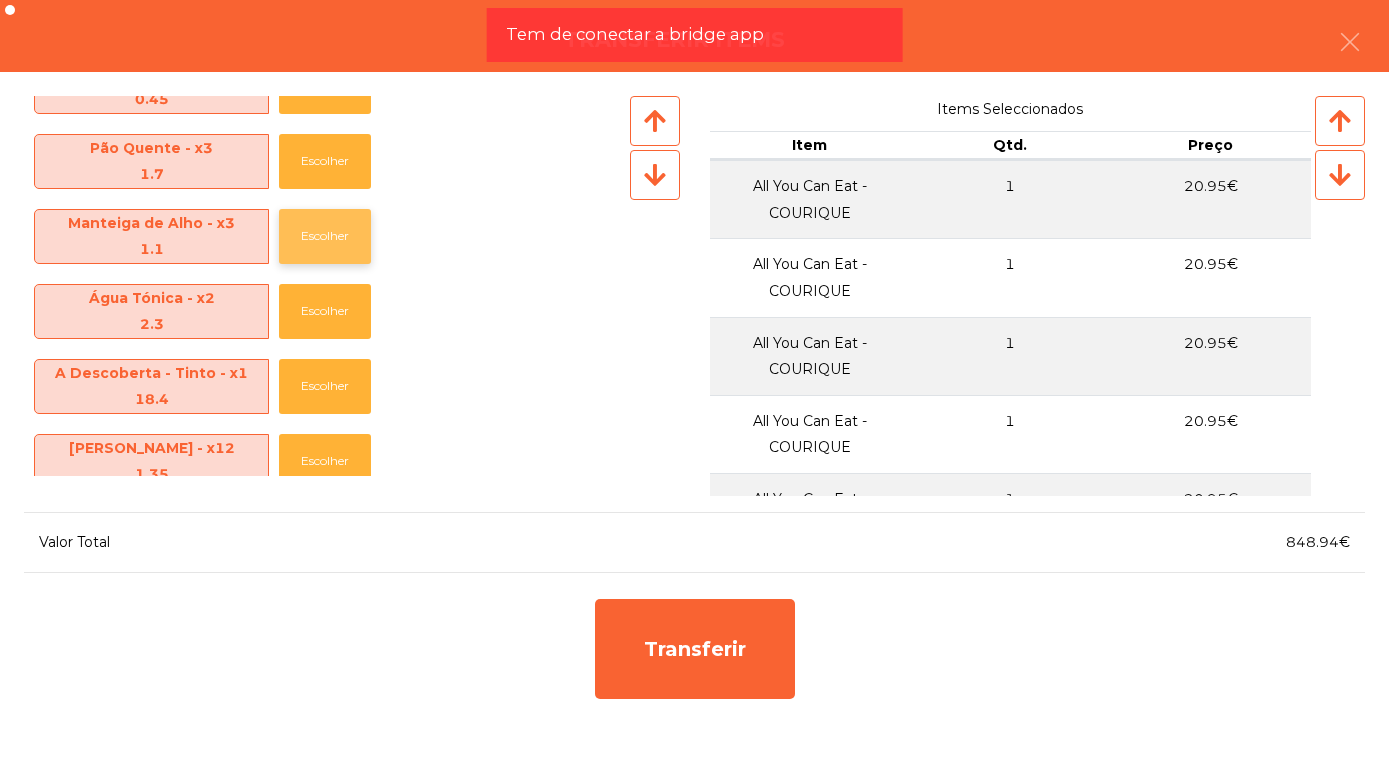 click on "Escolher" 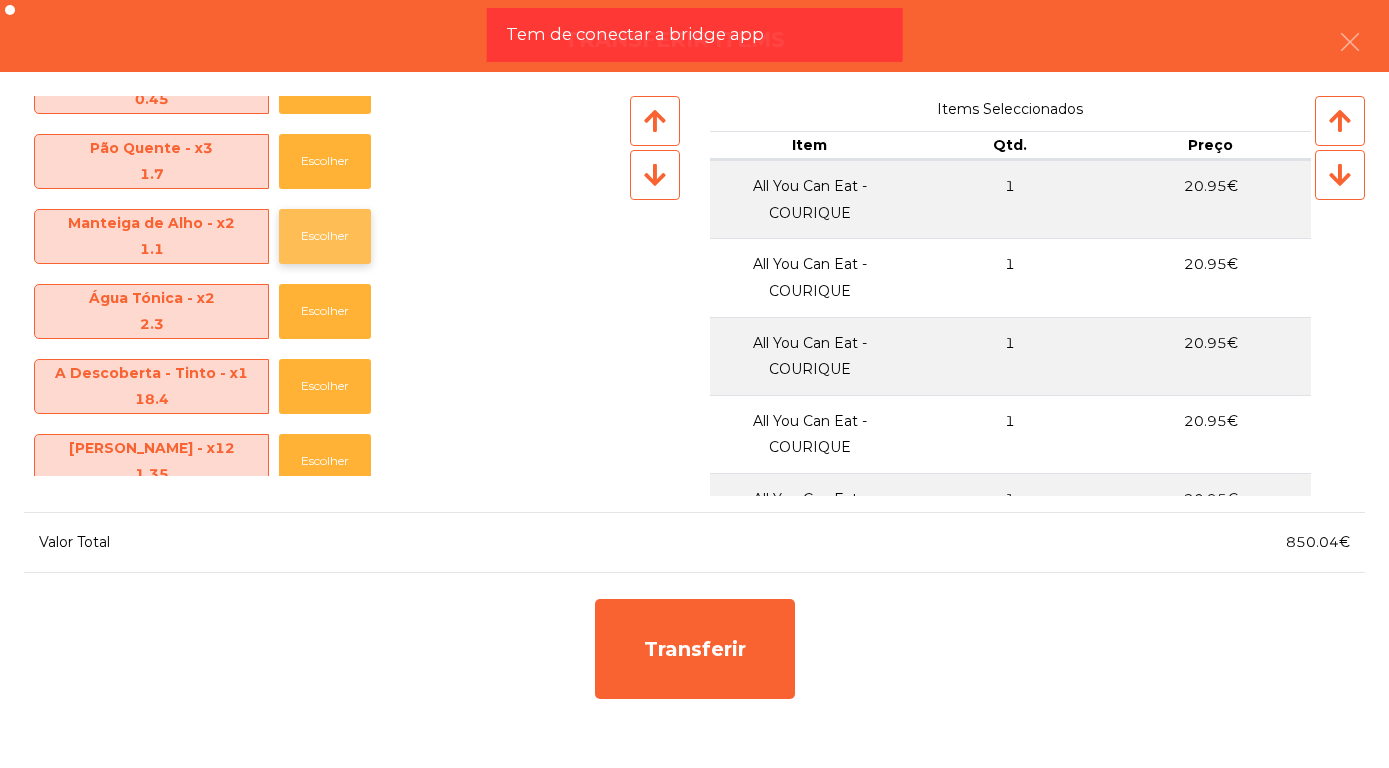 click on "Escolher" 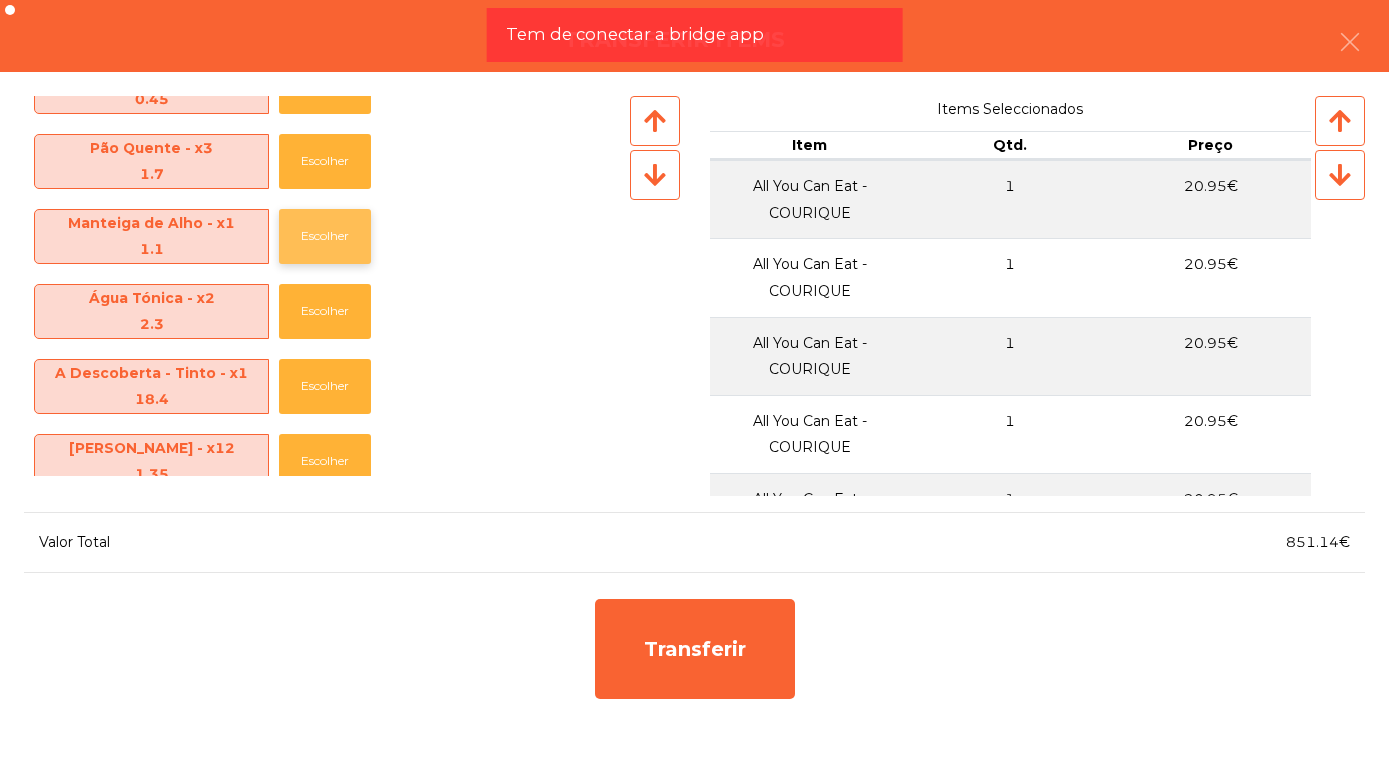click on "Escolher" 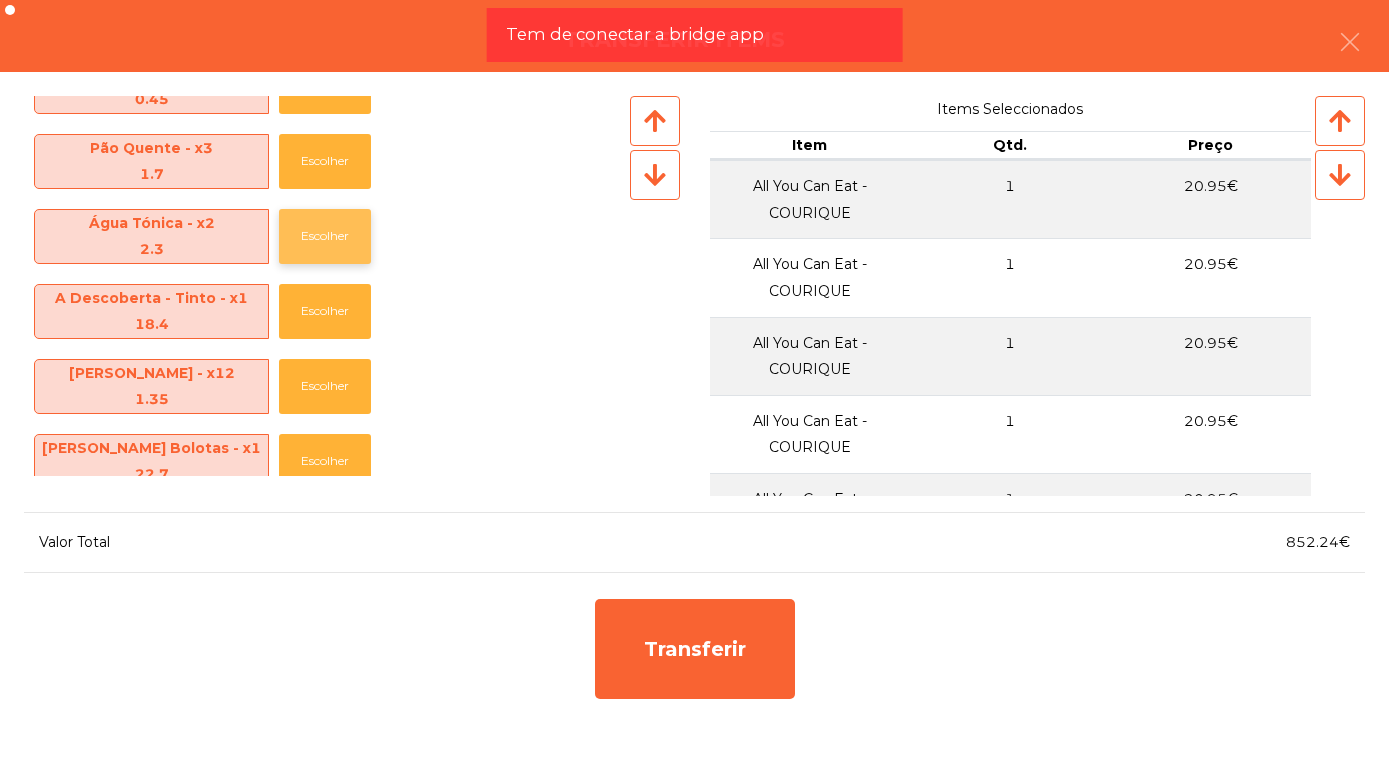 click on "Escolher" 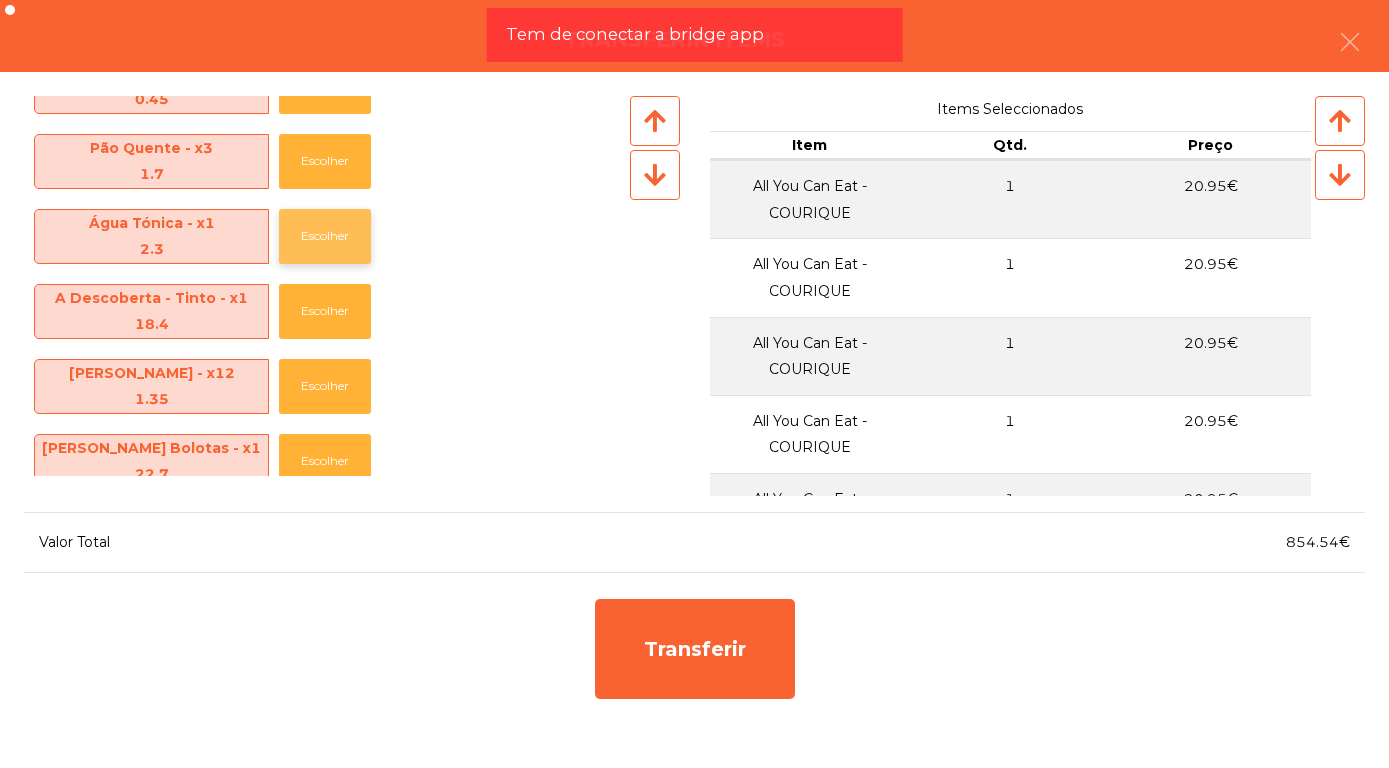 click on "Escolher" 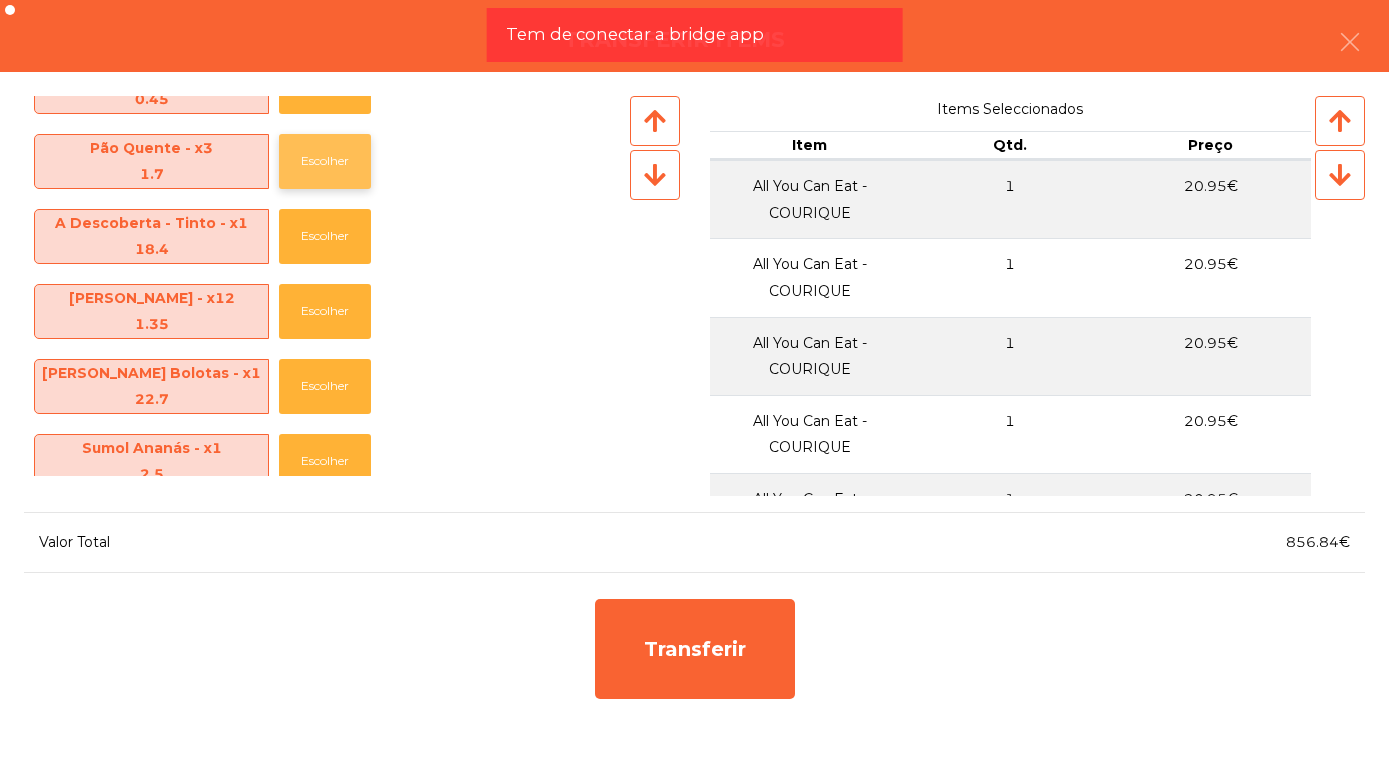 click on "Escolher" 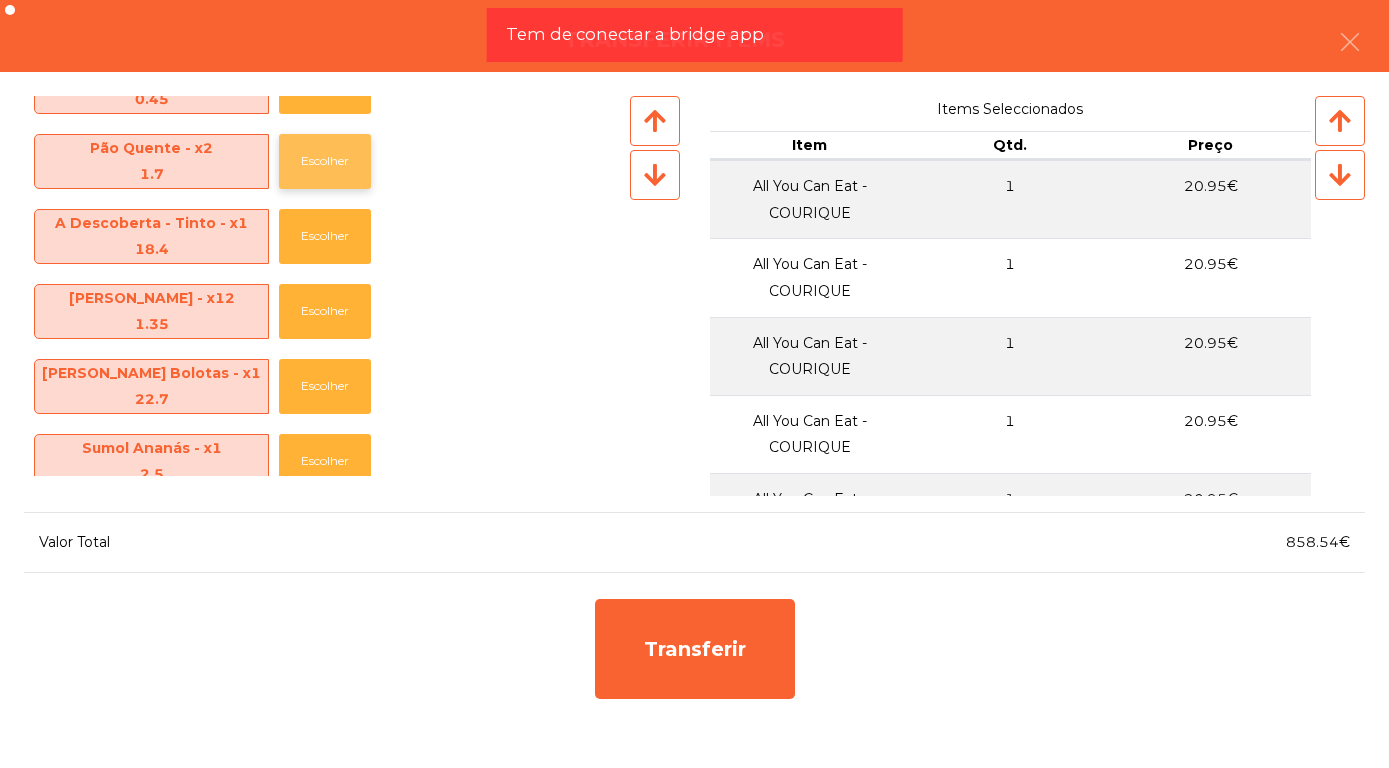 click on "Escolher" 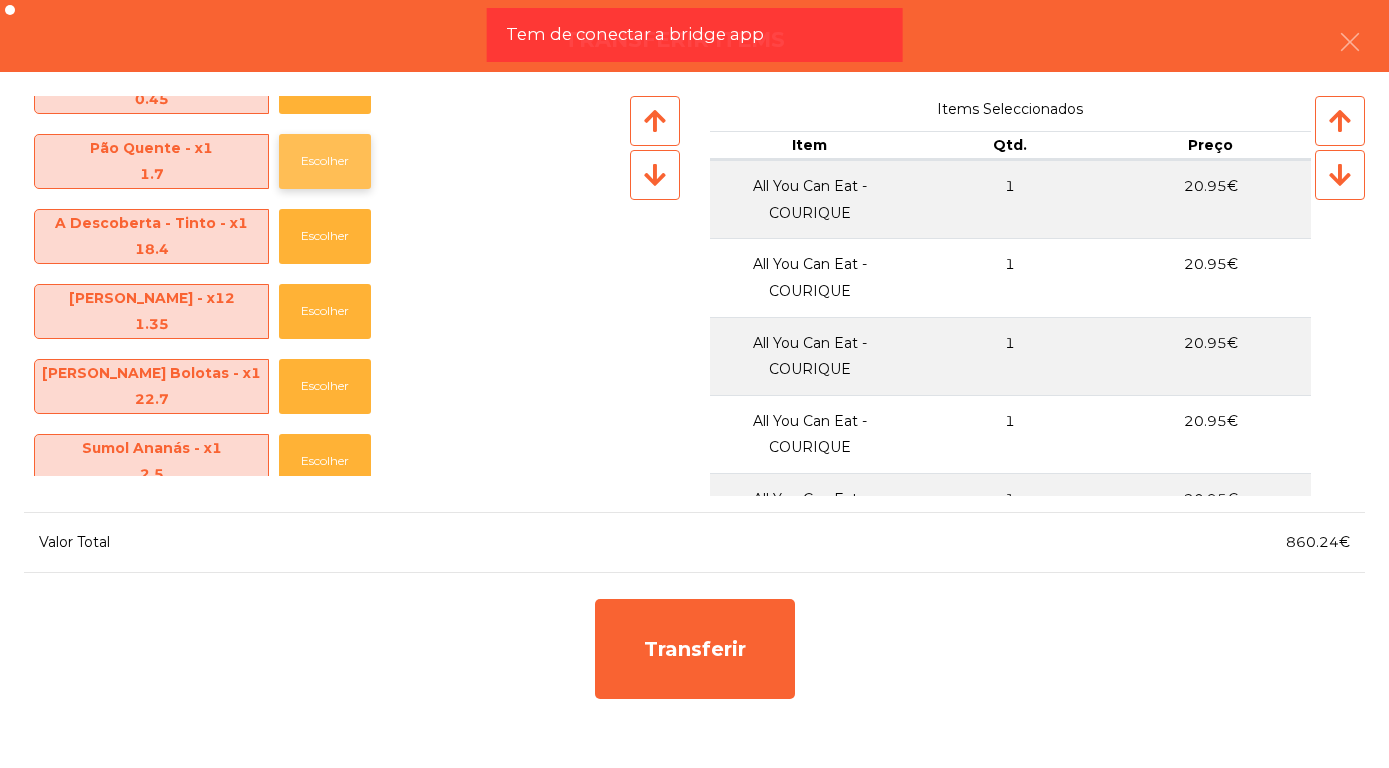click on "Escolher" 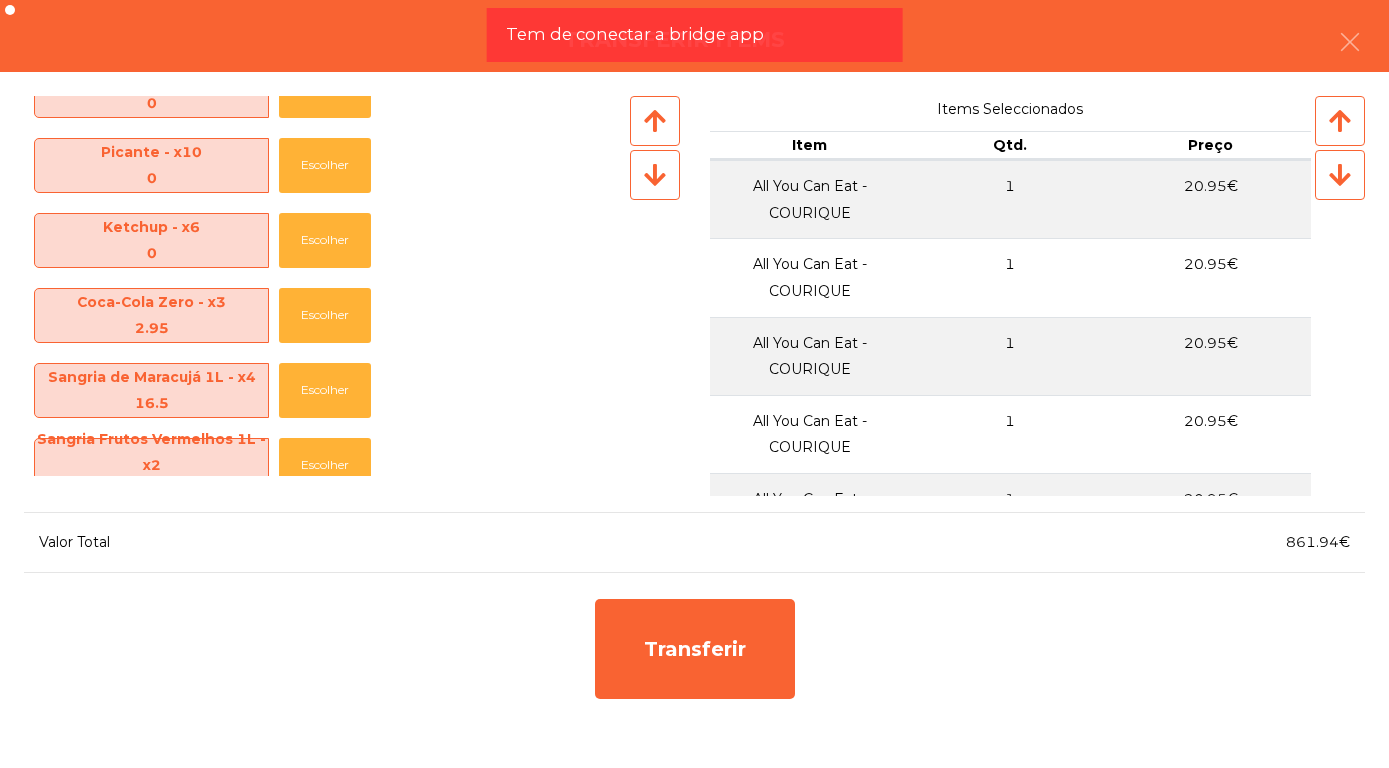 scroll, scrollTop: 721, scrollLeft: 0, axis: vertical 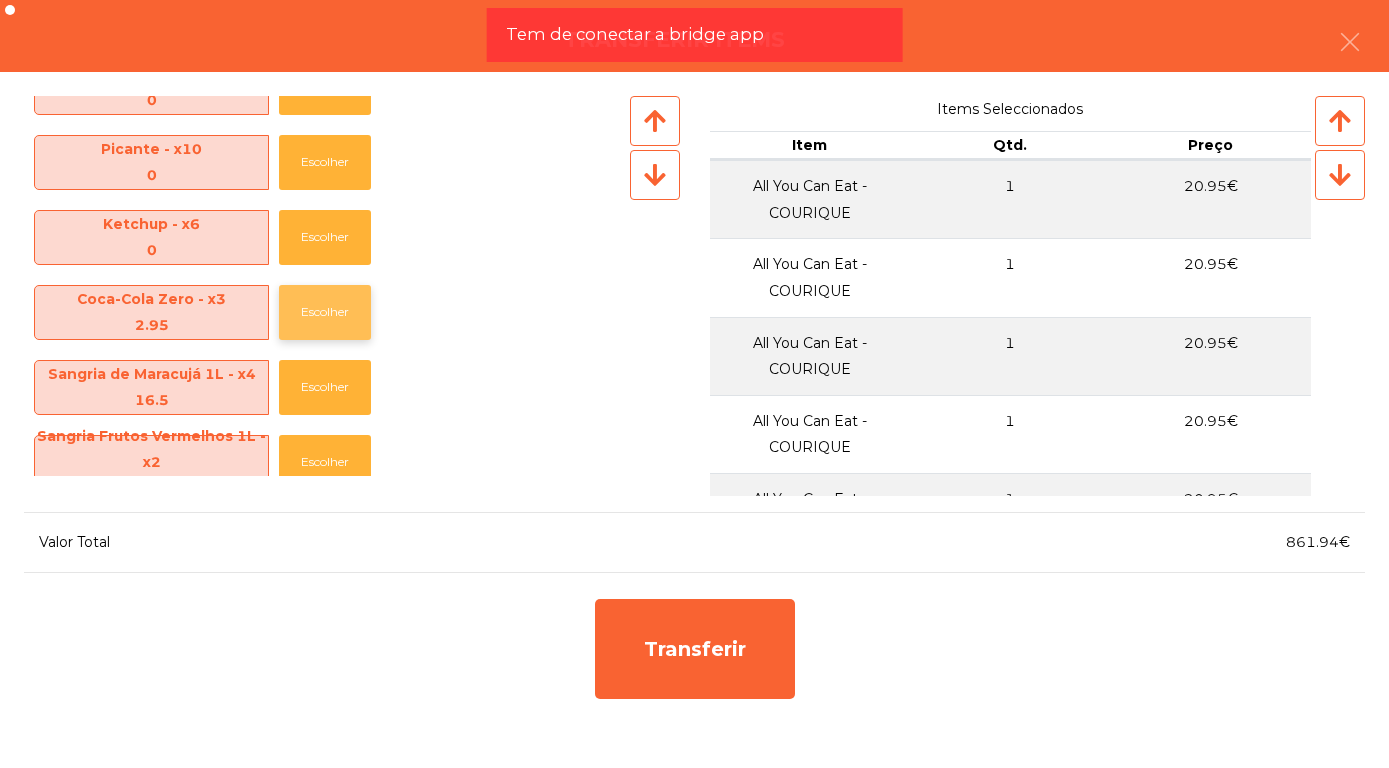 click on "Escolher" 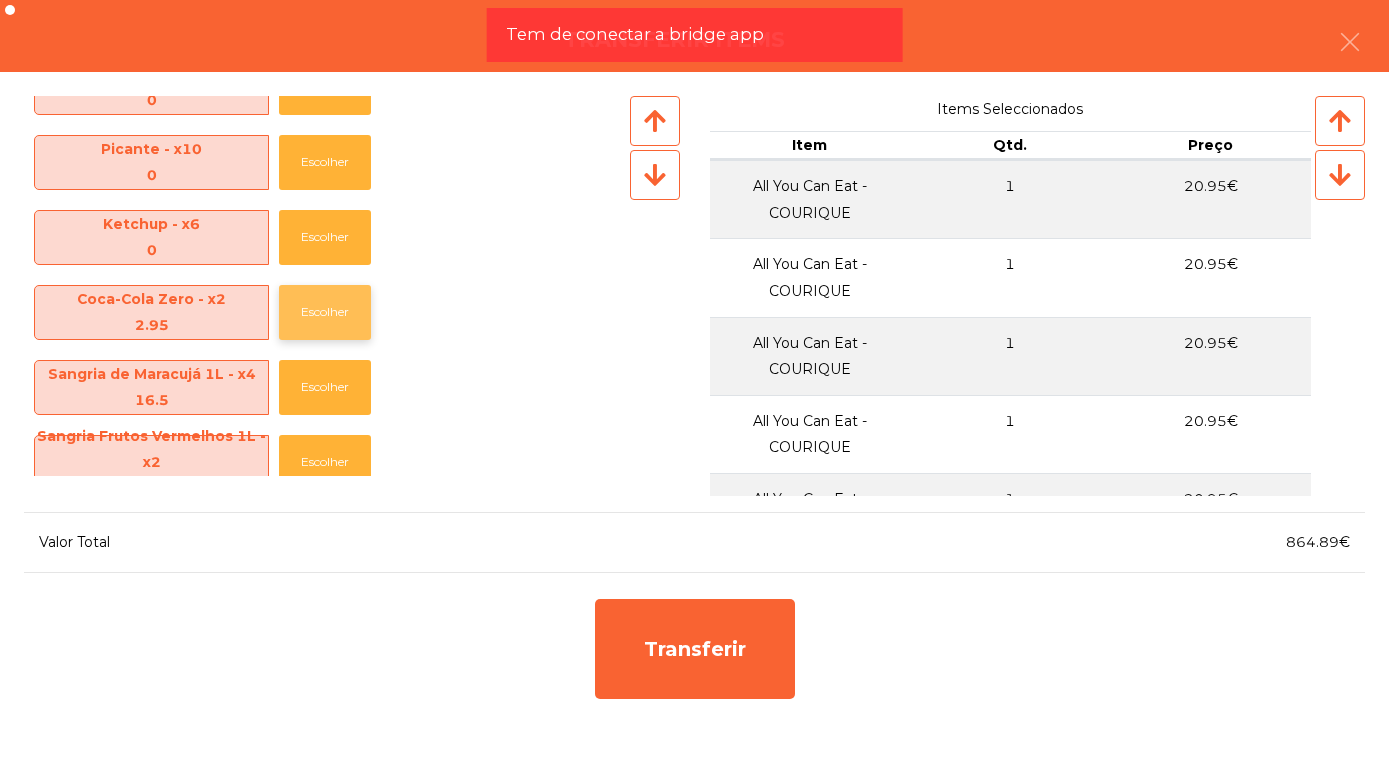 click on "Escolher" 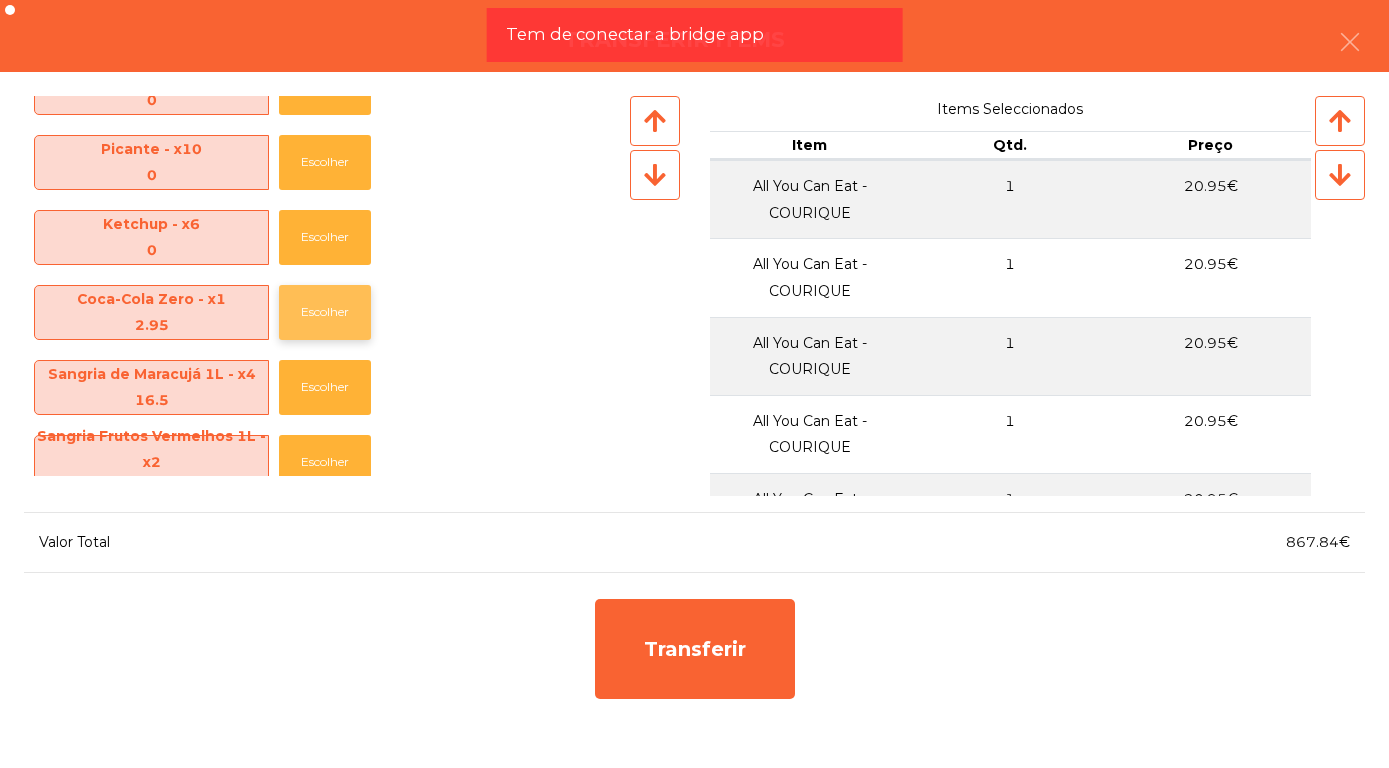 click on "Escolher" 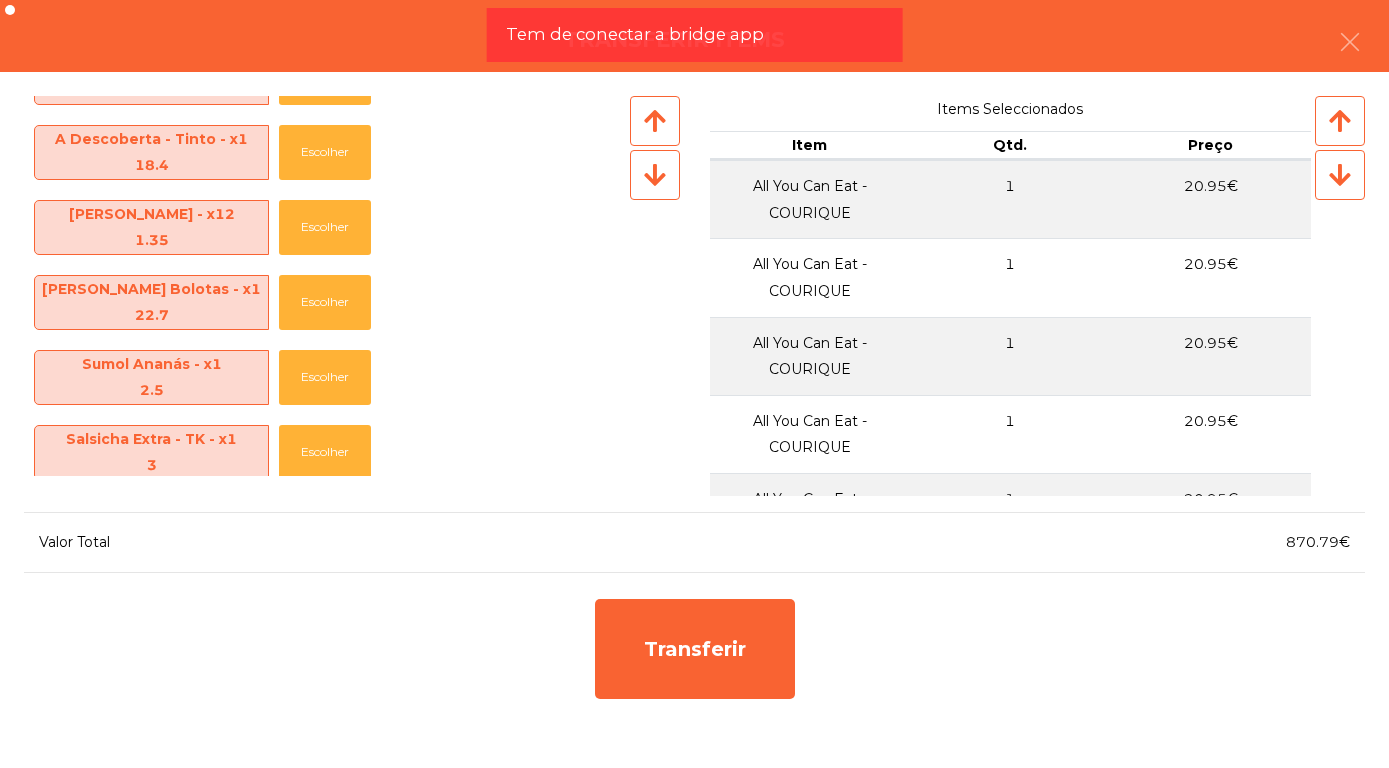 scroll, scrollTop: 1108, scrollLeft: 0, axis: vertical 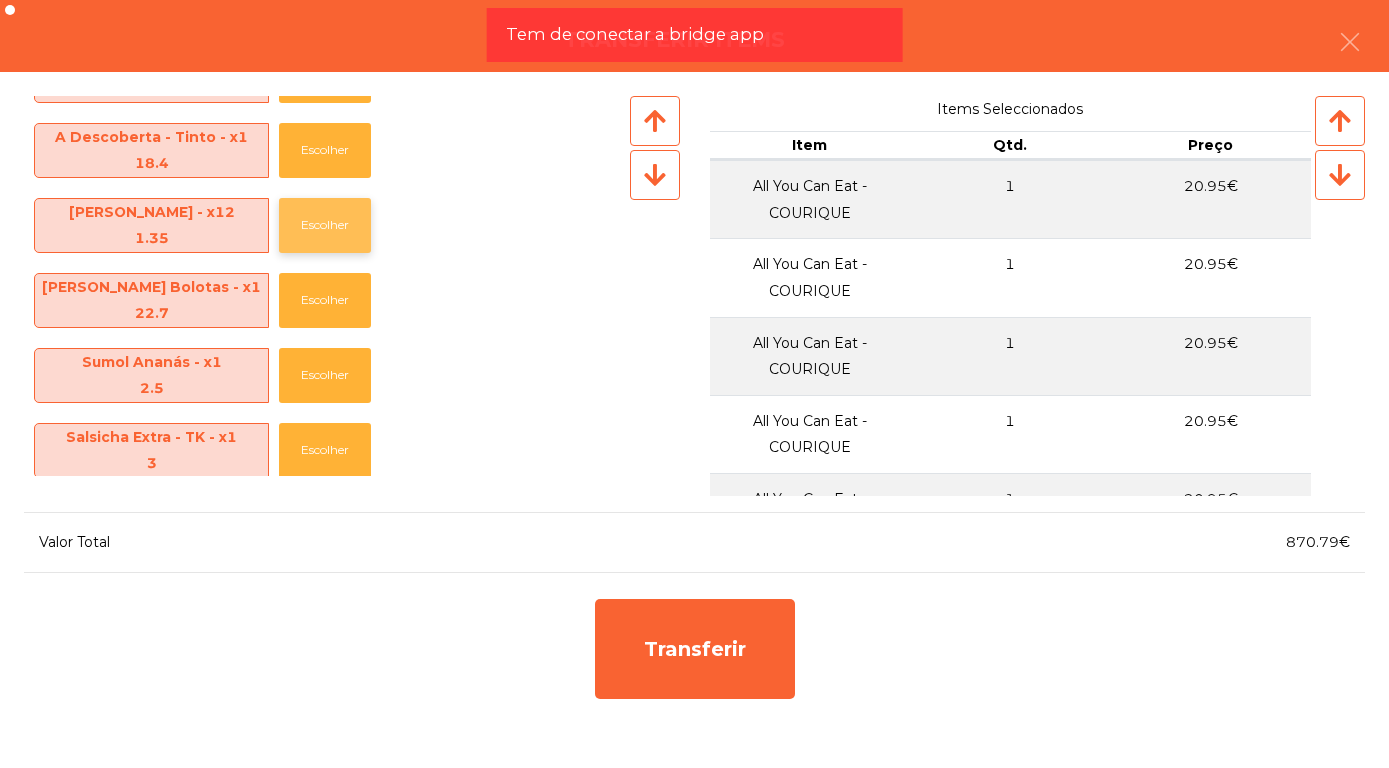 click on "Escolher" 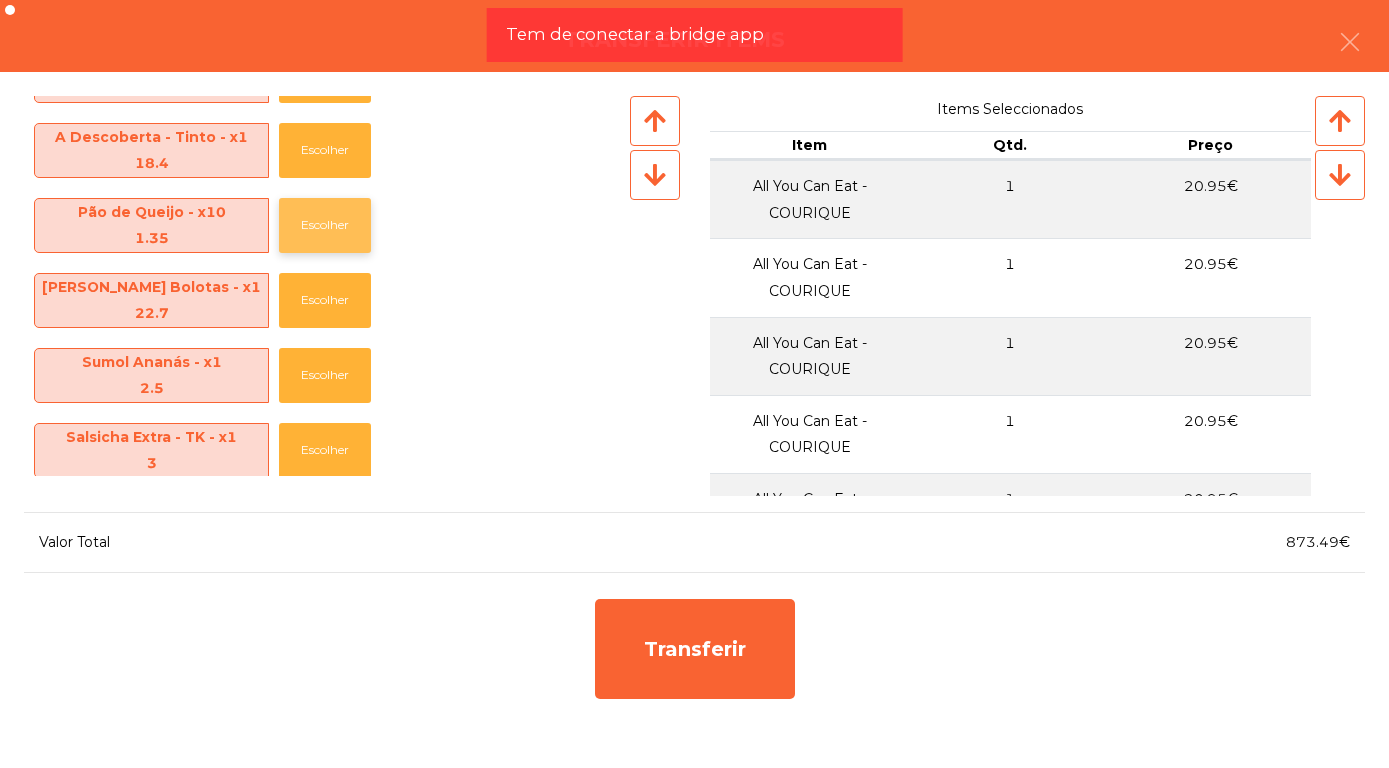 click on "Escolher" 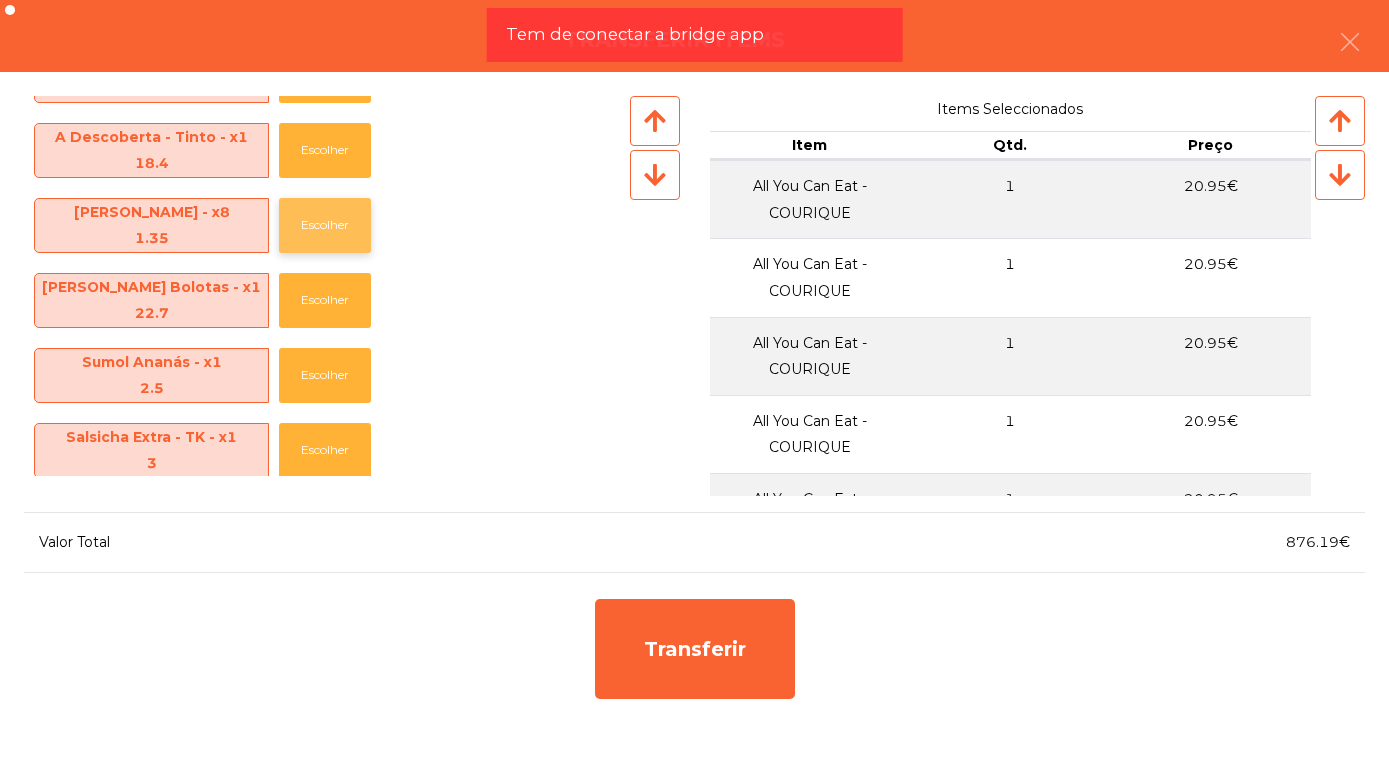 click on "Escolher" 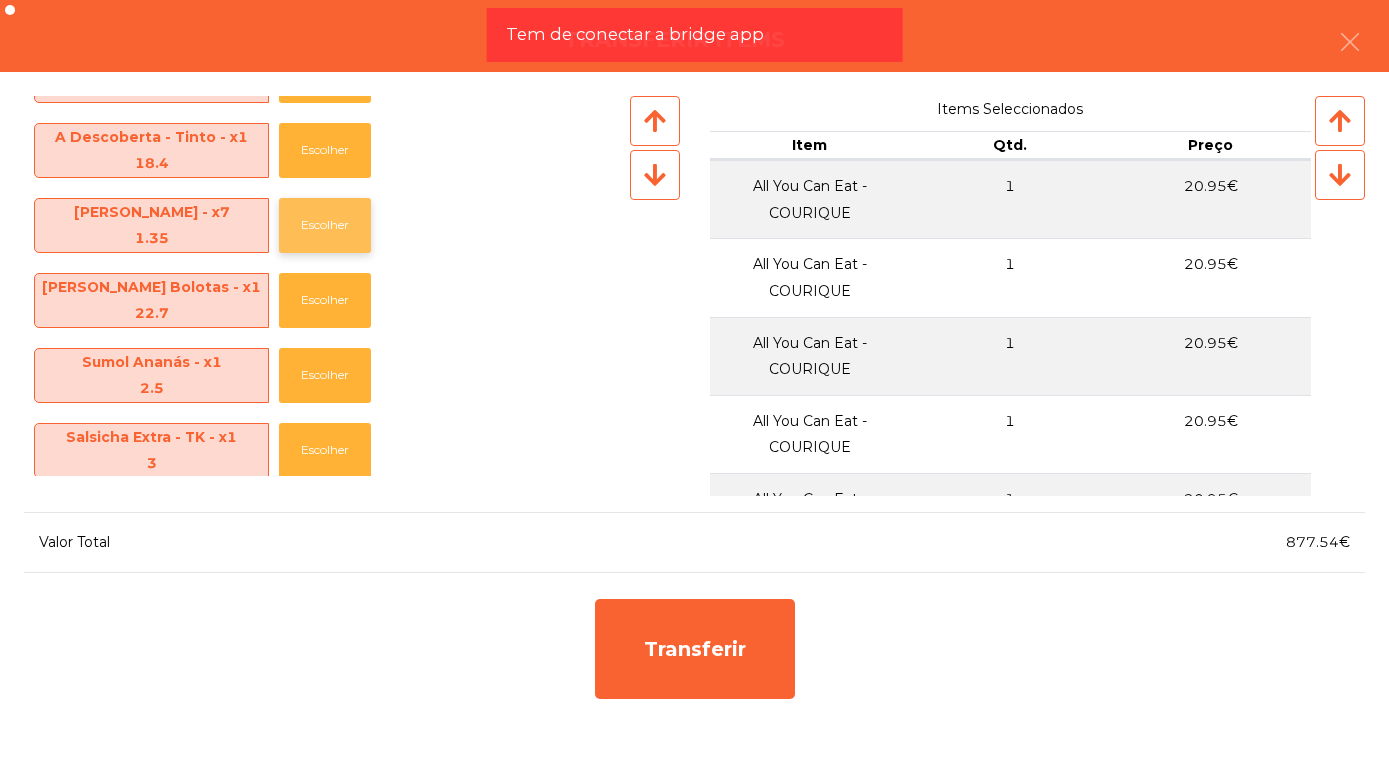 click on "Escolher" 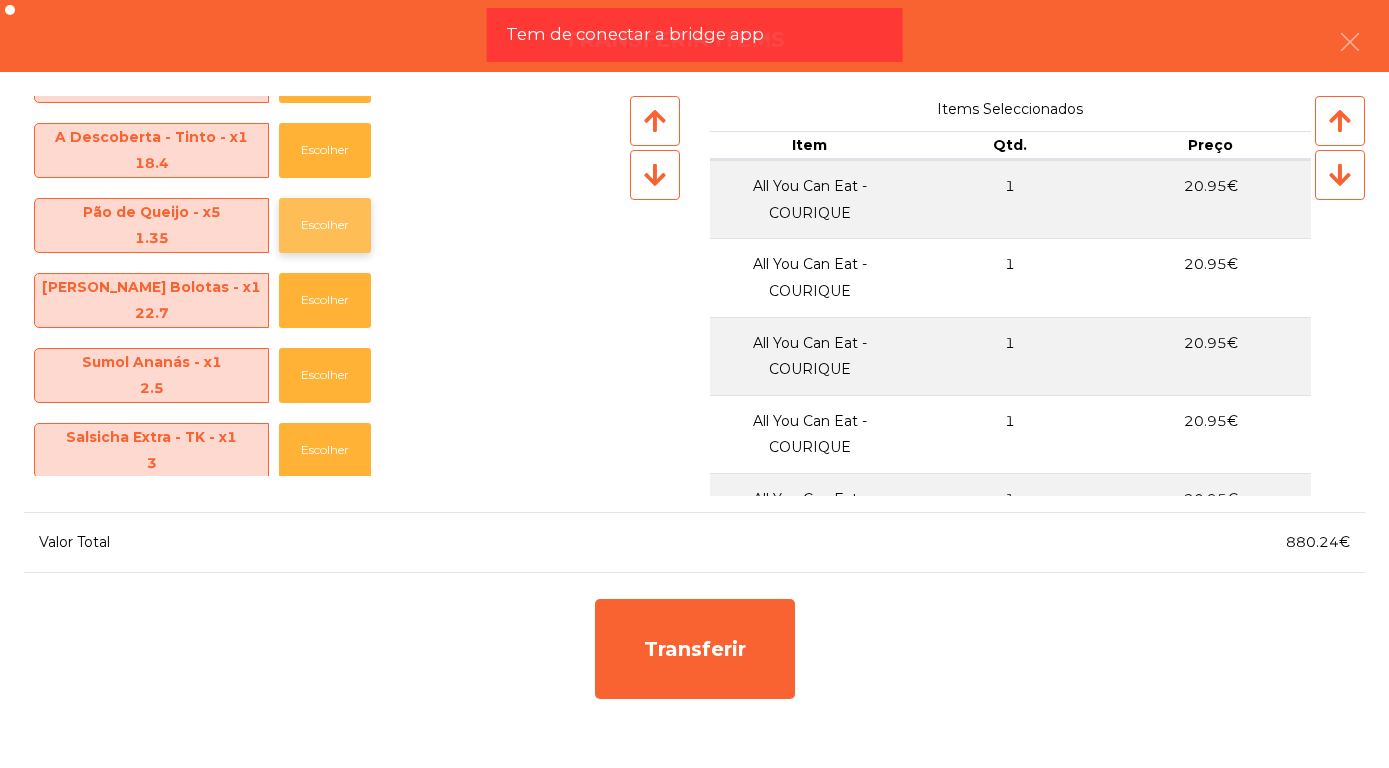 click on "Escolher" 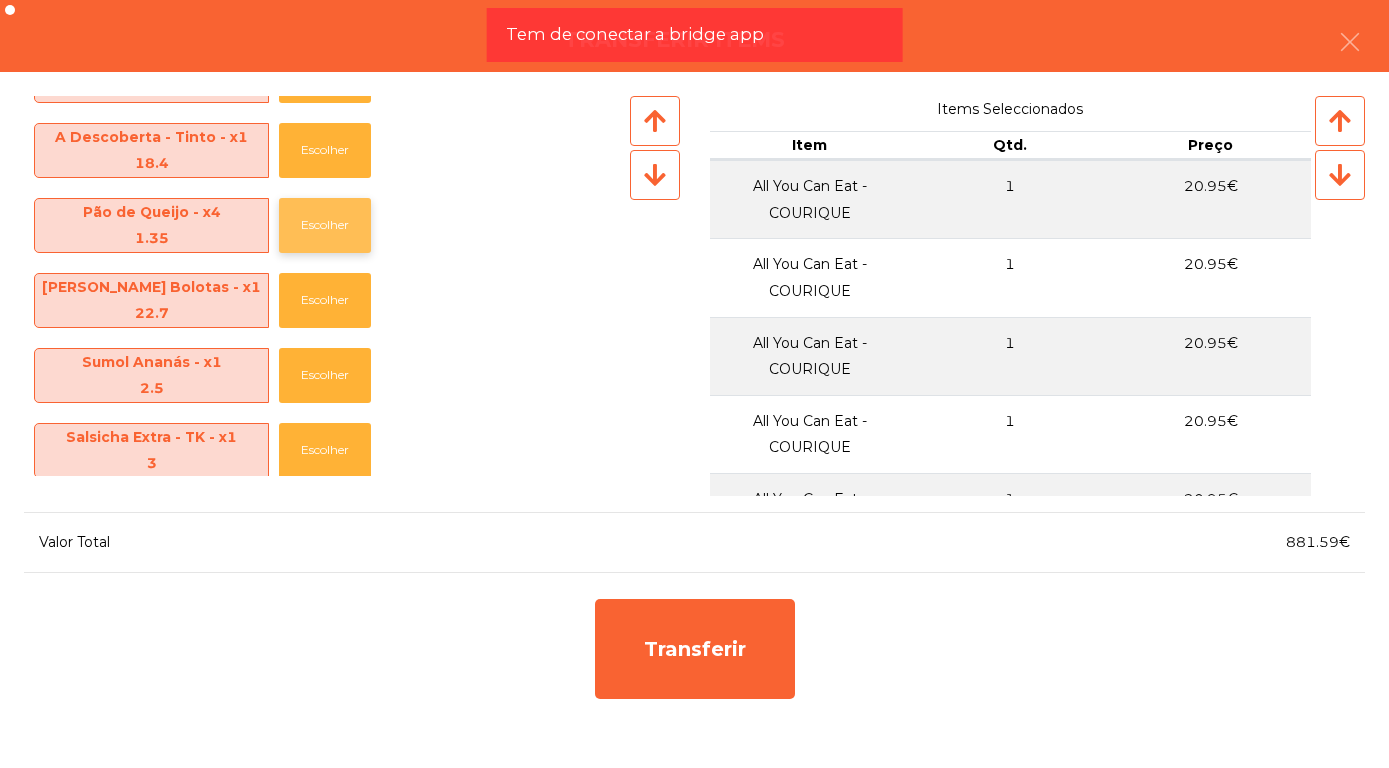 click on "Escolher" 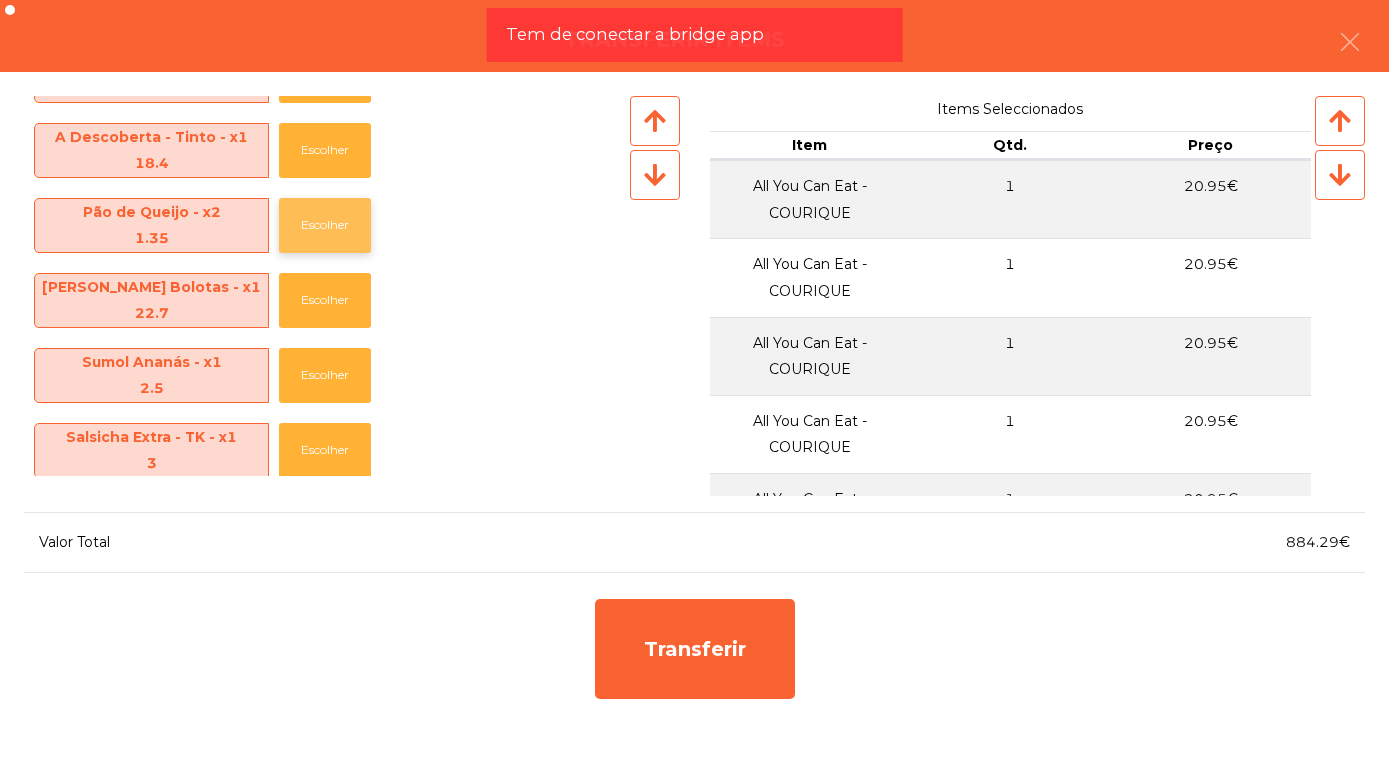 click on "Escolher" 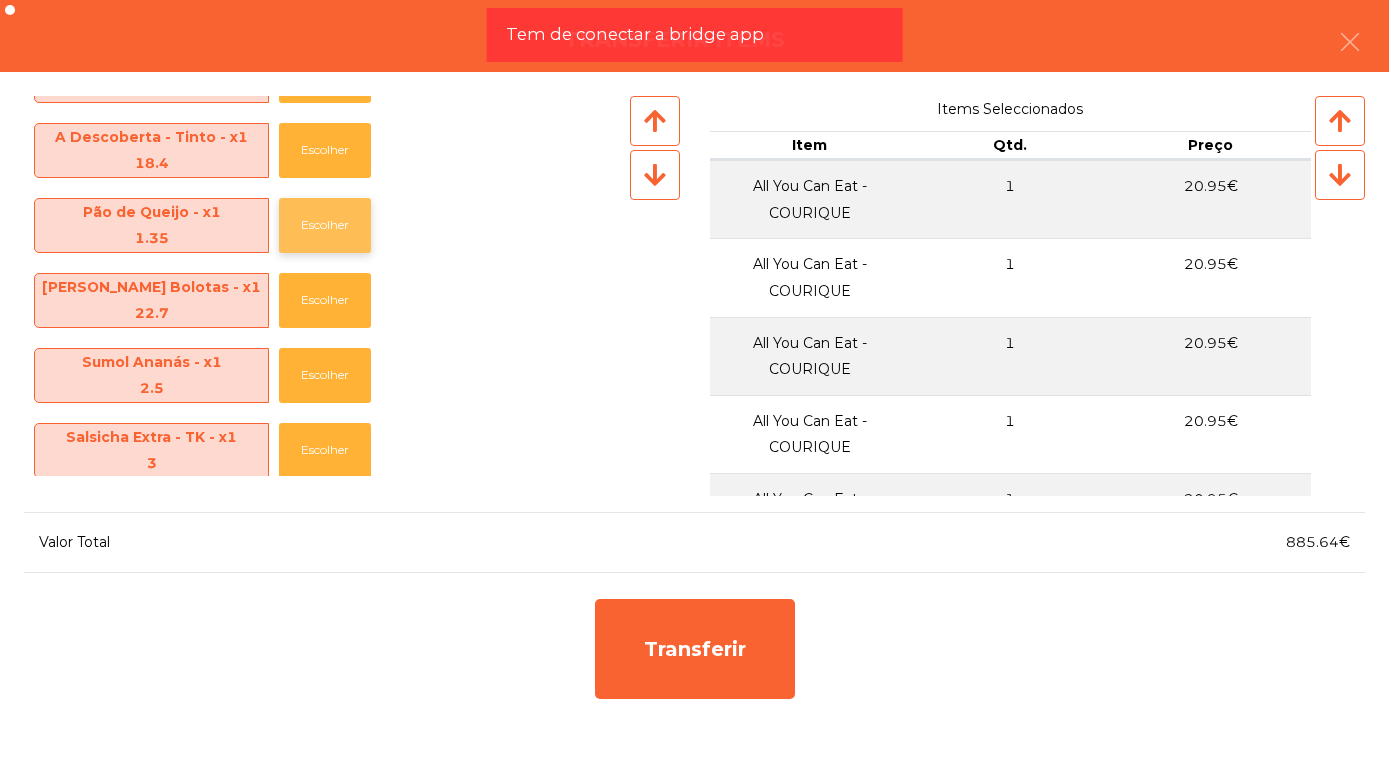 click on "Escolher" 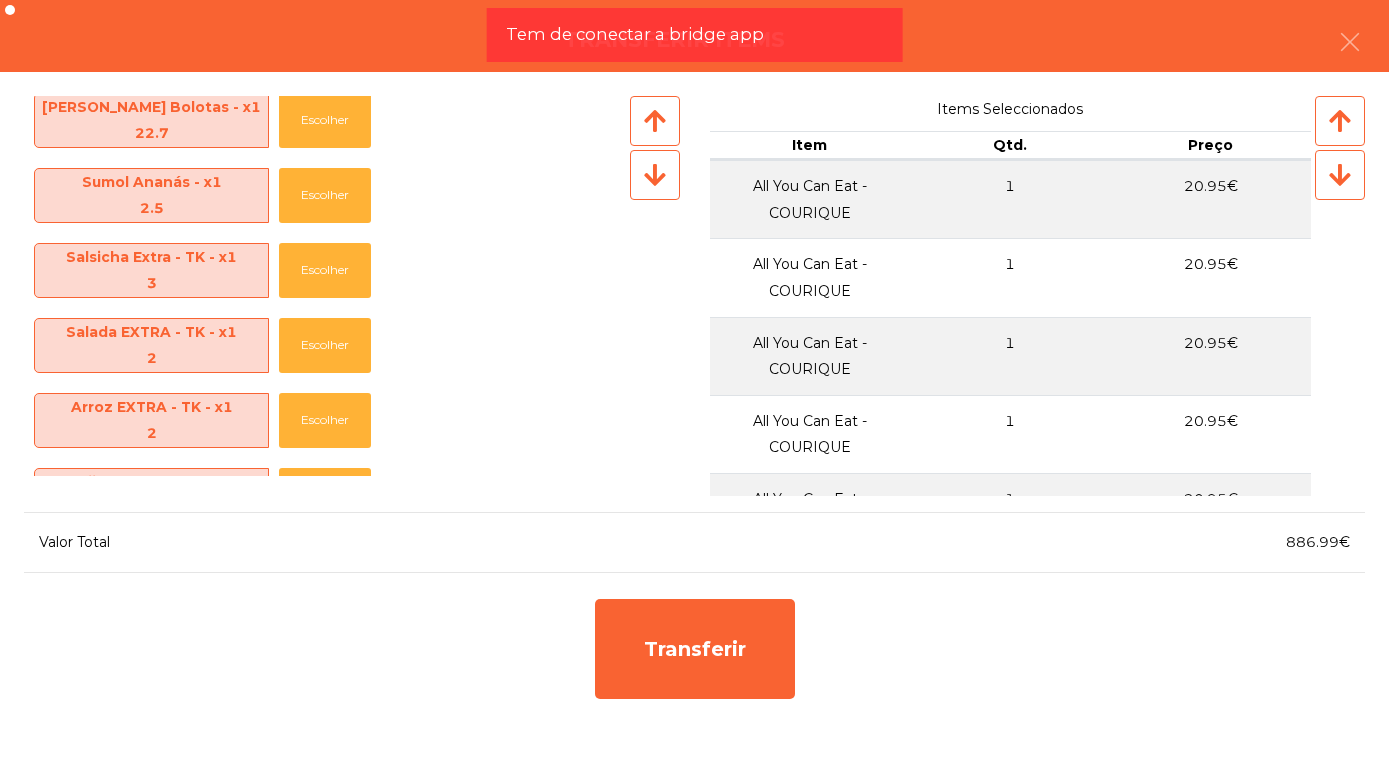 scroll, scrollTop: 1217, scrollLeft: 0, axis: vertical 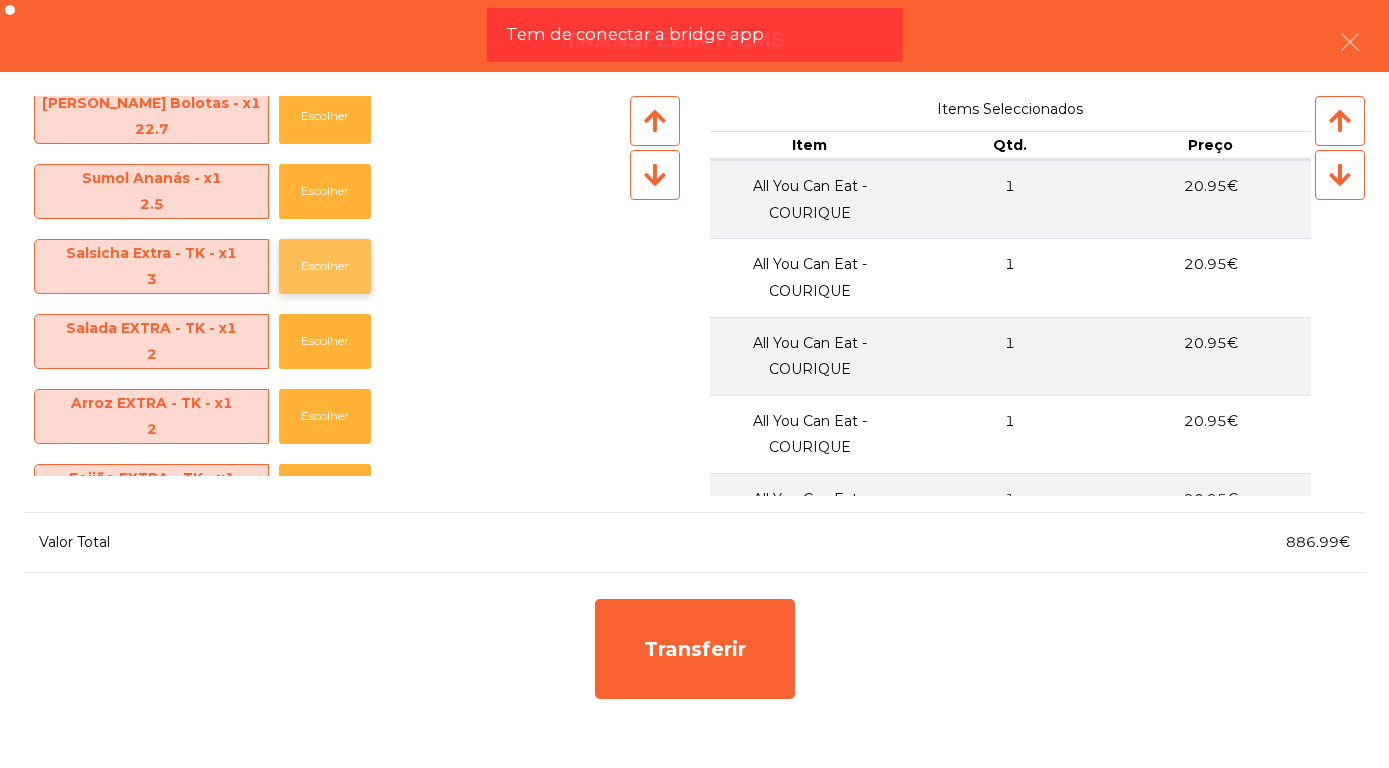 click on "Escolher" 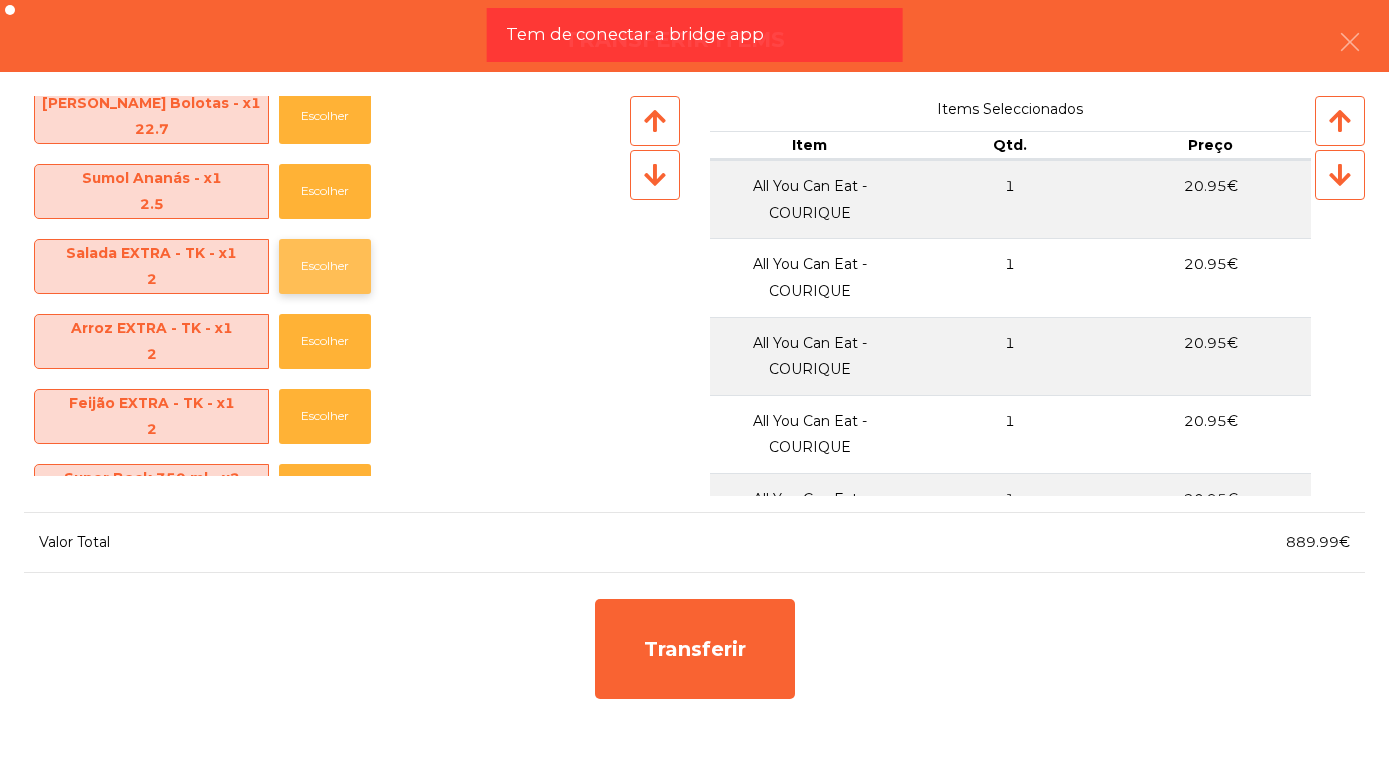 click on "Escolher" 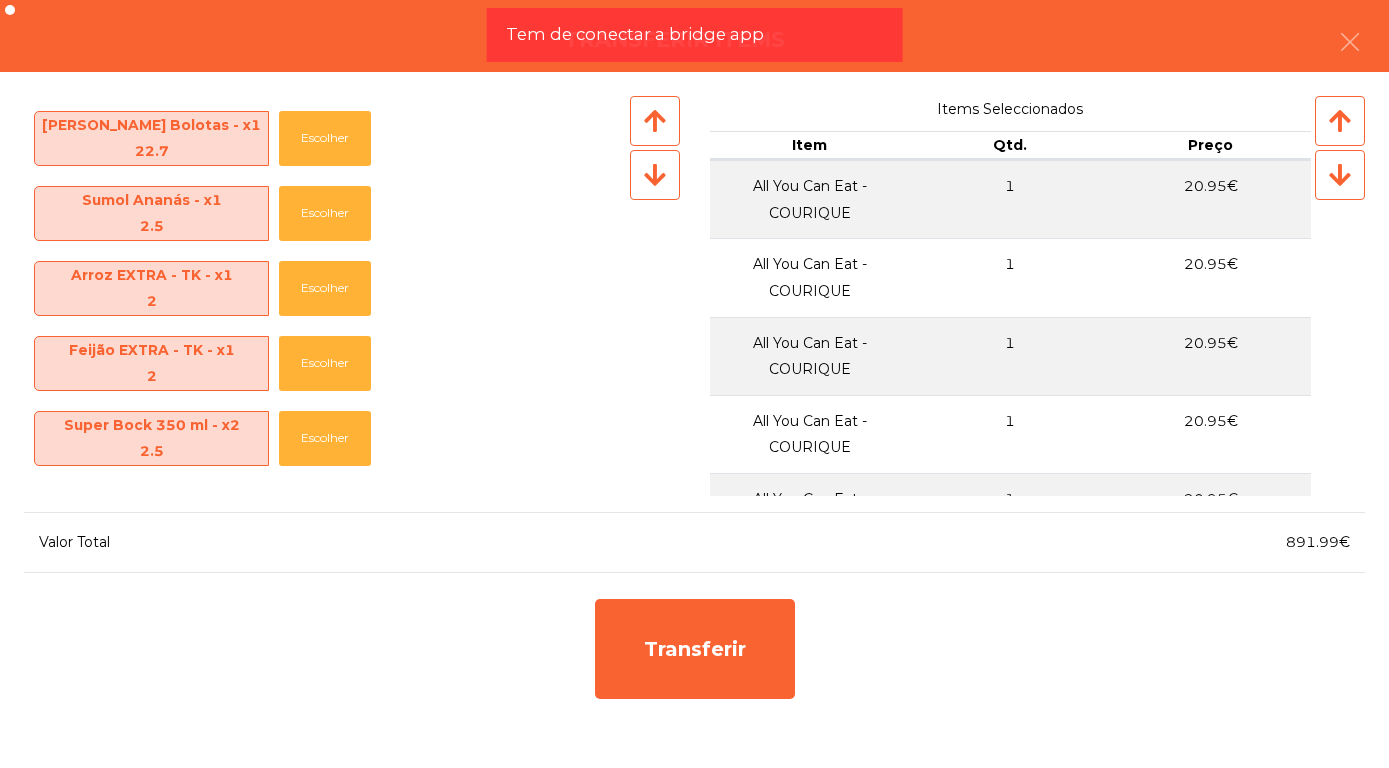 scroll, scrollTop: 1195, scrollLeft: 0, axis: vertical 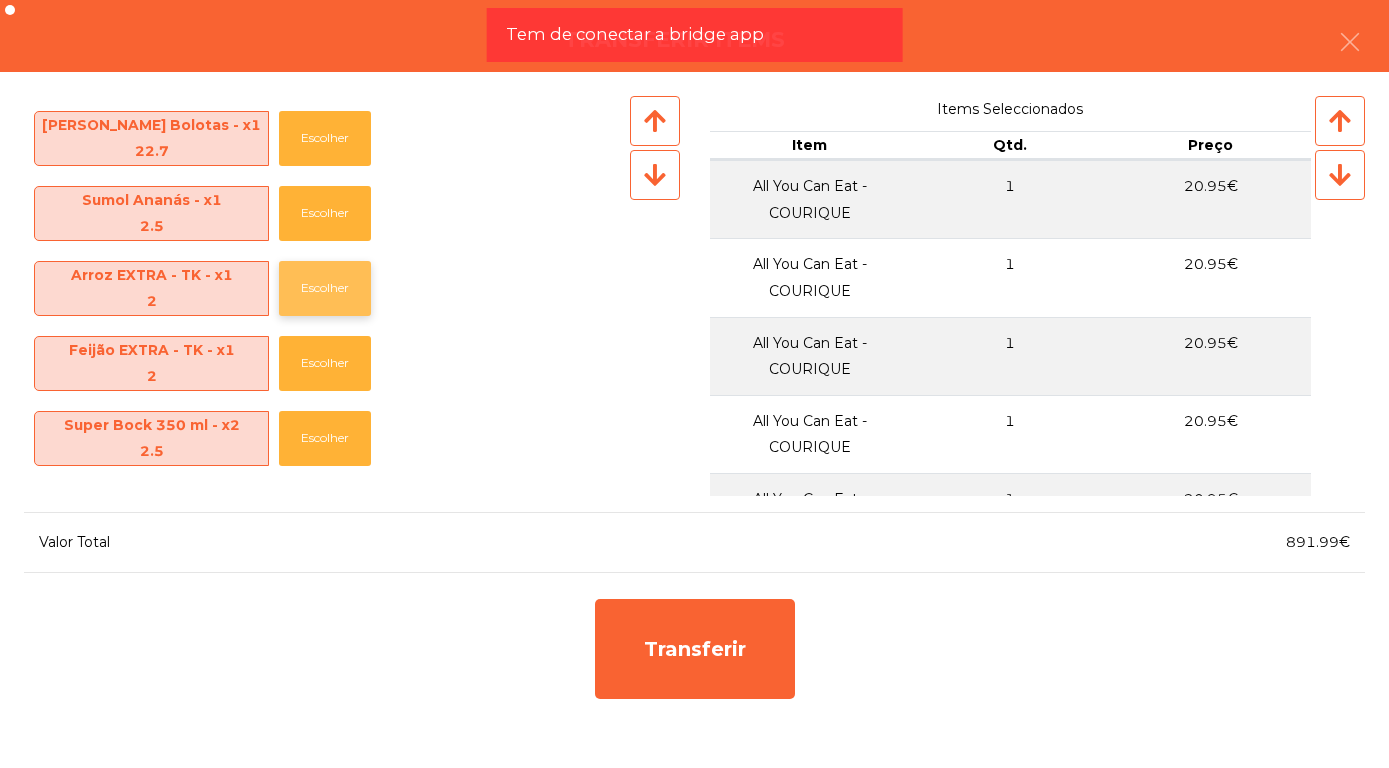 click on "Escolher" 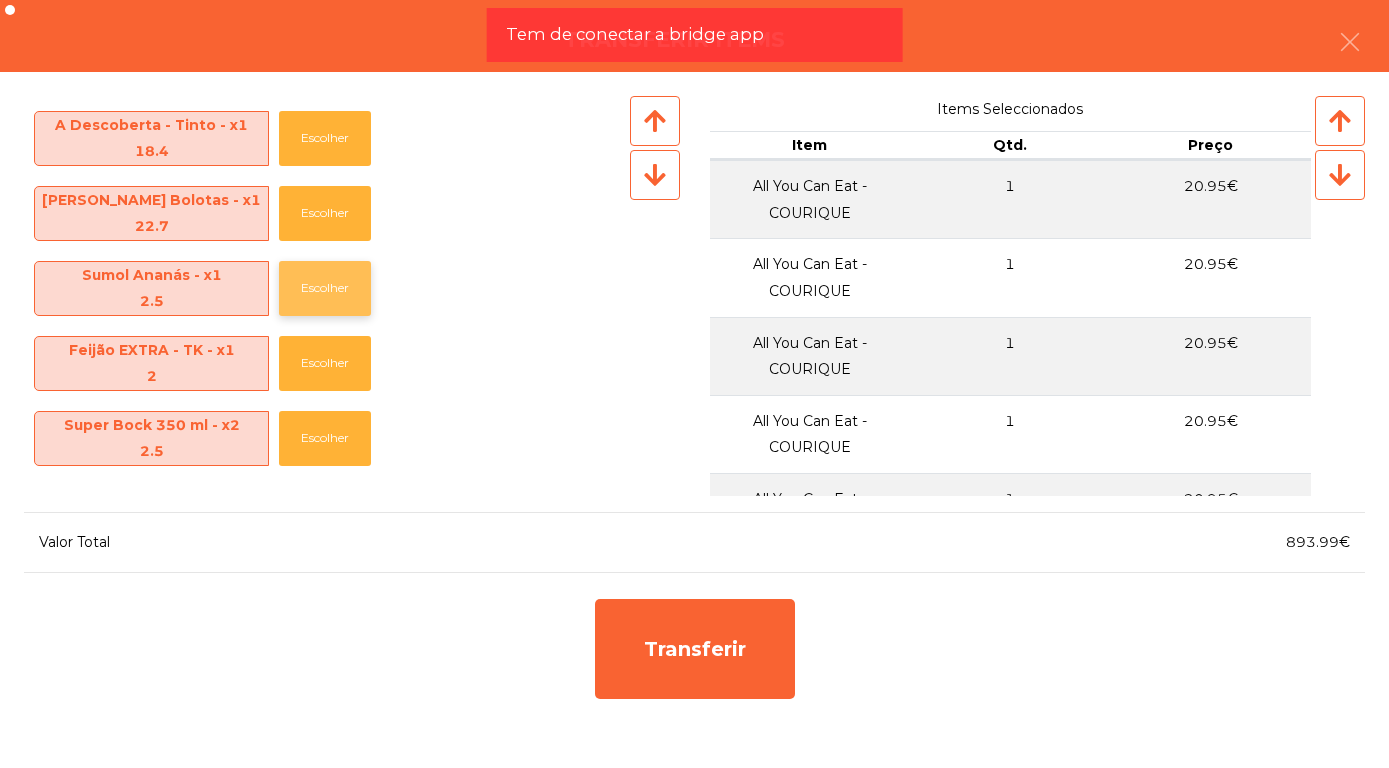 click on "Escolher" 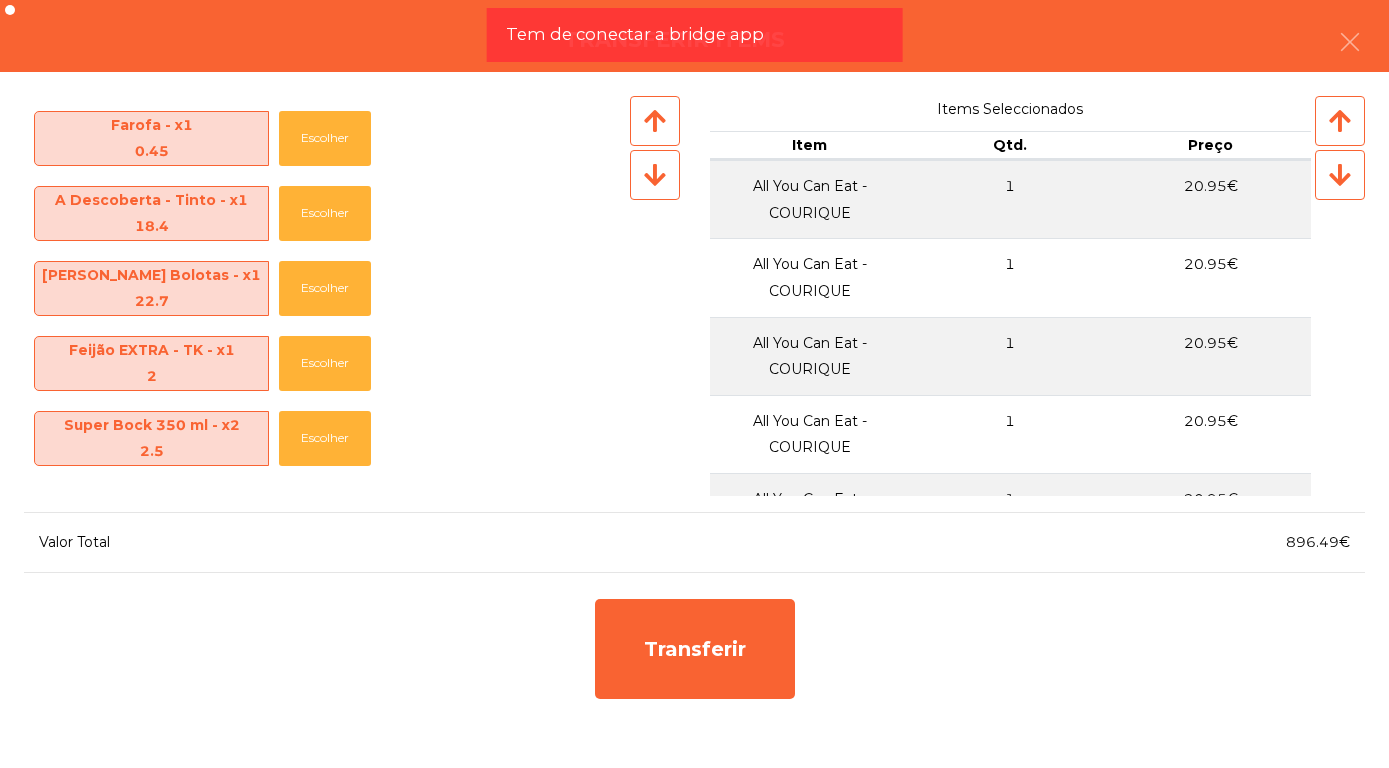 scroll, scrollTop: 1045, scrollLeft: 0, axis: vertical 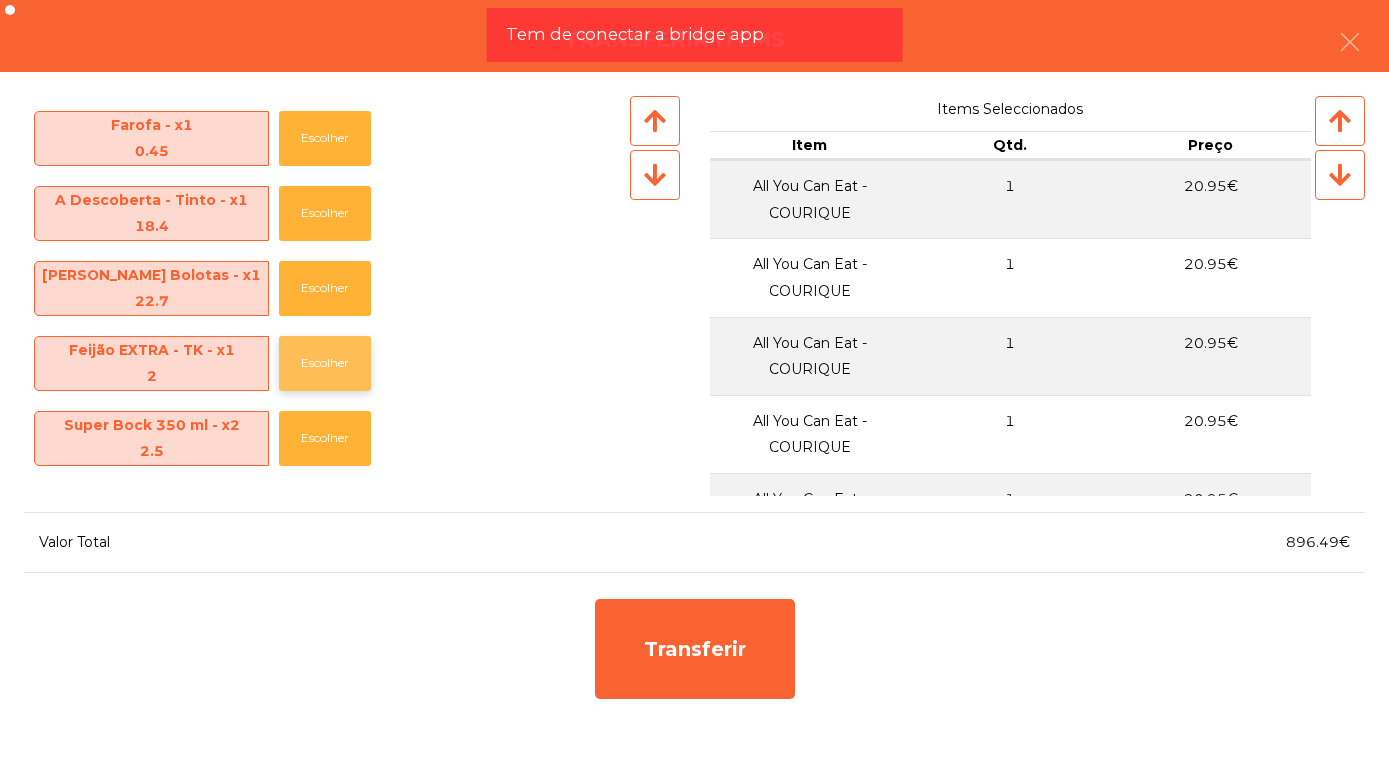 click on "Escolher" 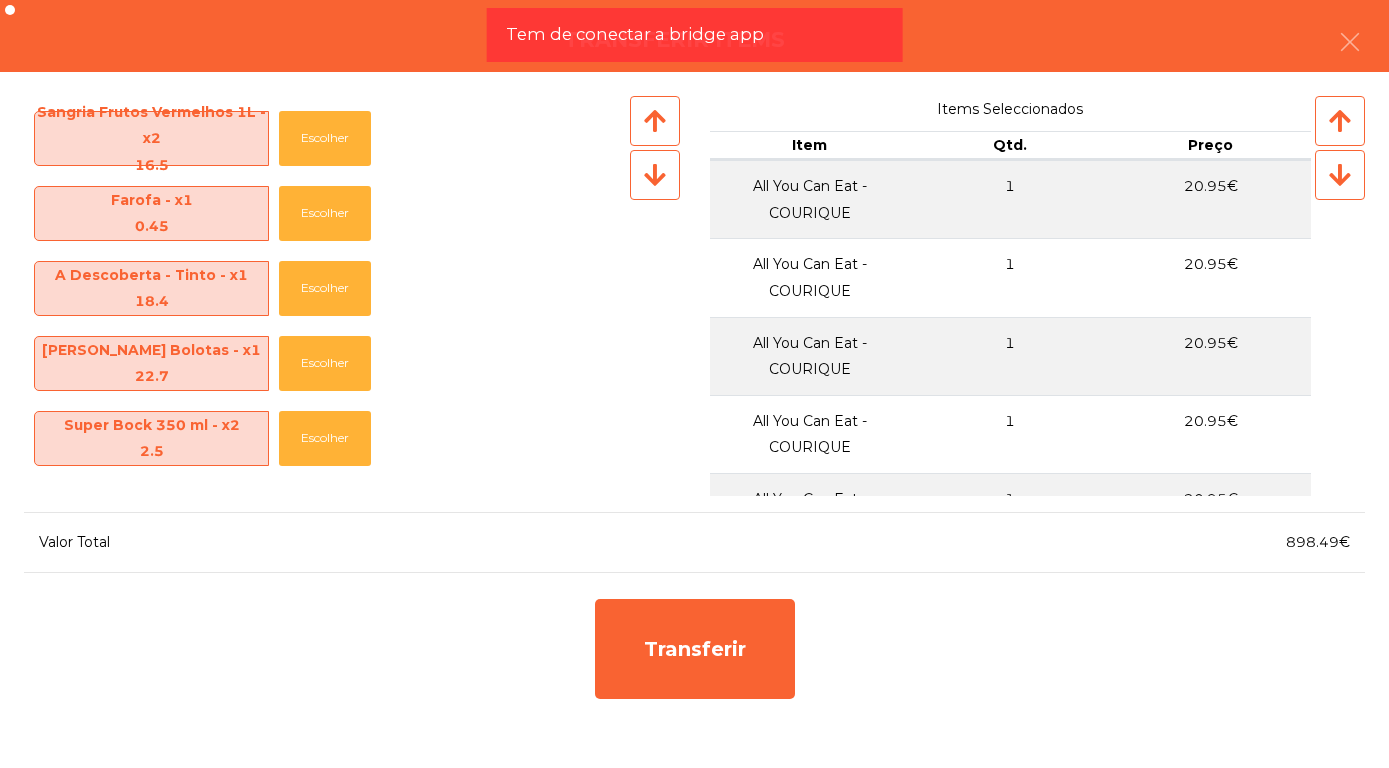 scroll, scrollTop: 970, scrollLeft: 0, axis: vertical 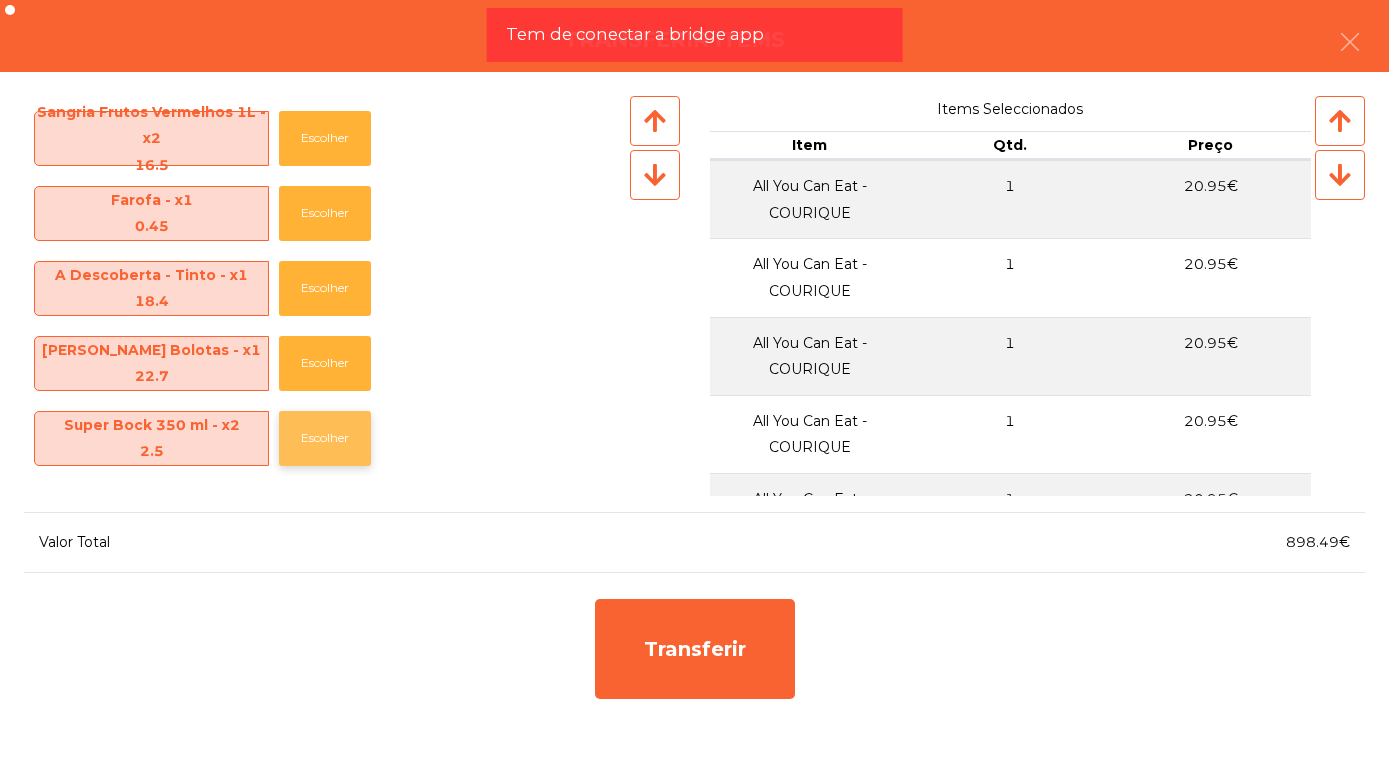 click on "Escolher" 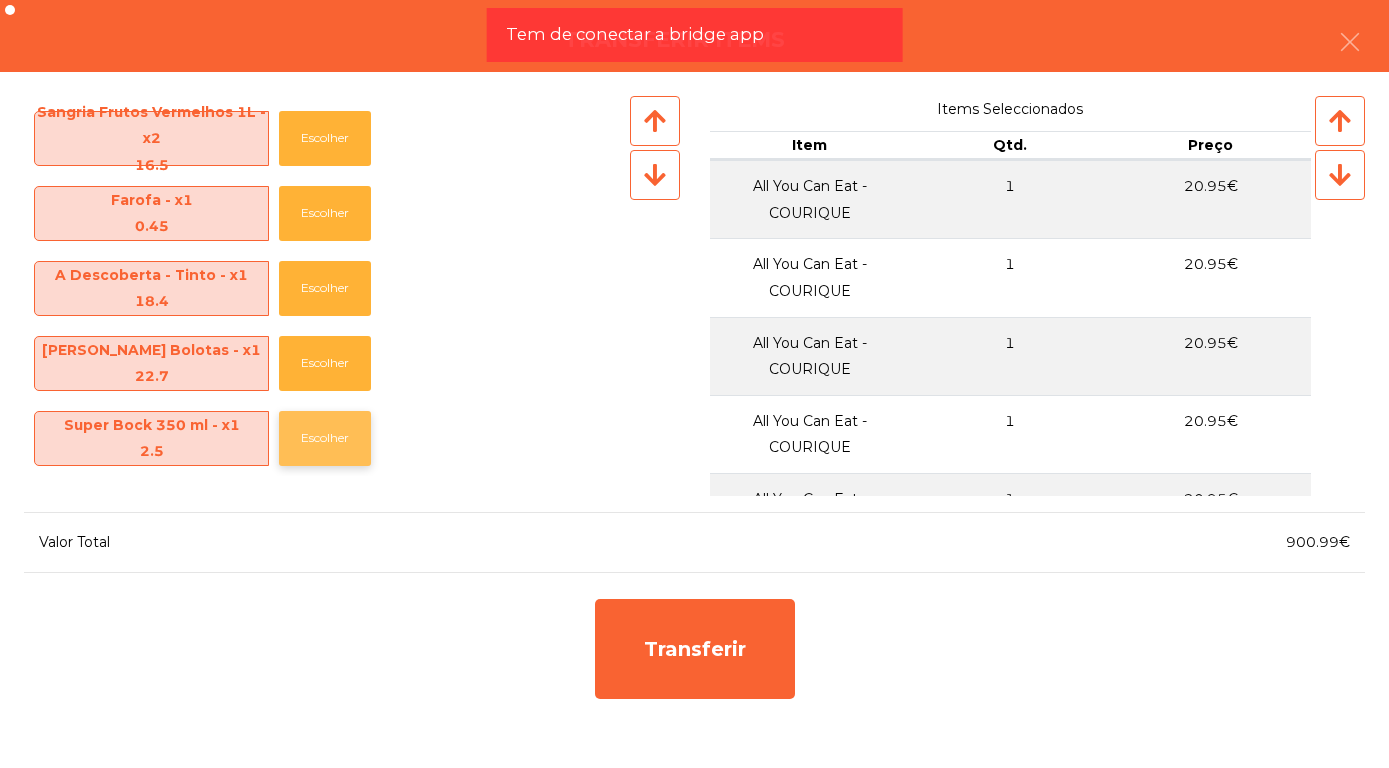 click on "Escolher" 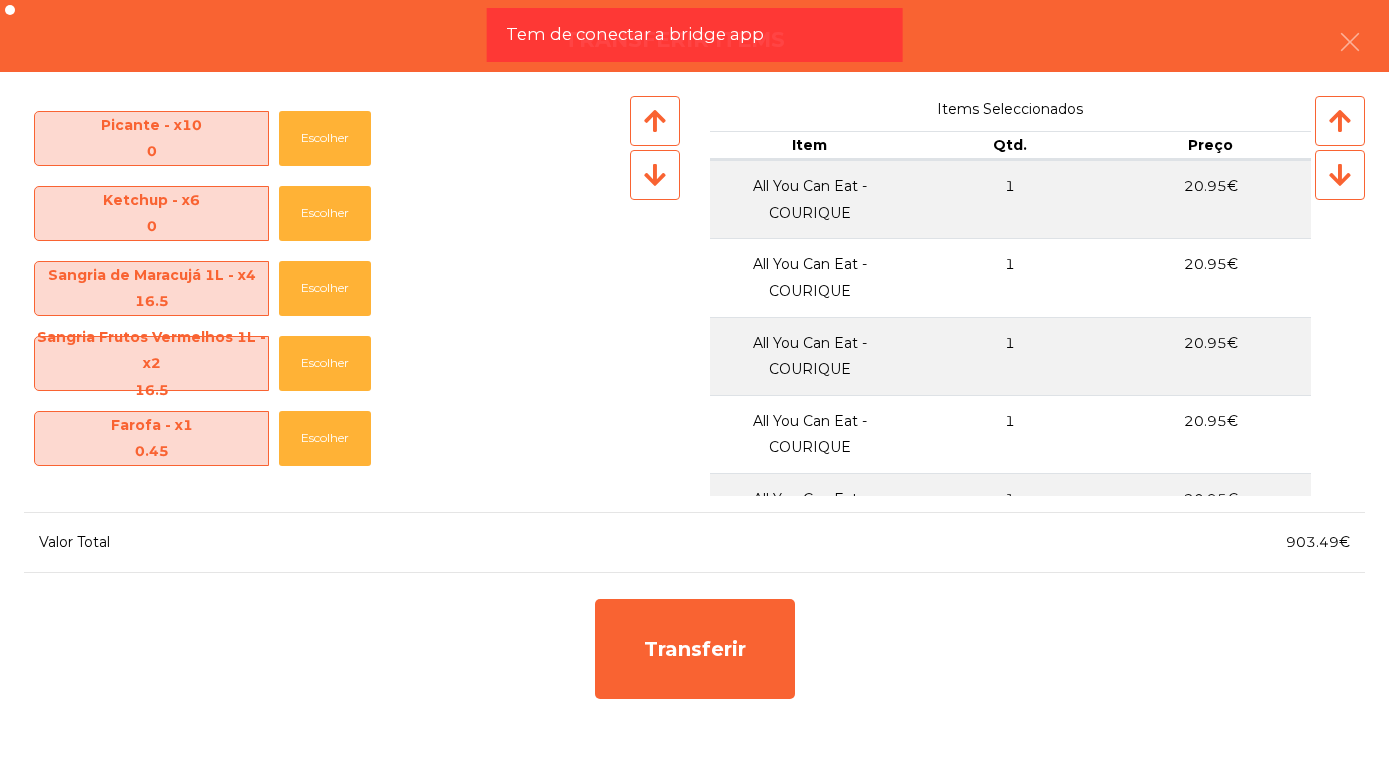 scroll, scrollTop: 744, scrollLeft: 0, axis: vertical 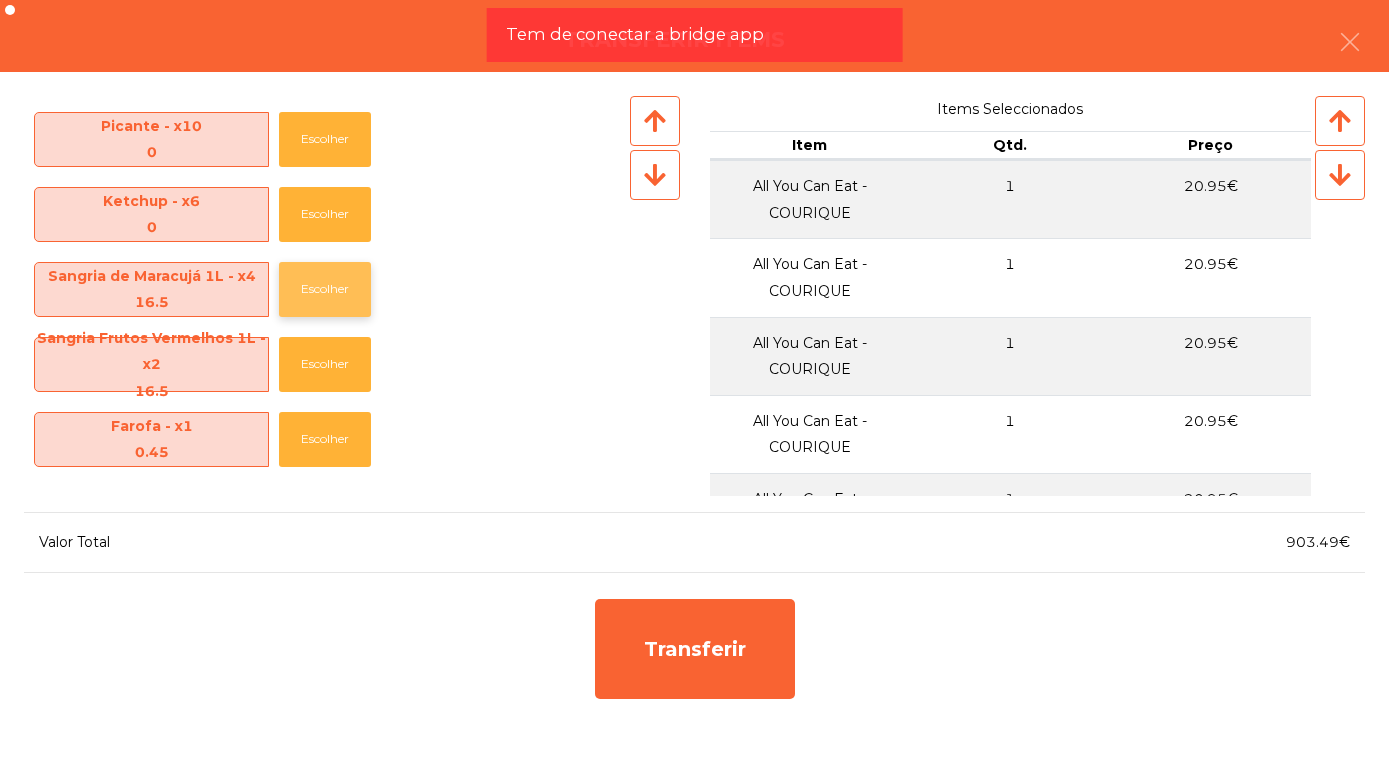 click on "Escolher" 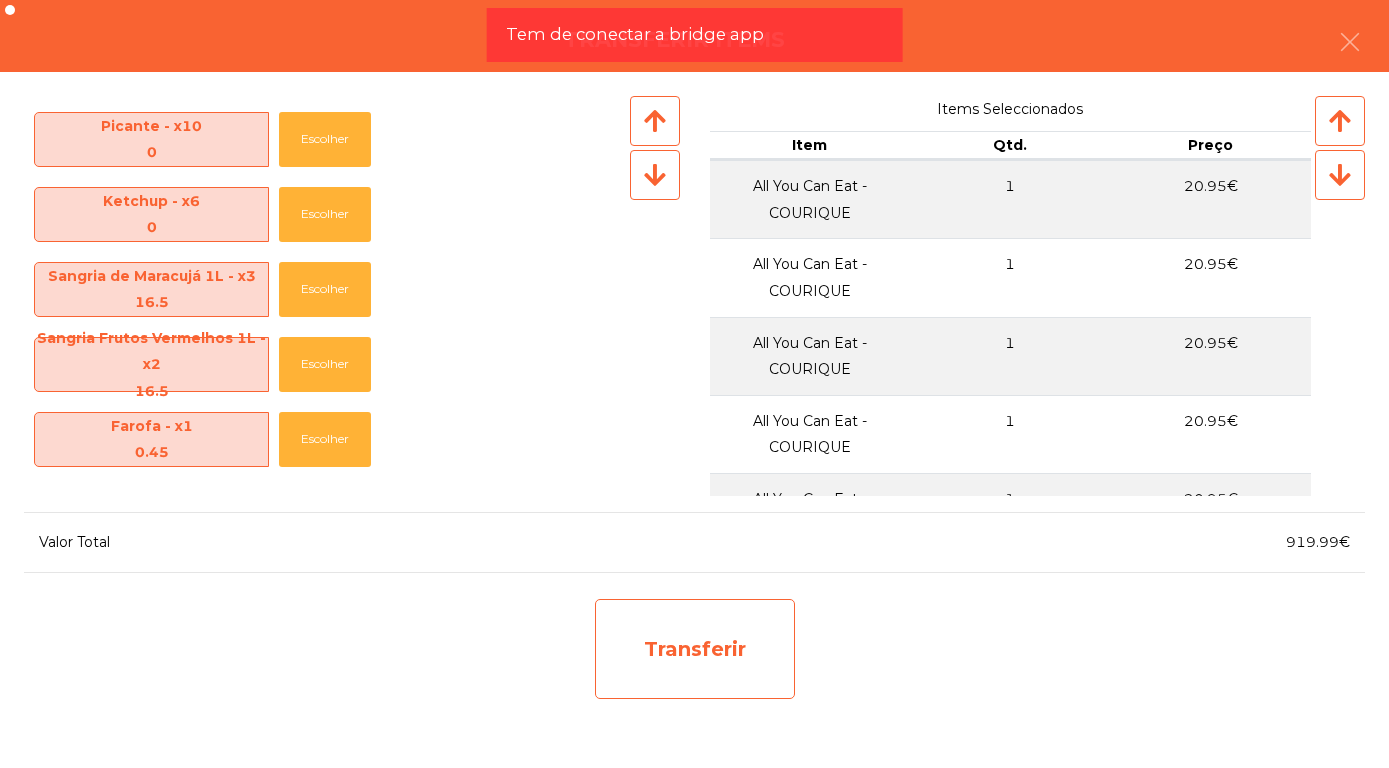 click on "Transferir" 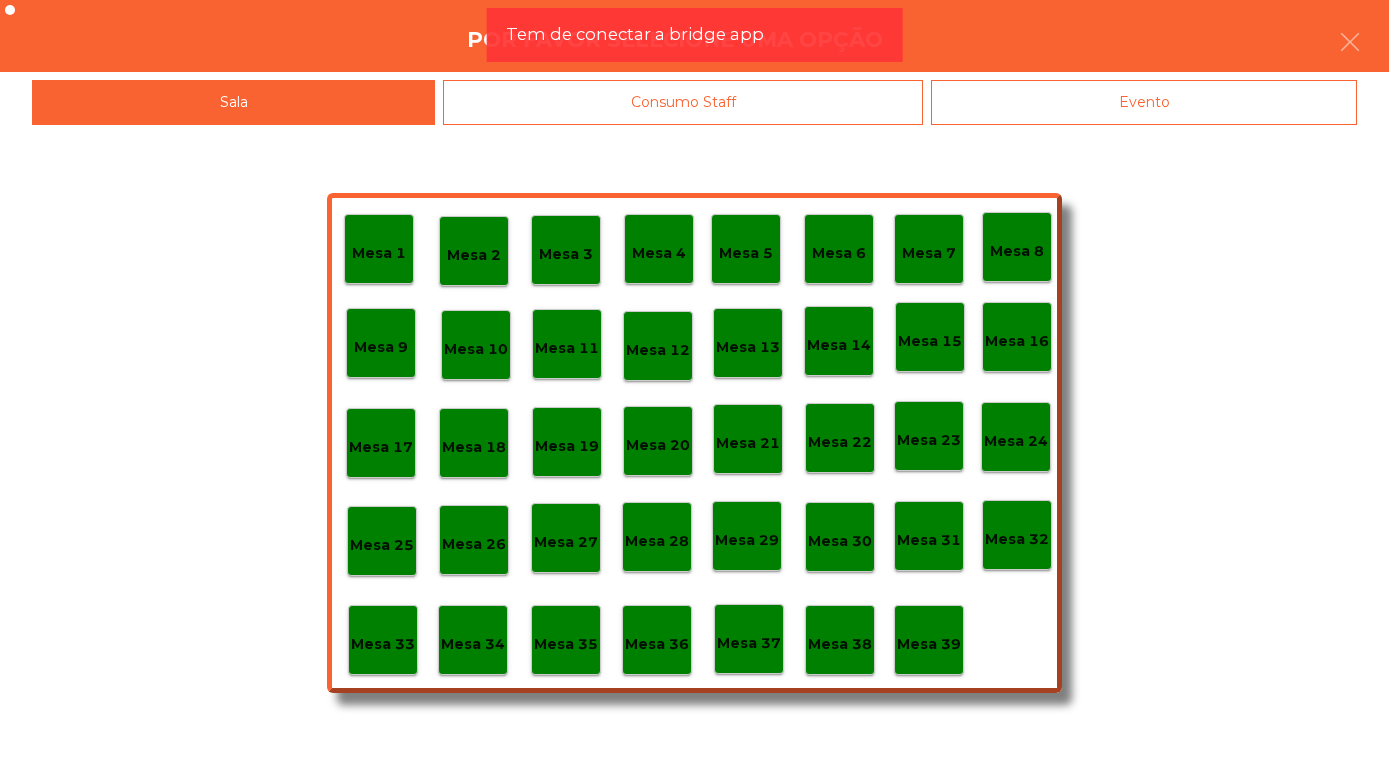 scroll, scrollTop: 744, scrollLeft: 0, axis: vertical 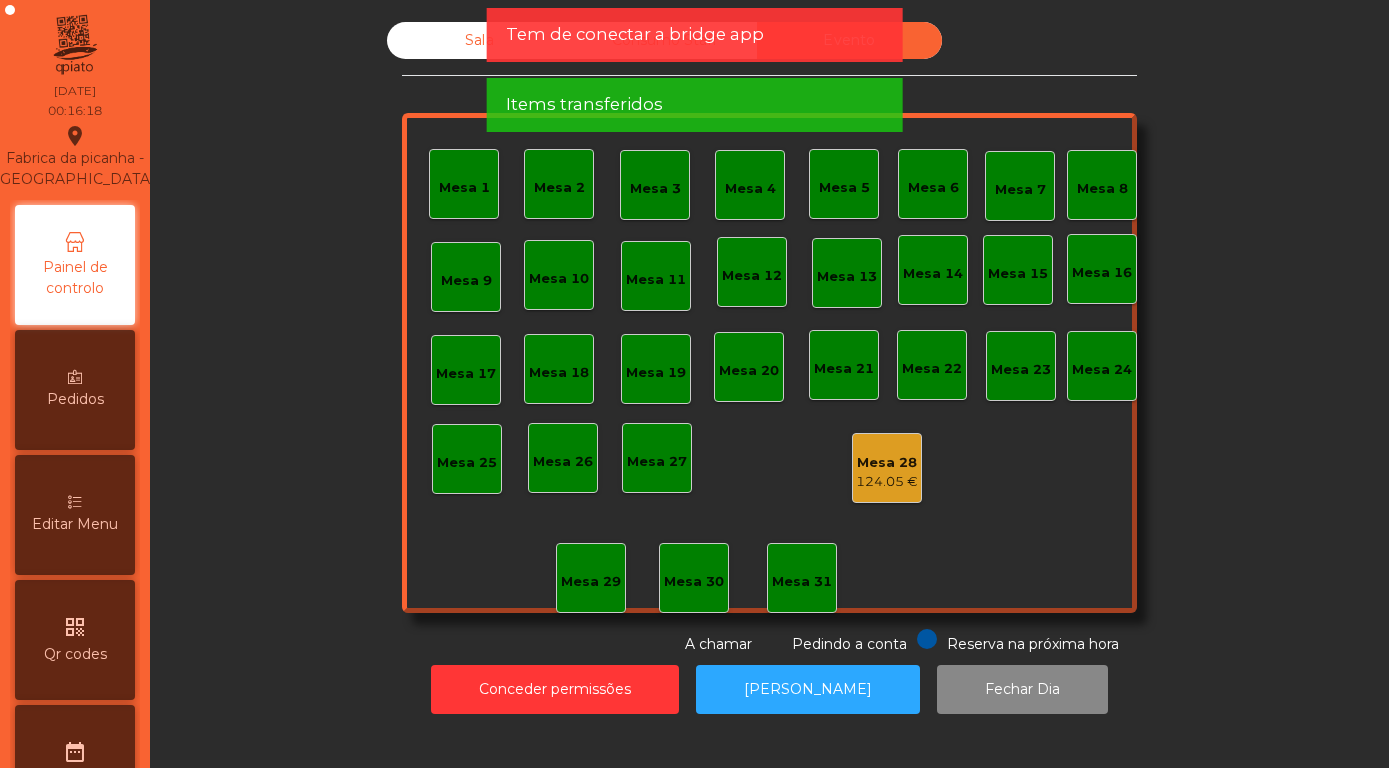 click on "Sala" 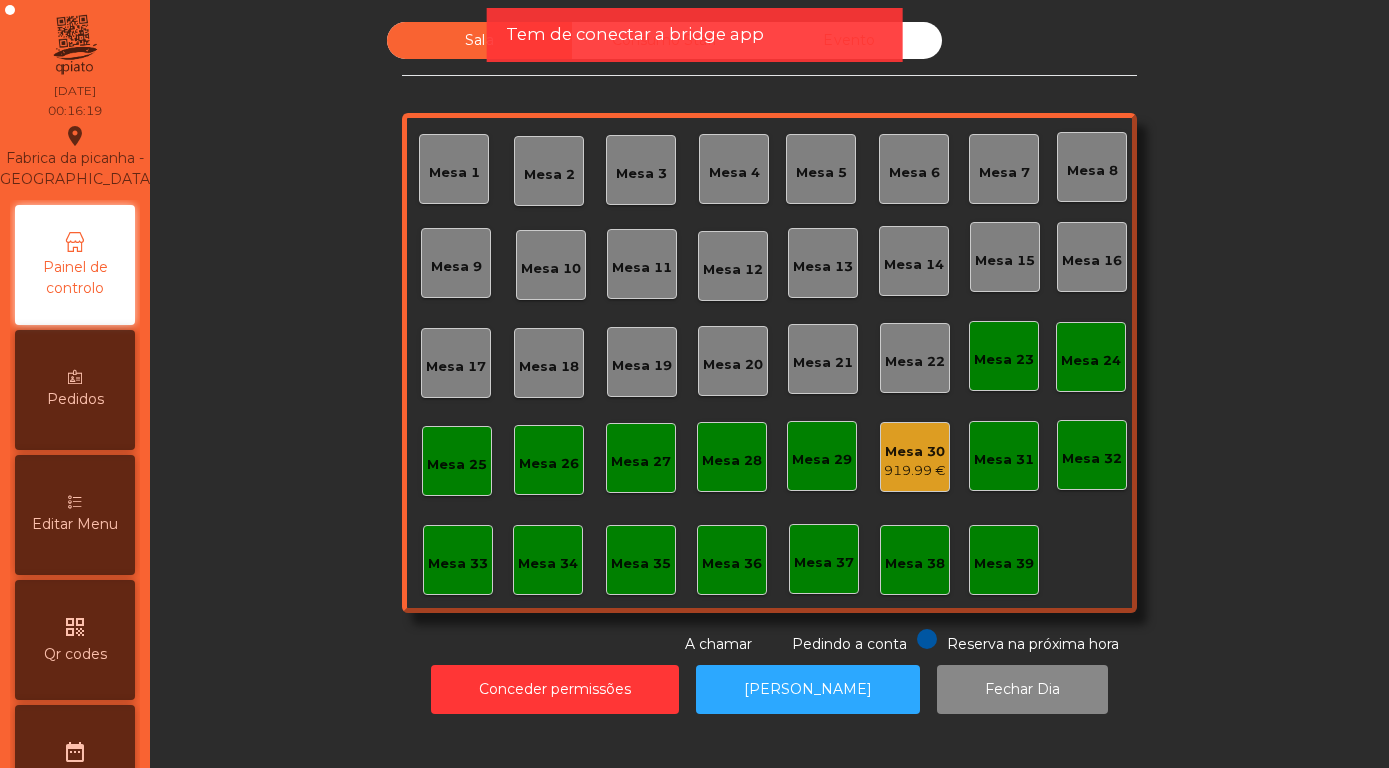 click on "919.99 €" 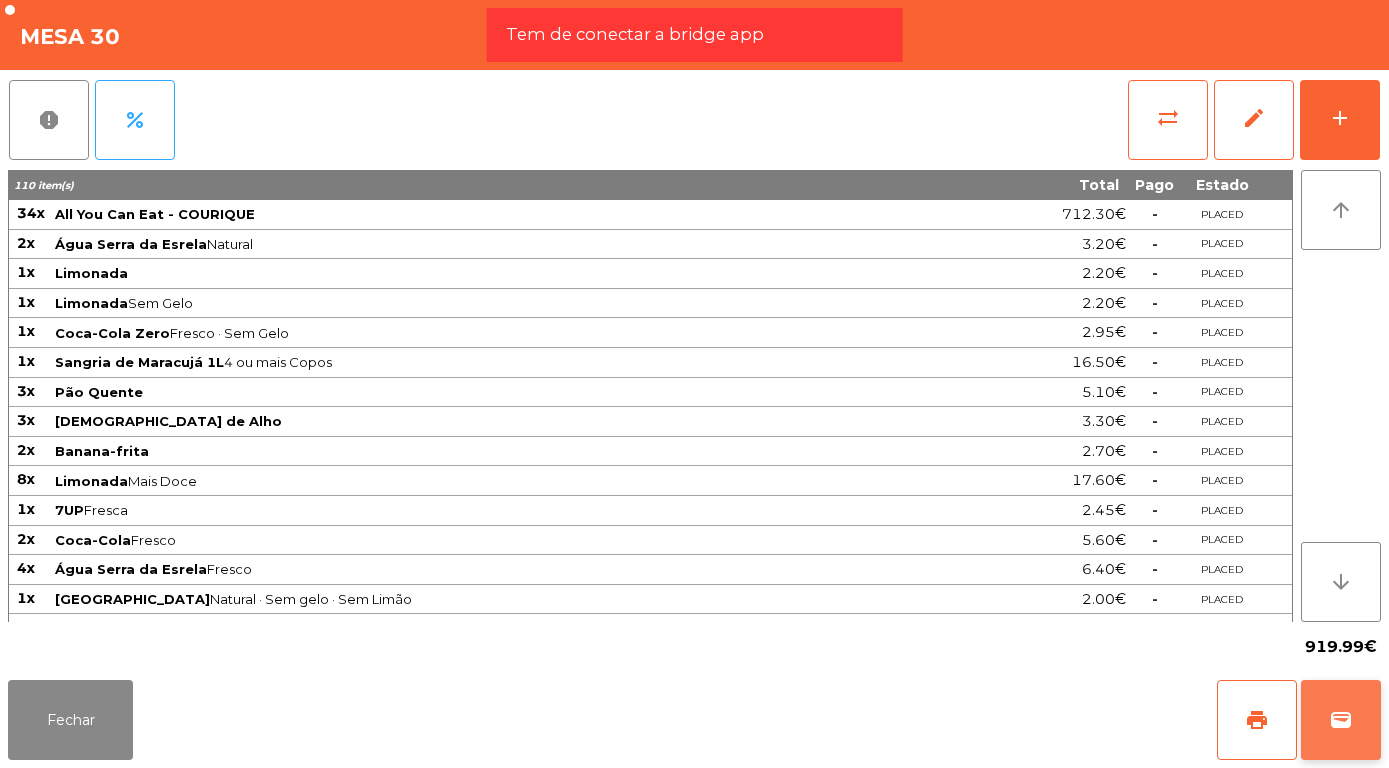 click on "wallet" 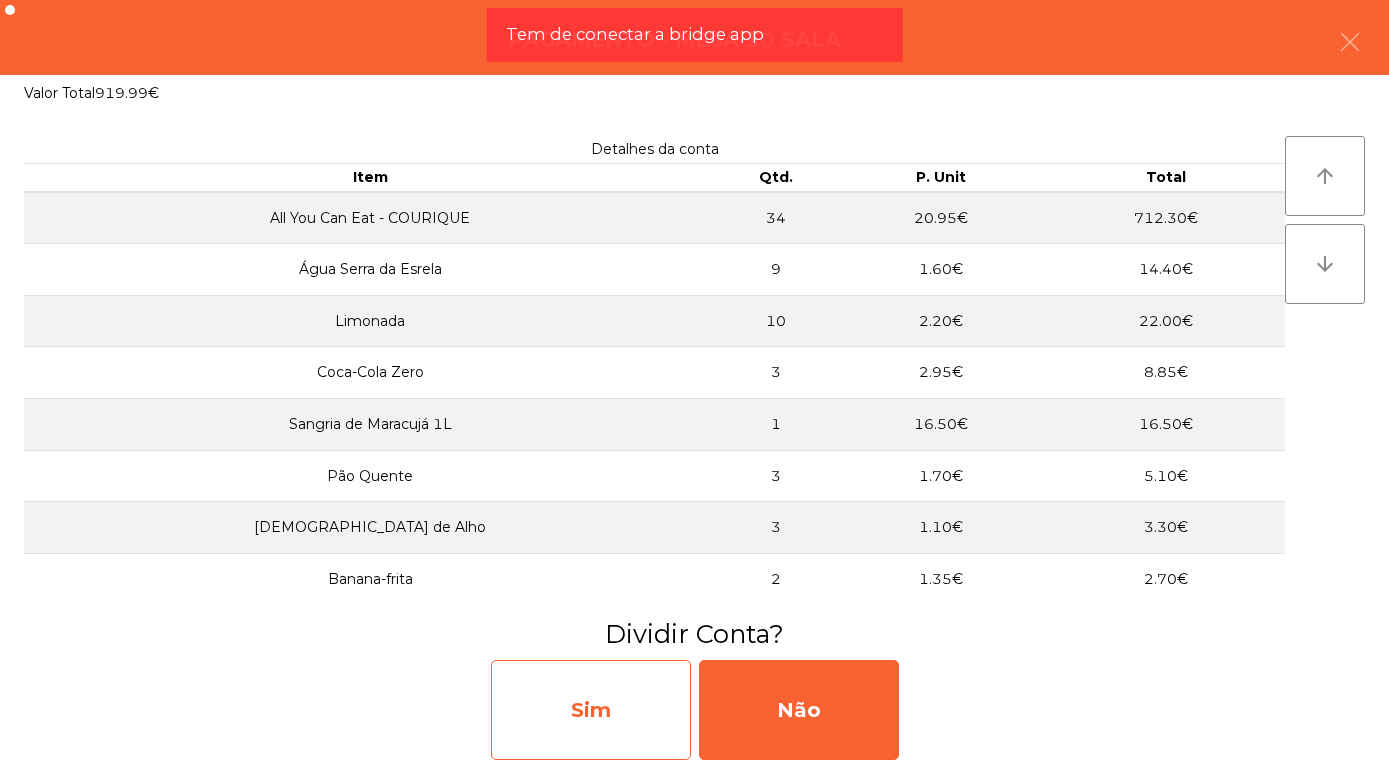 click on "Sim" 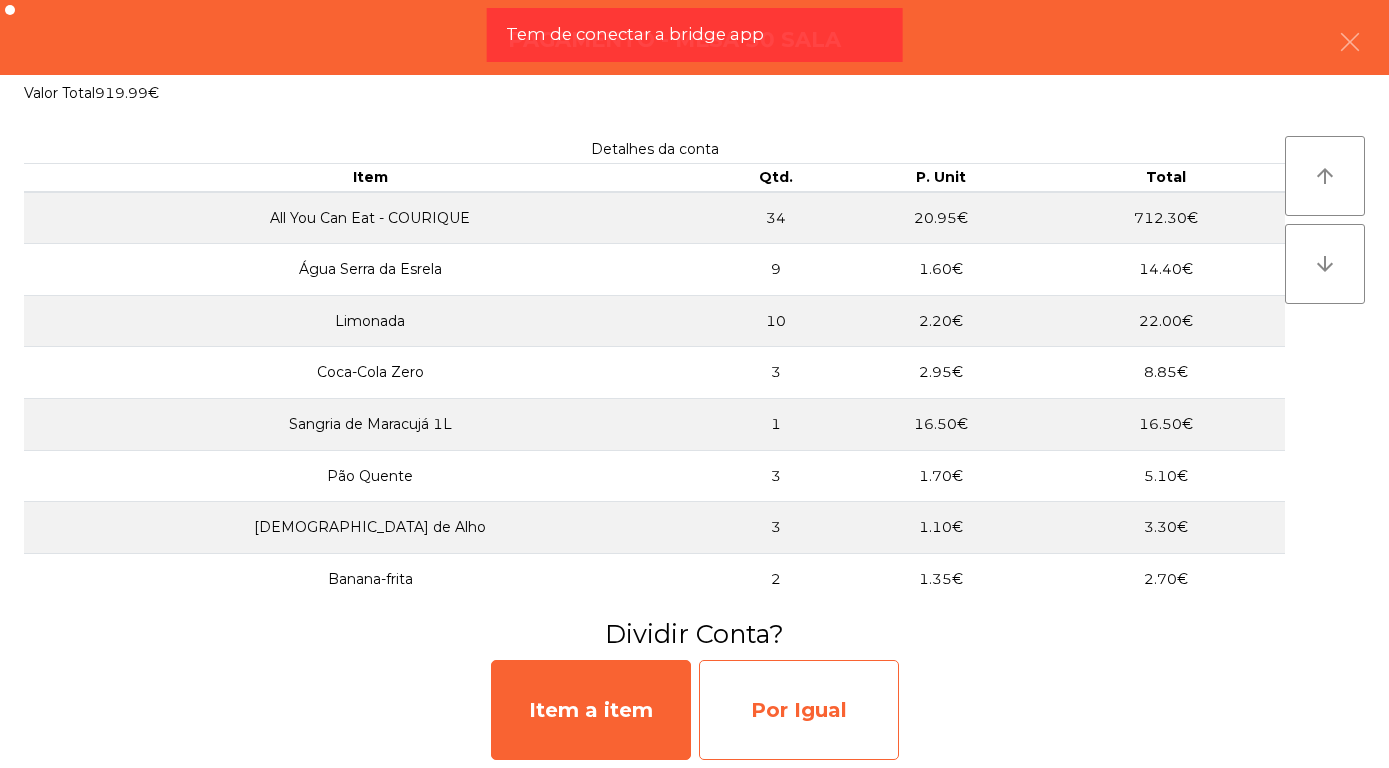 click on "Por Igual" 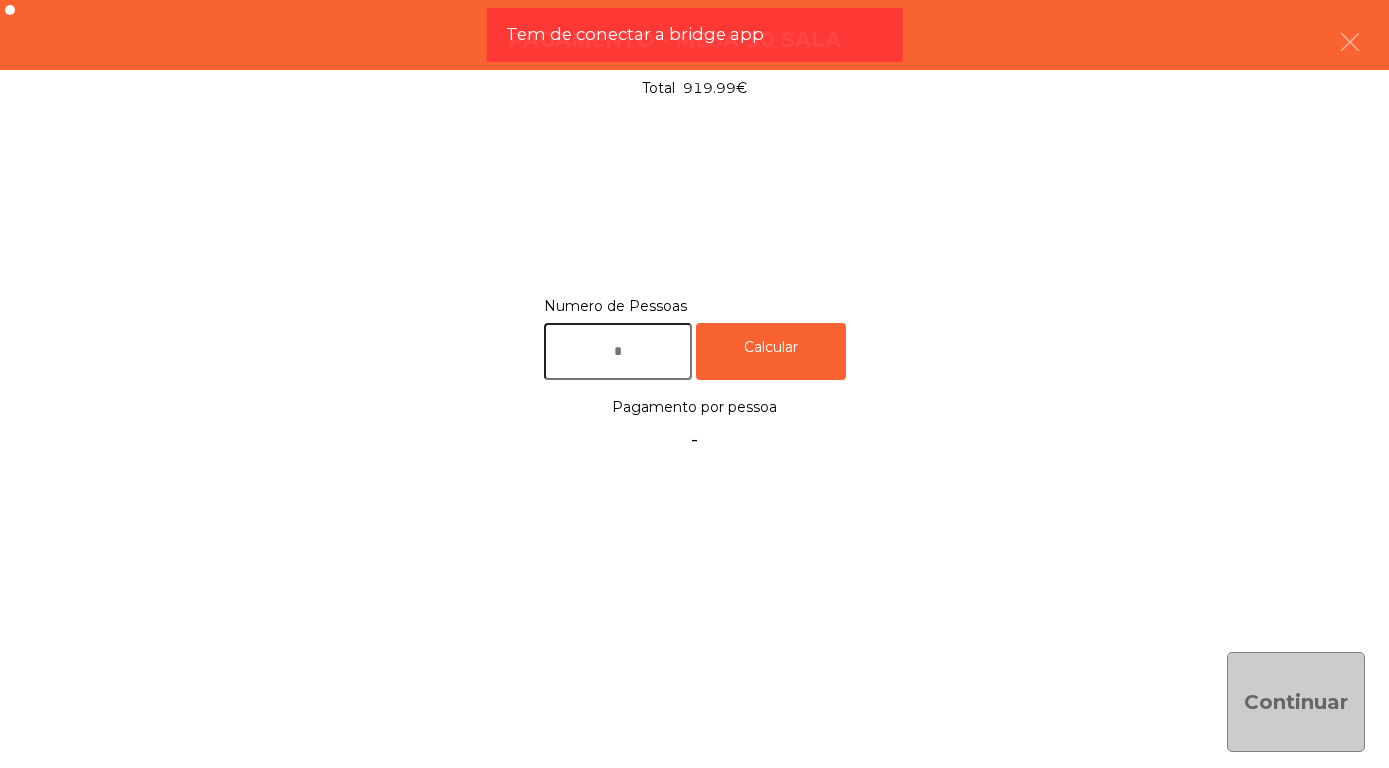 click 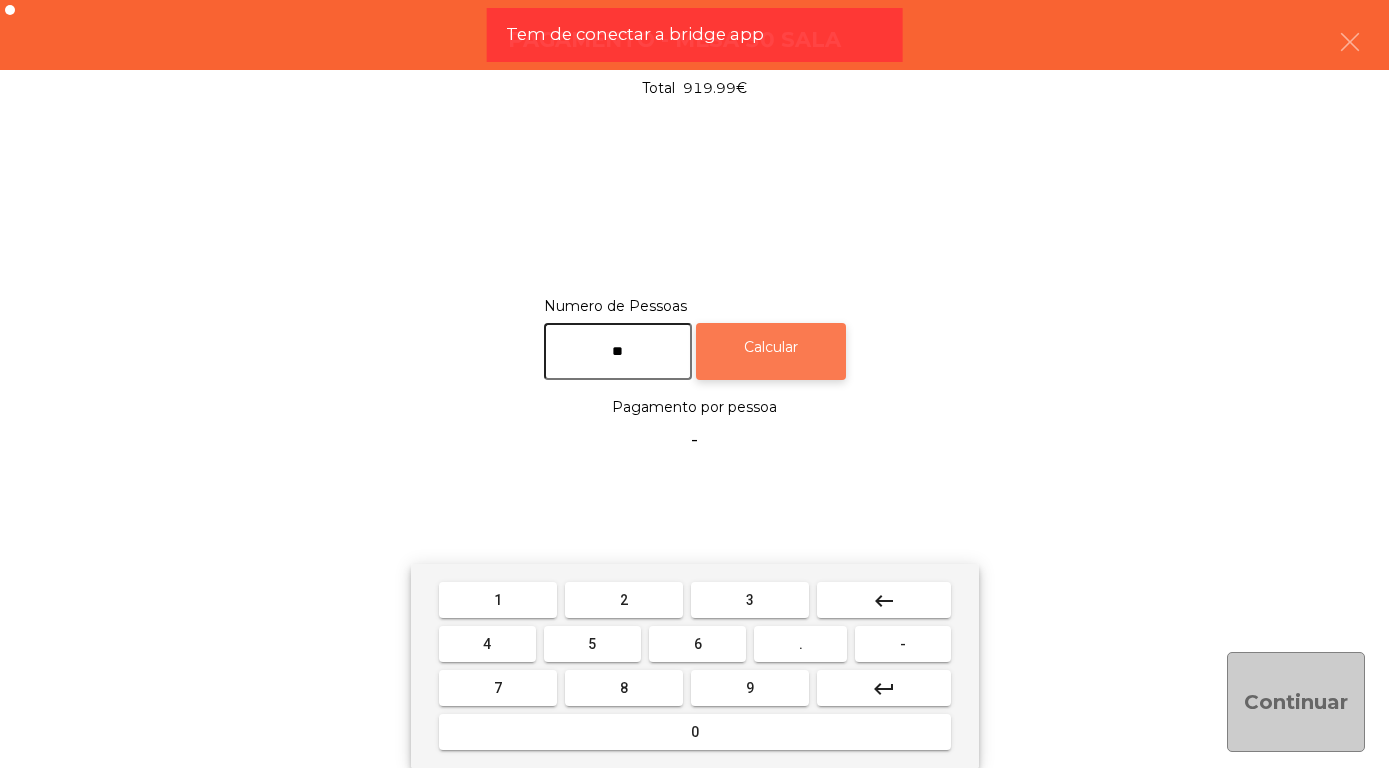 type on "**" 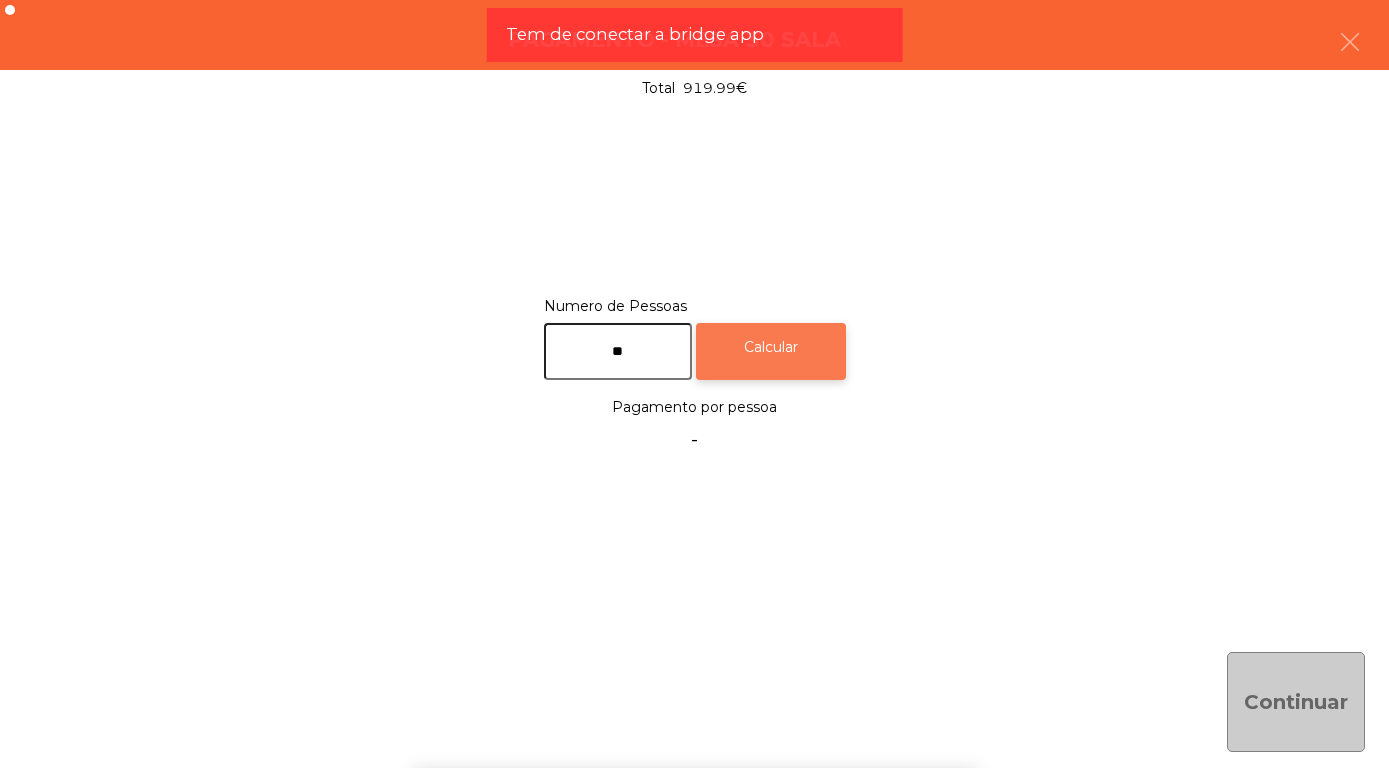 click on "Calcular" 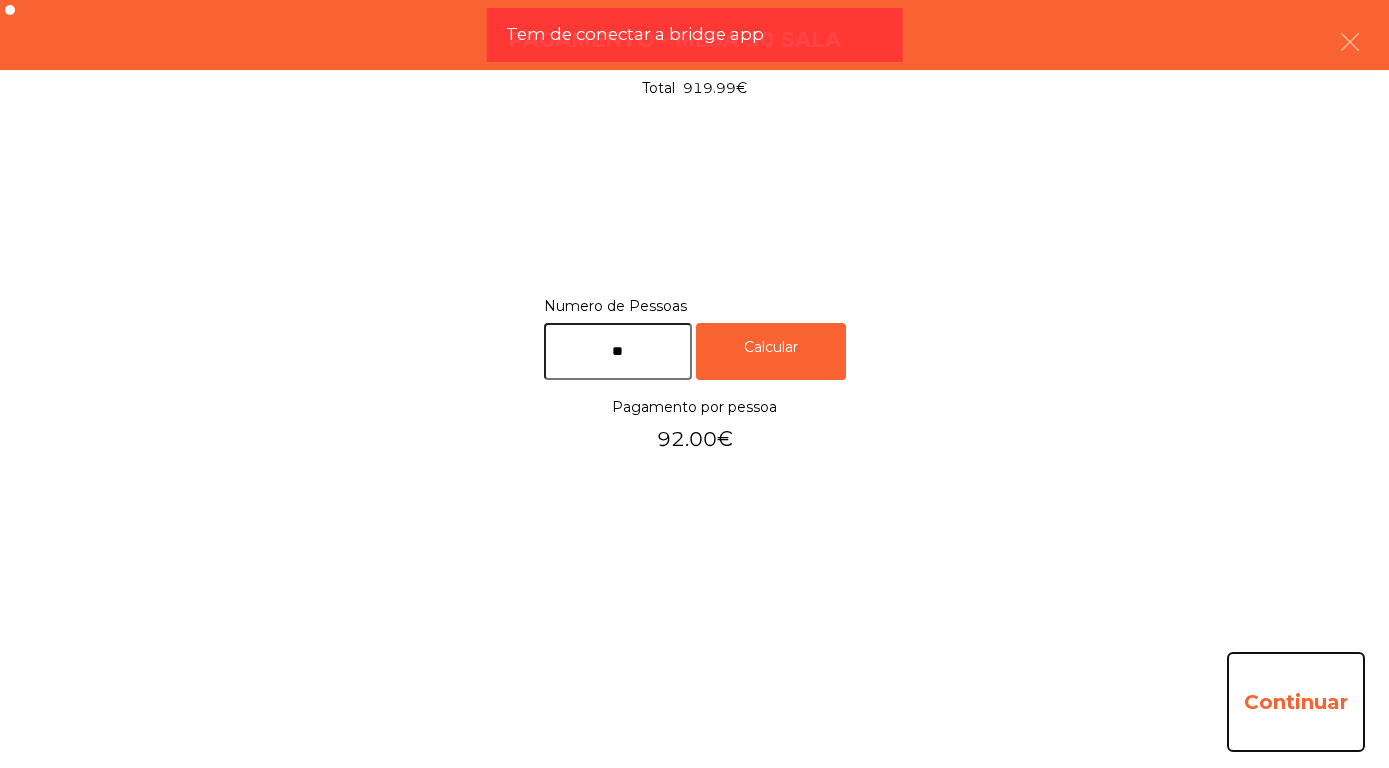click on "Continuar" 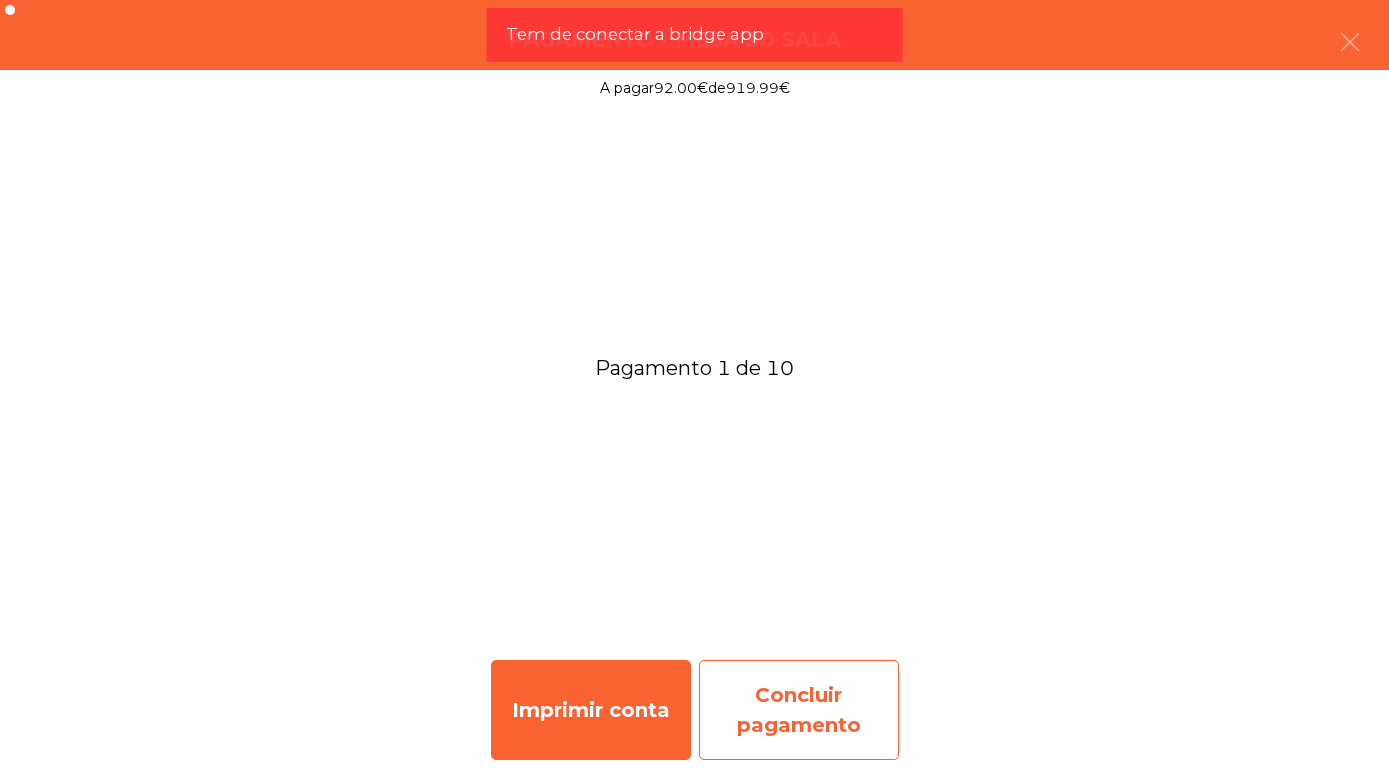 click on "Concluir pagamento" 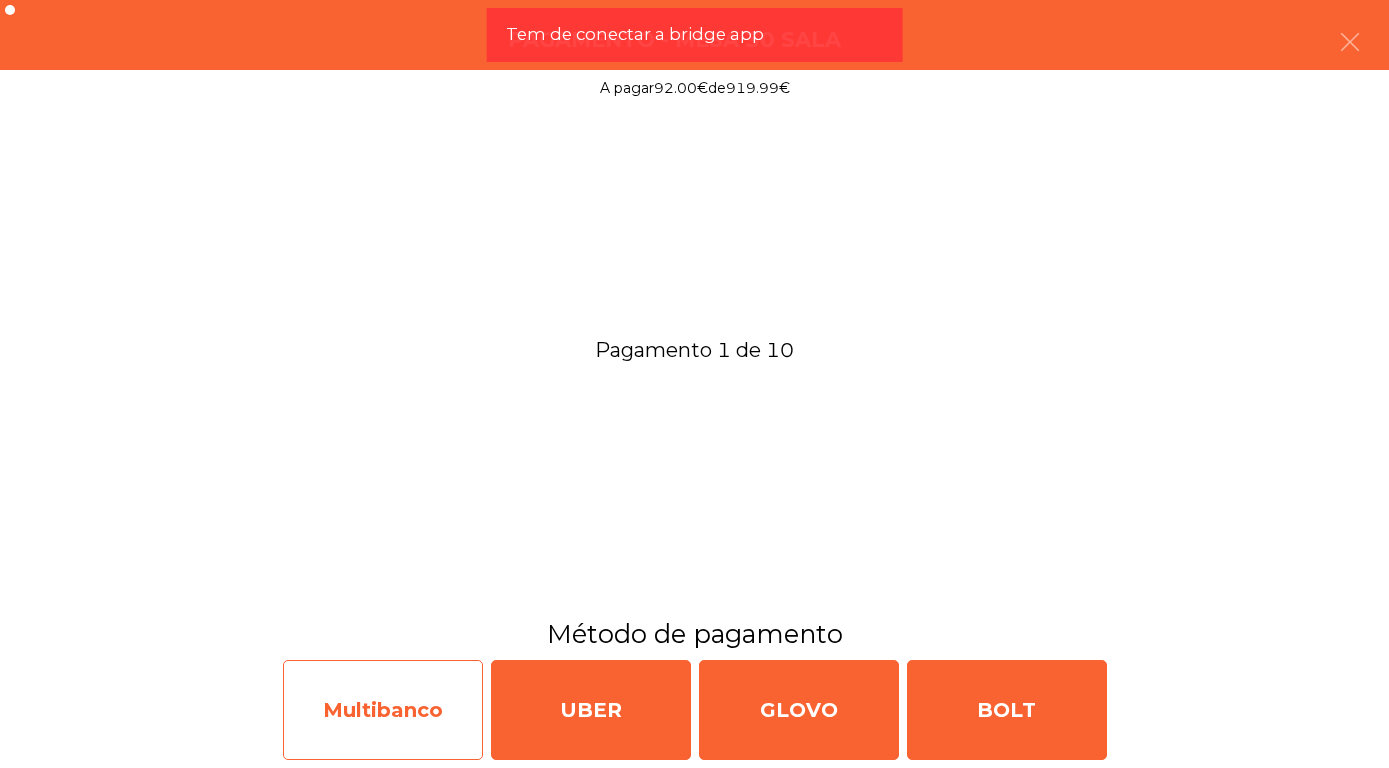 click on "Multibanco" 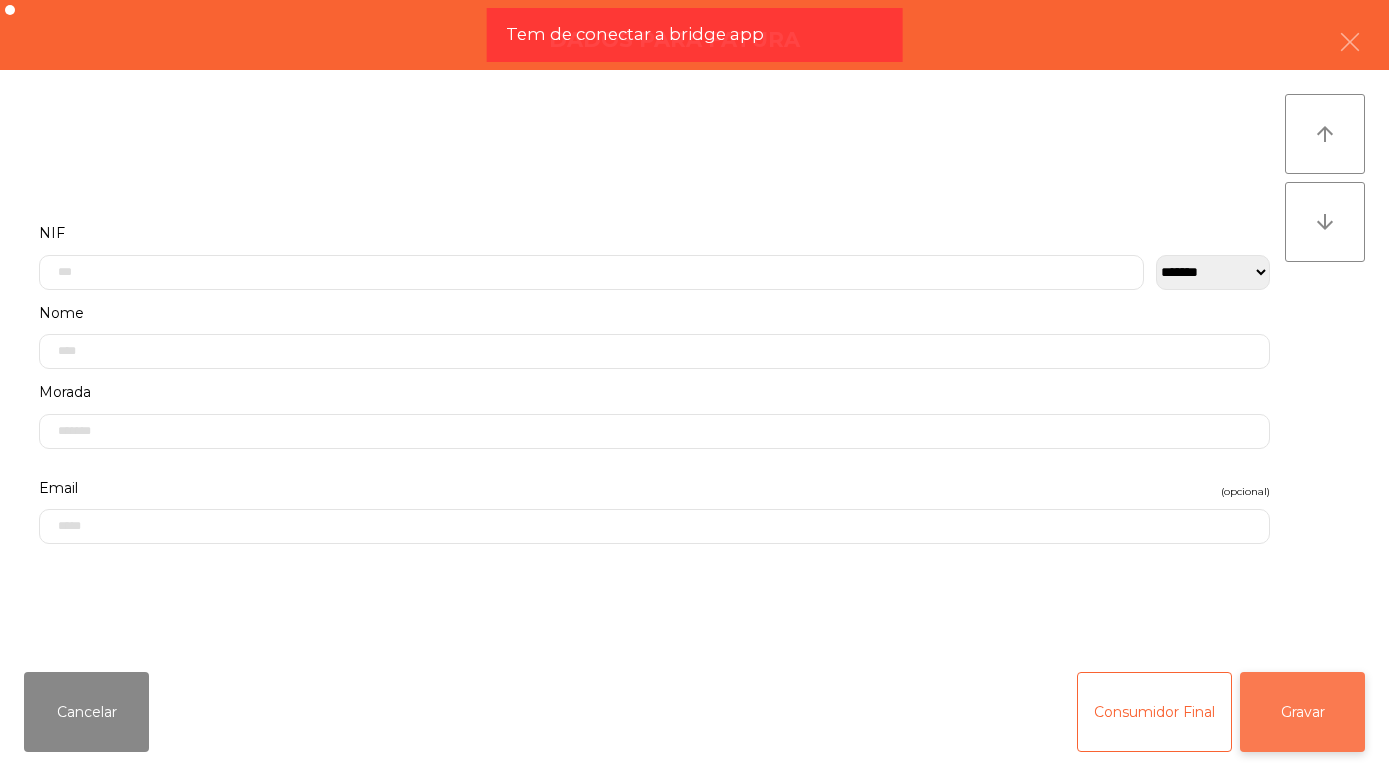 click on "Gravar" 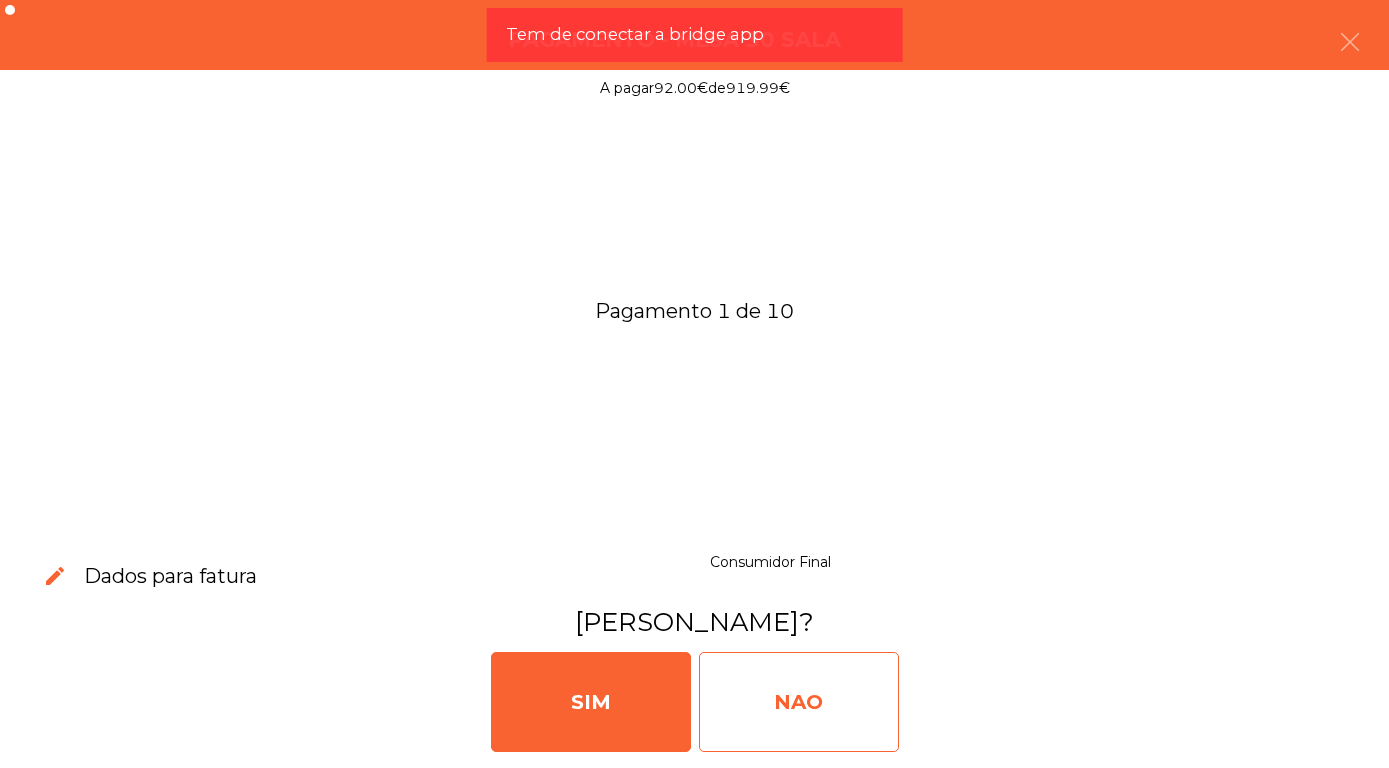 click on "NAO" 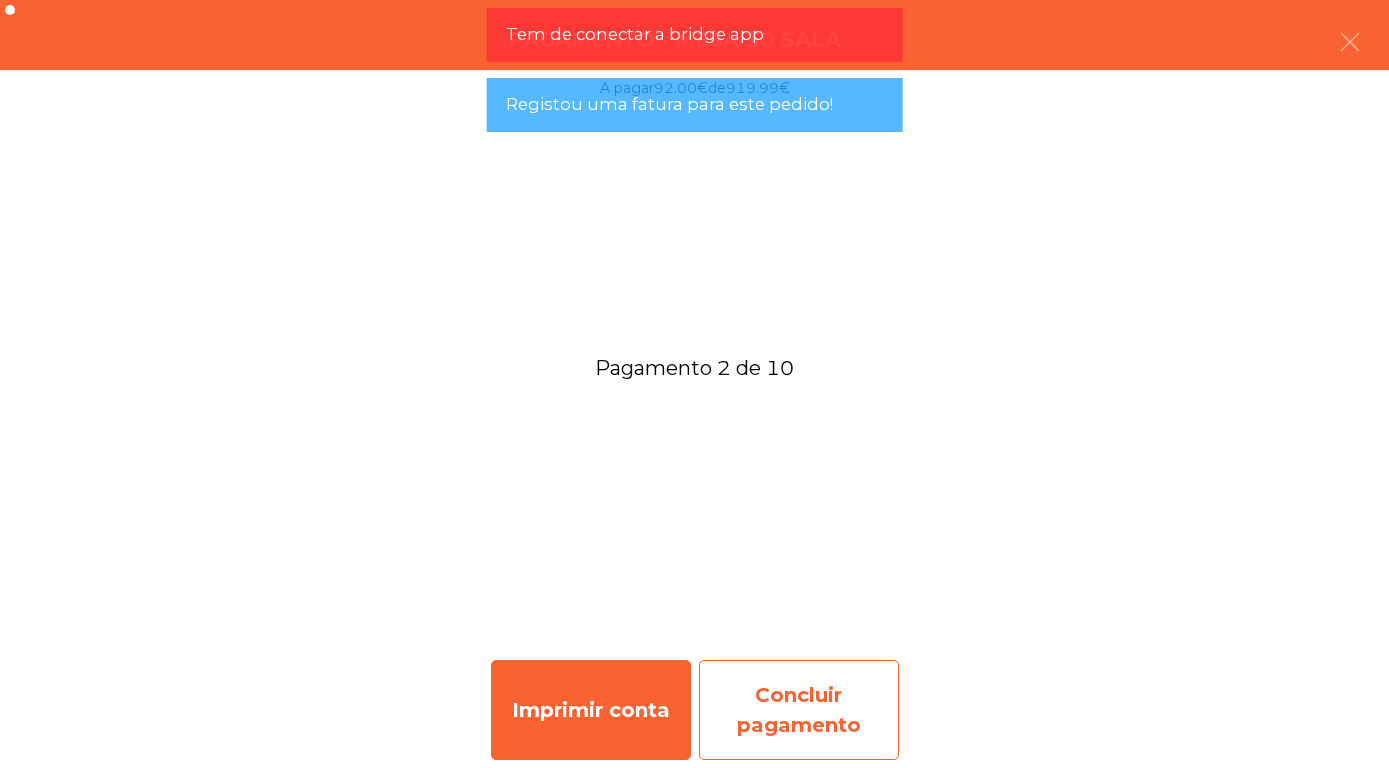 click on "Concluir pagamento" 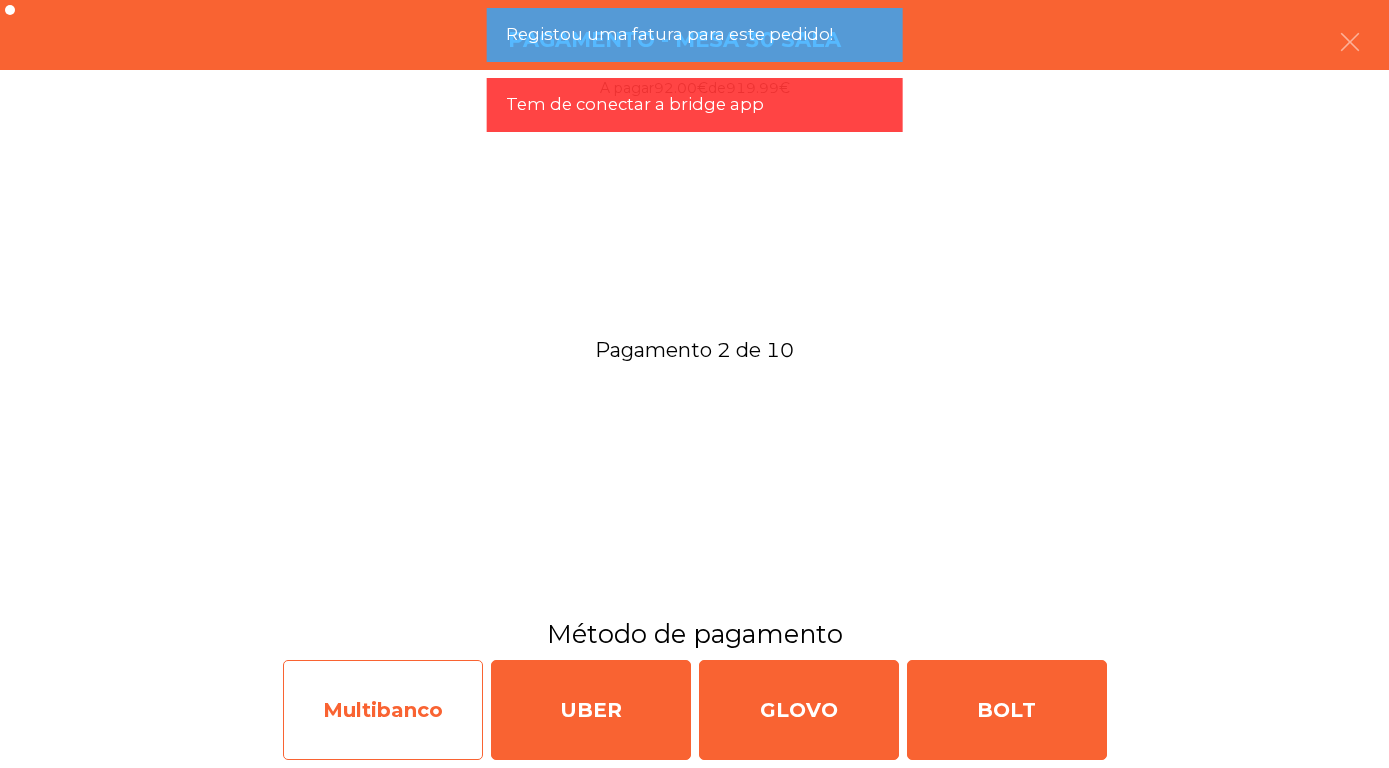click on "Multibanco" 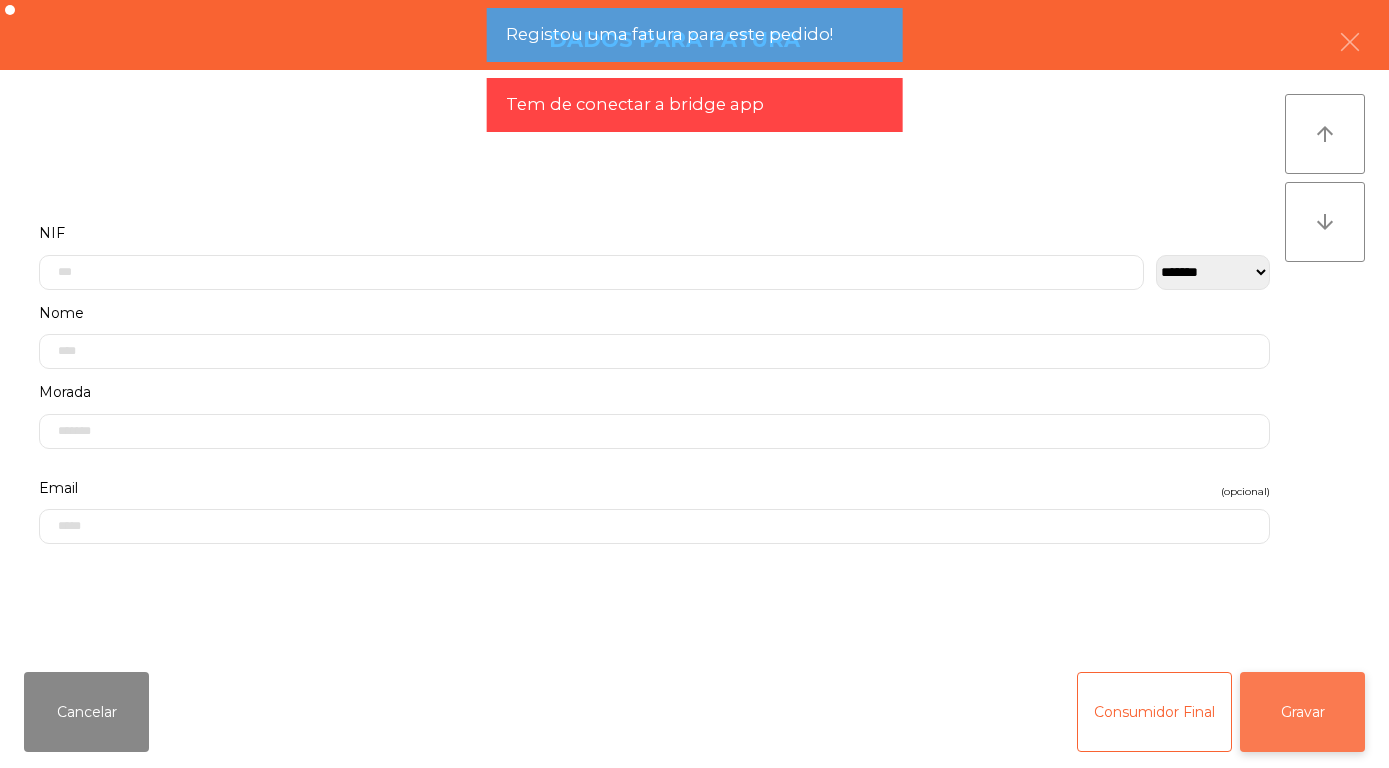 click on "Gravar" 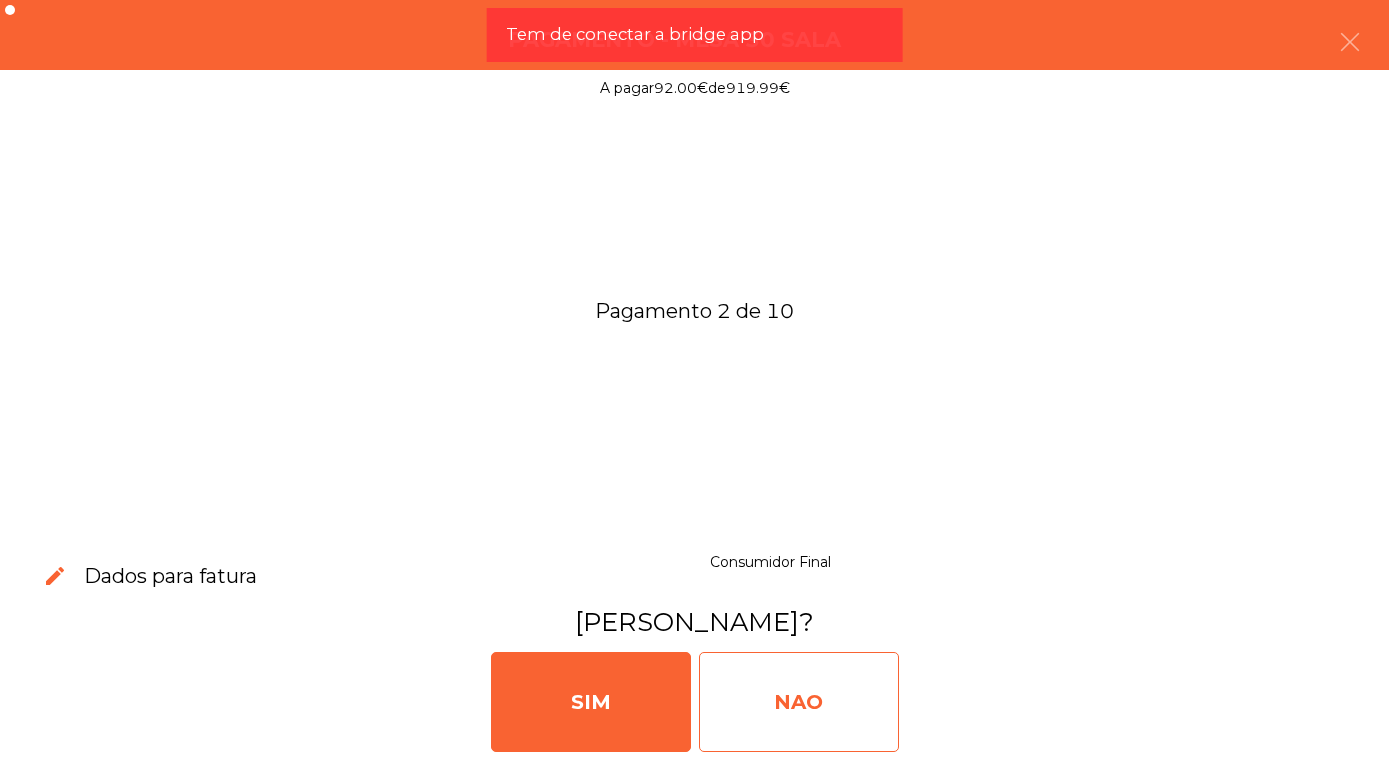 click on "NAO" 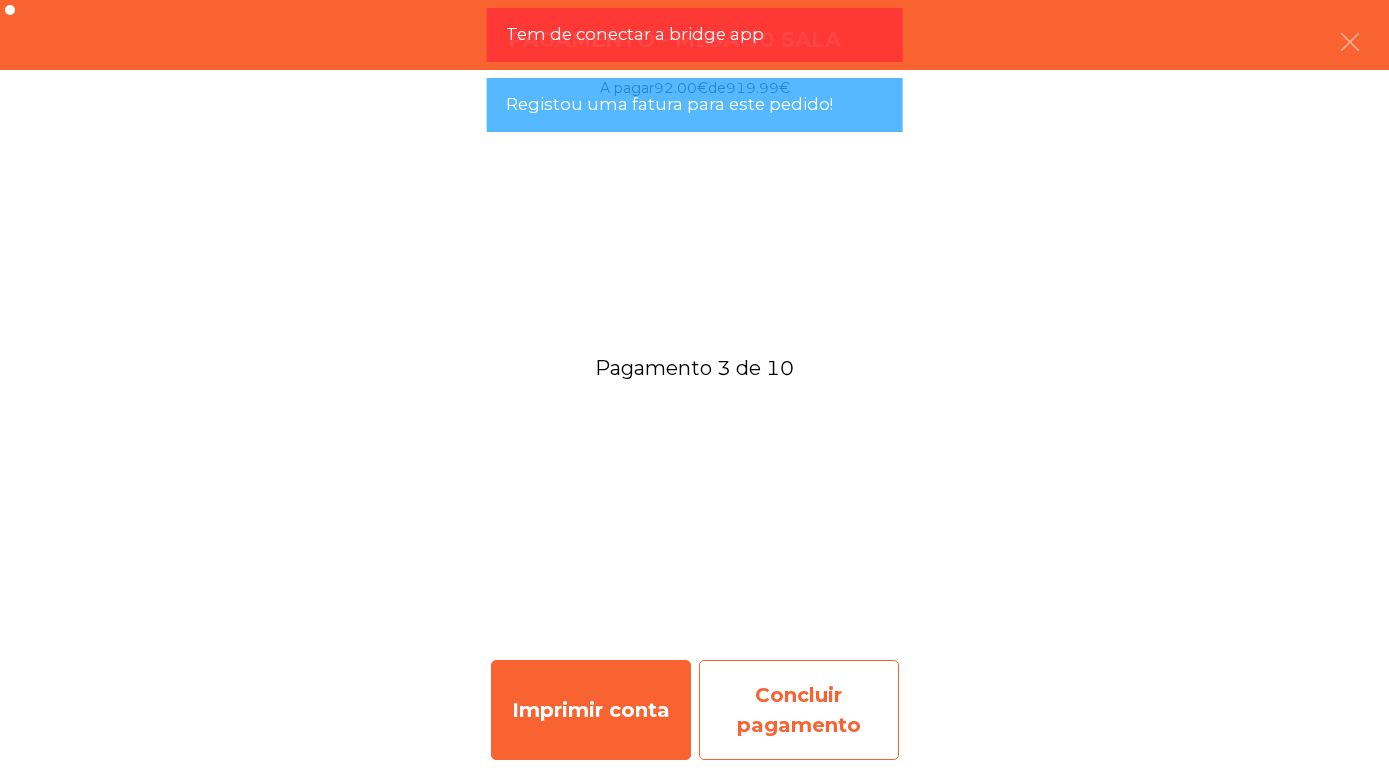 click on "Concluir pagamento" 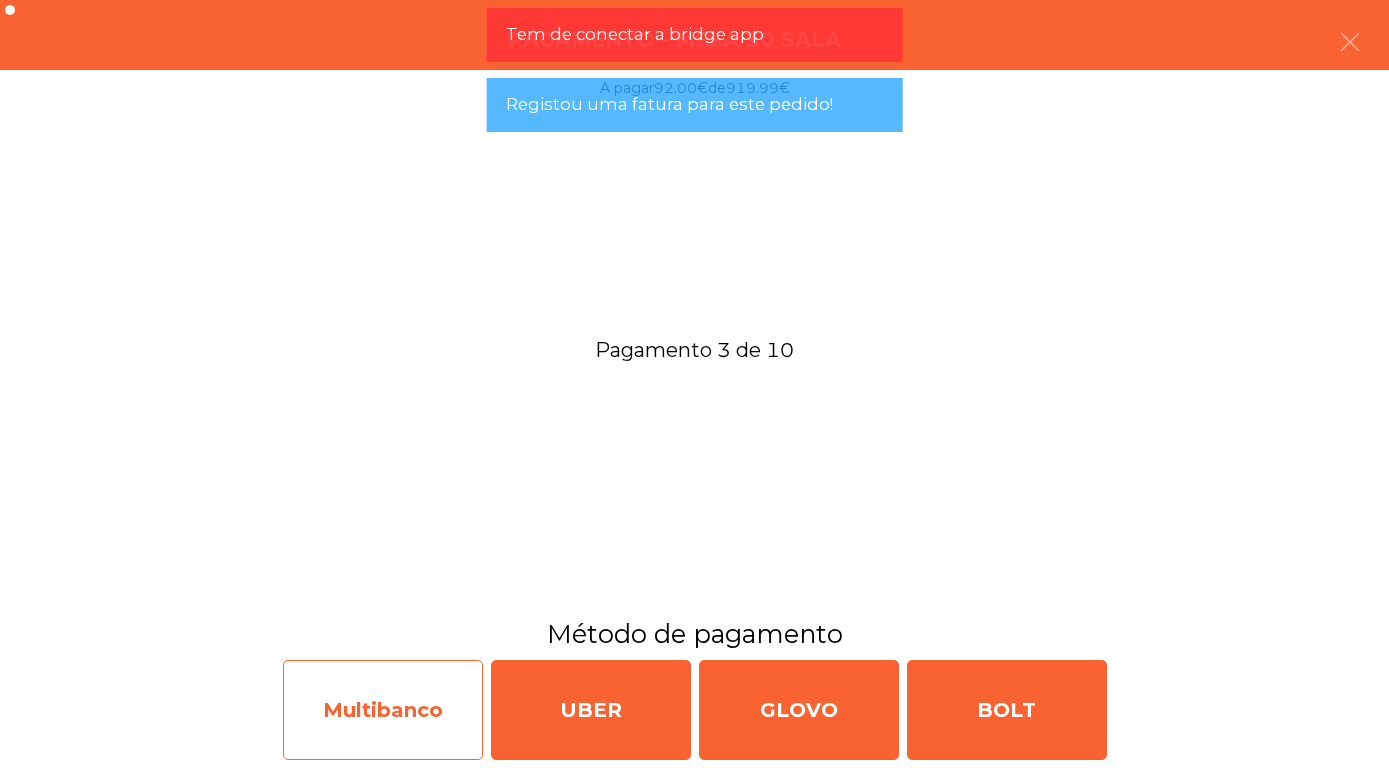 click on "Multibanco" 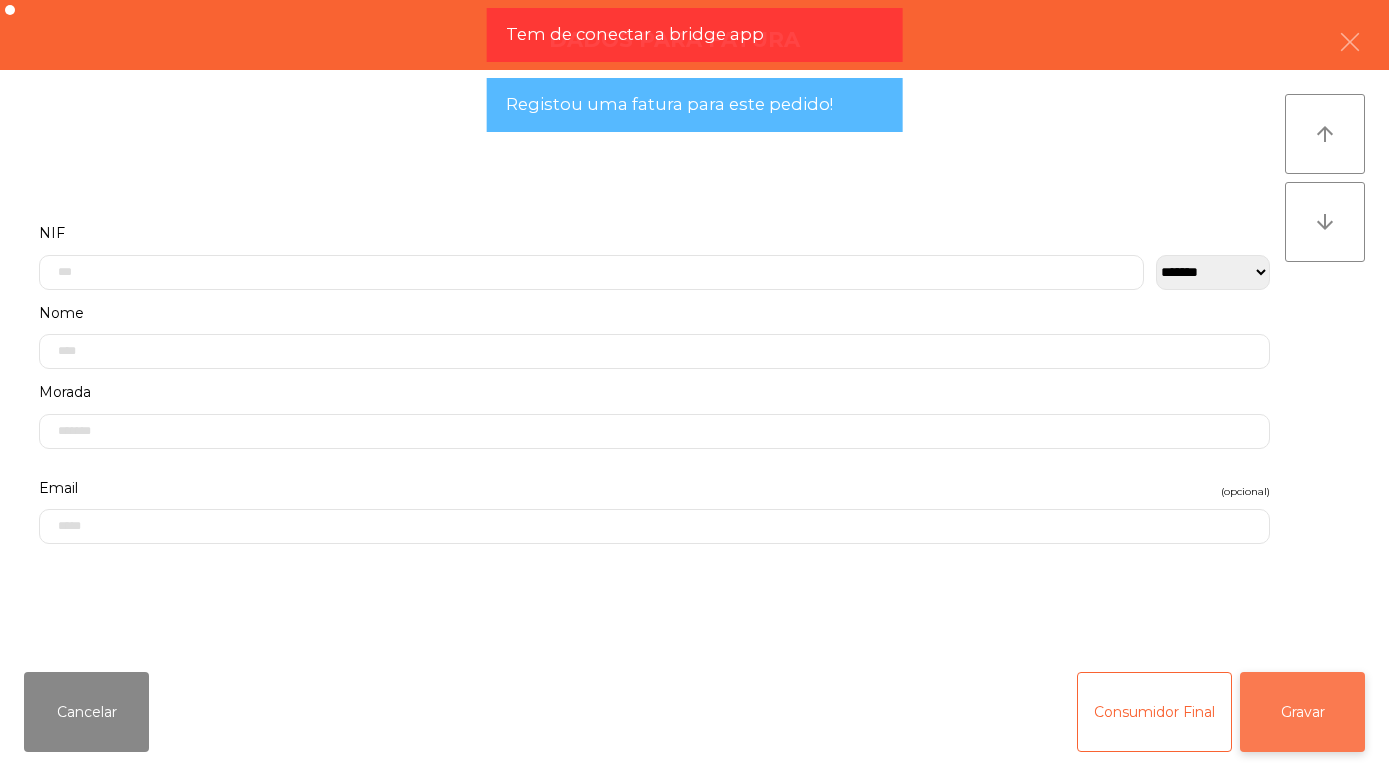 click on "Gravar" 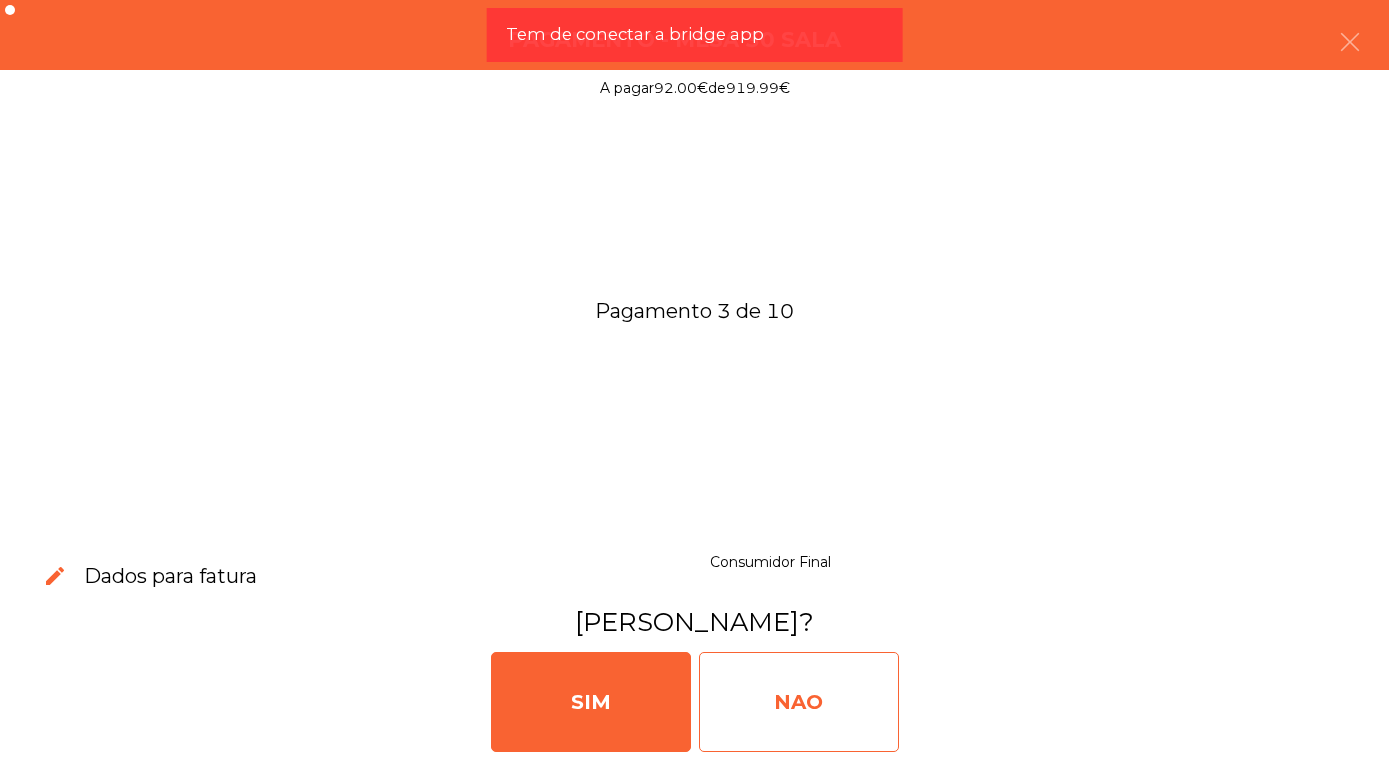 click on "NAO" 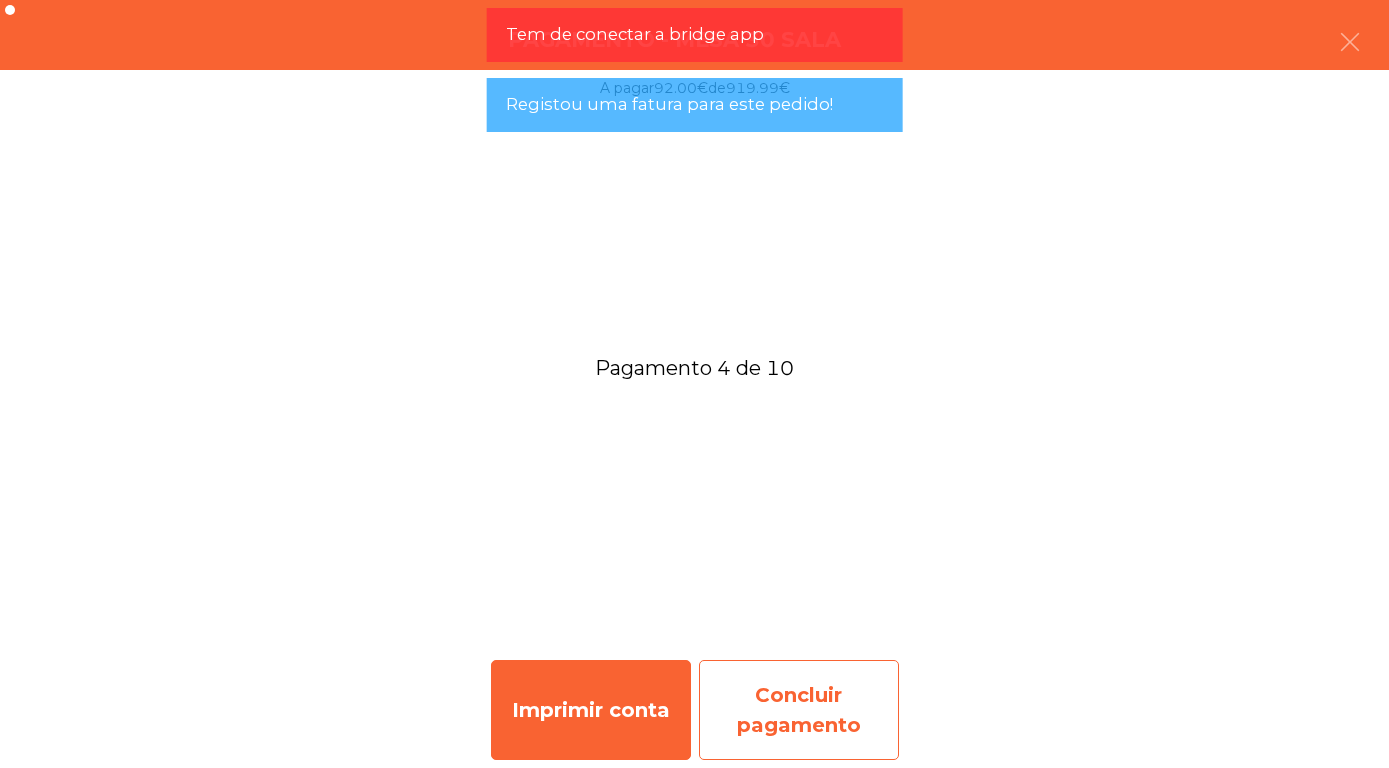 click on "Concluir pagamento" 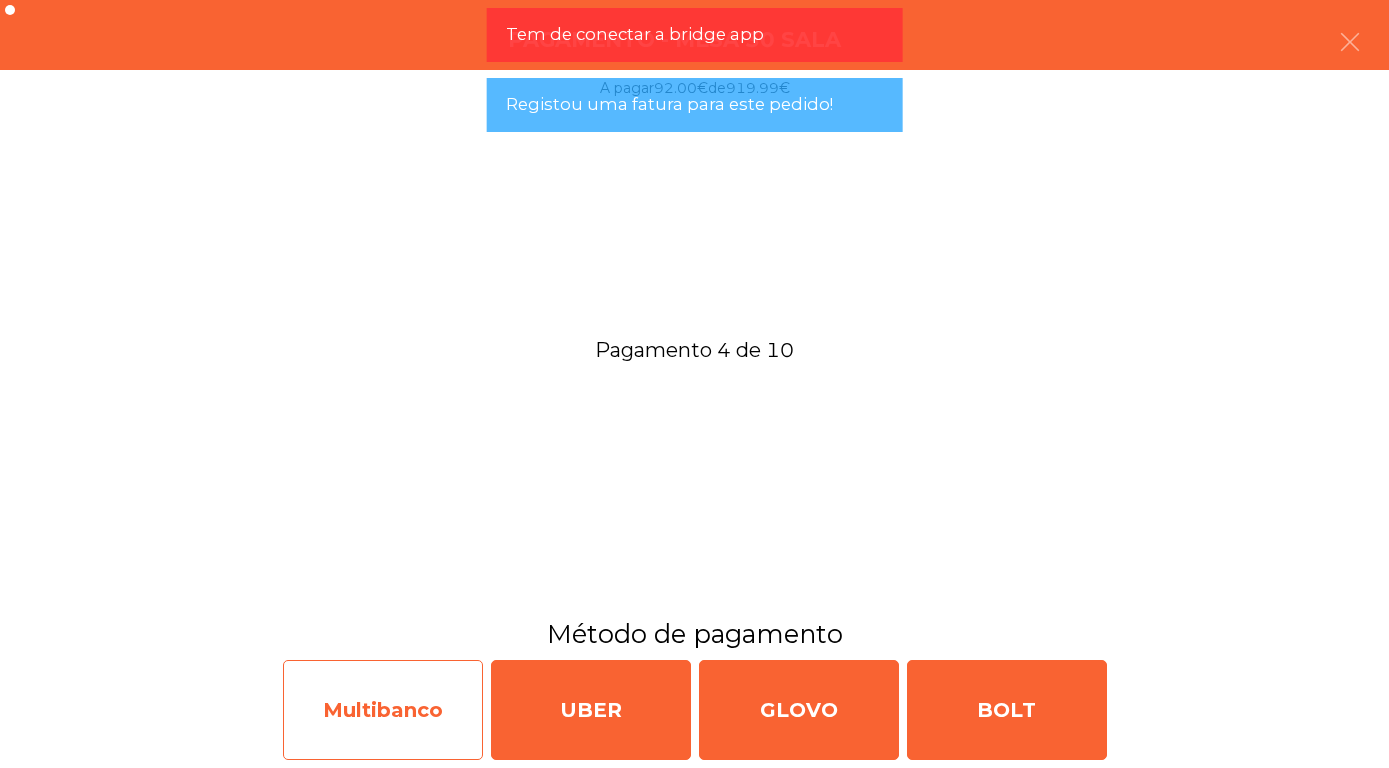 click on "Multibanco" 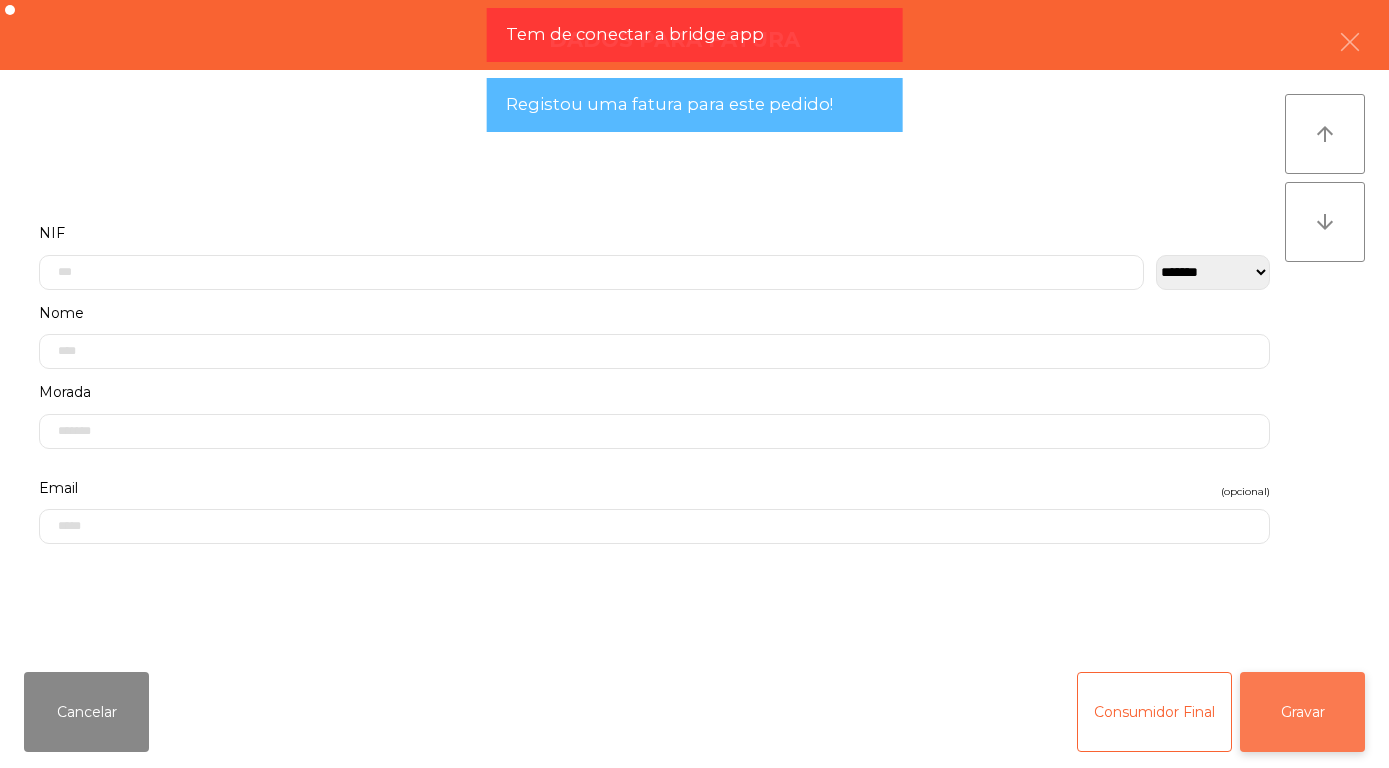click on "Gravar" 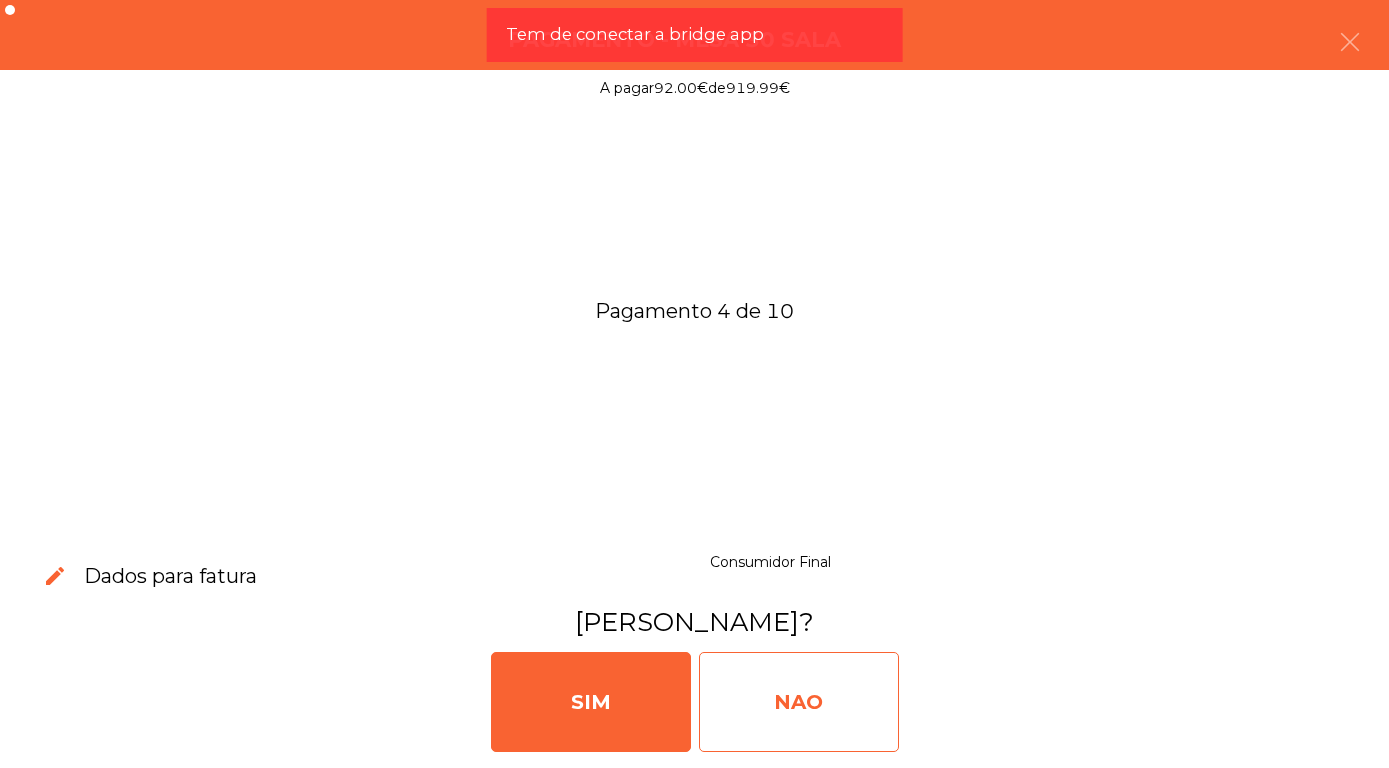 click on "NAO" 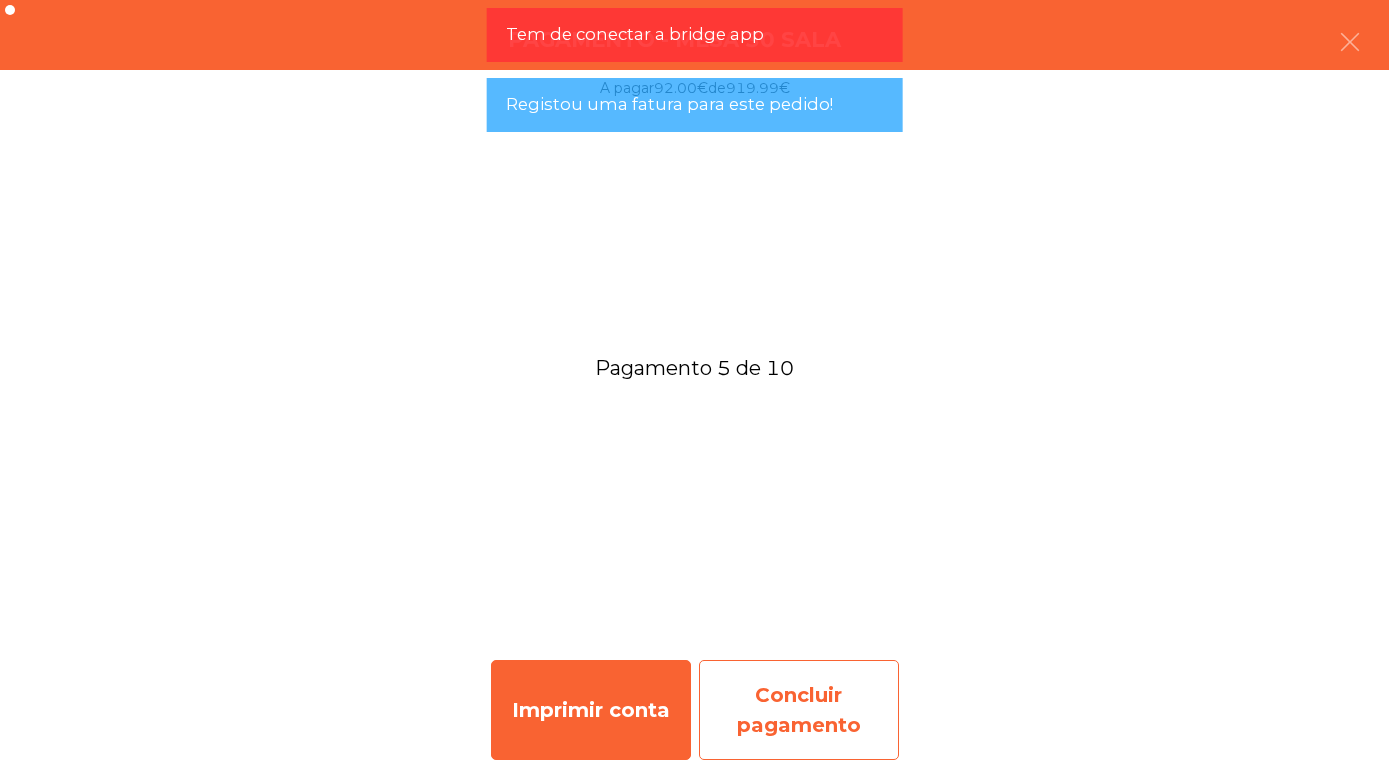 click on "Concluir pagamento" 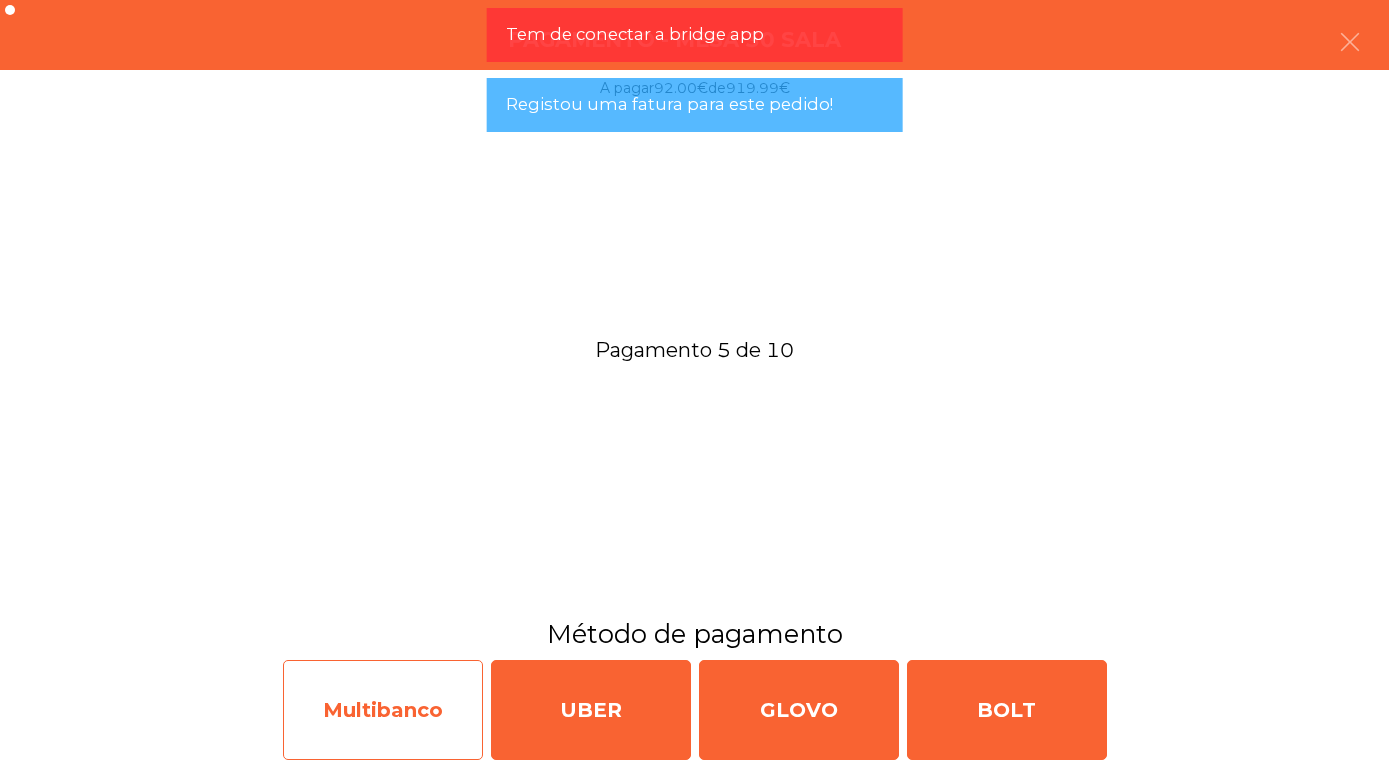 click on "Multibanco" 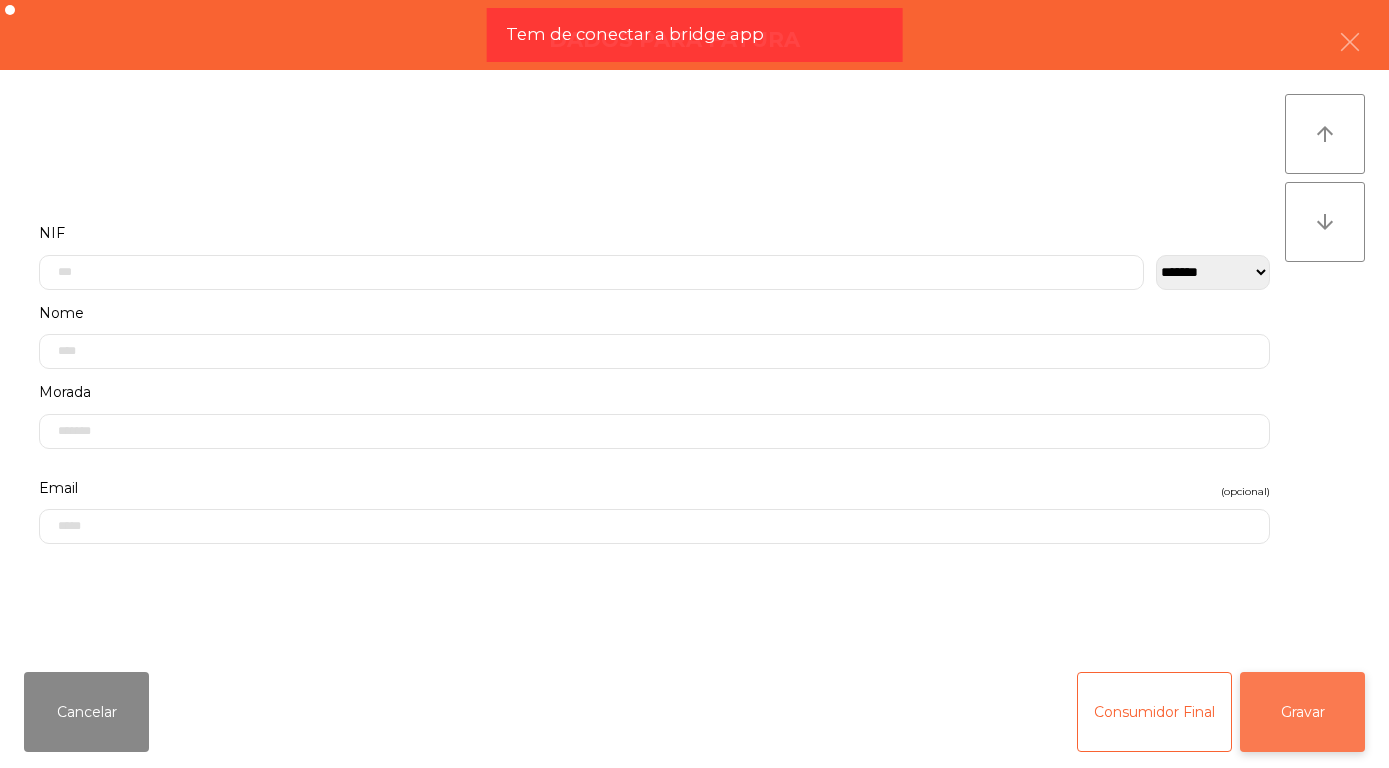click on "Gravar" 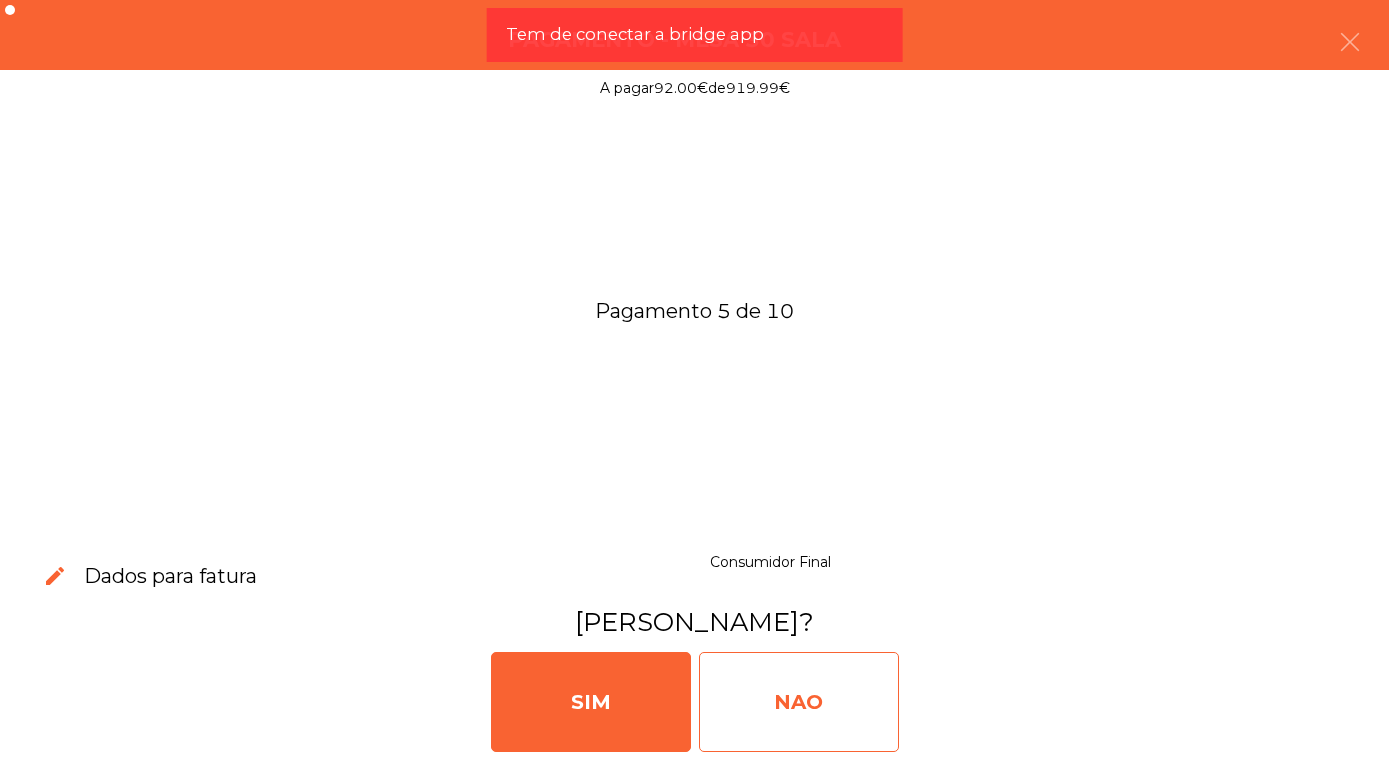 click on "NAO" 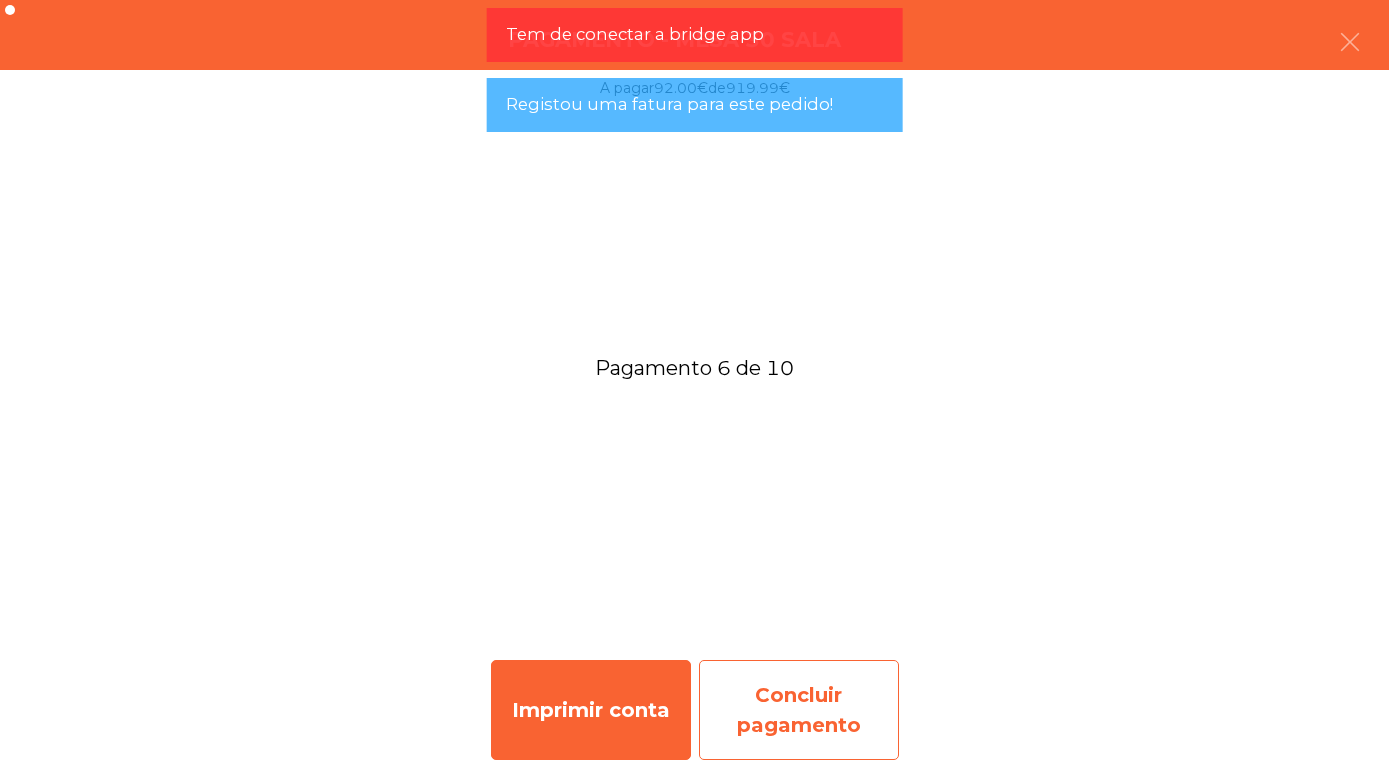 click on "Concluir pagamento" 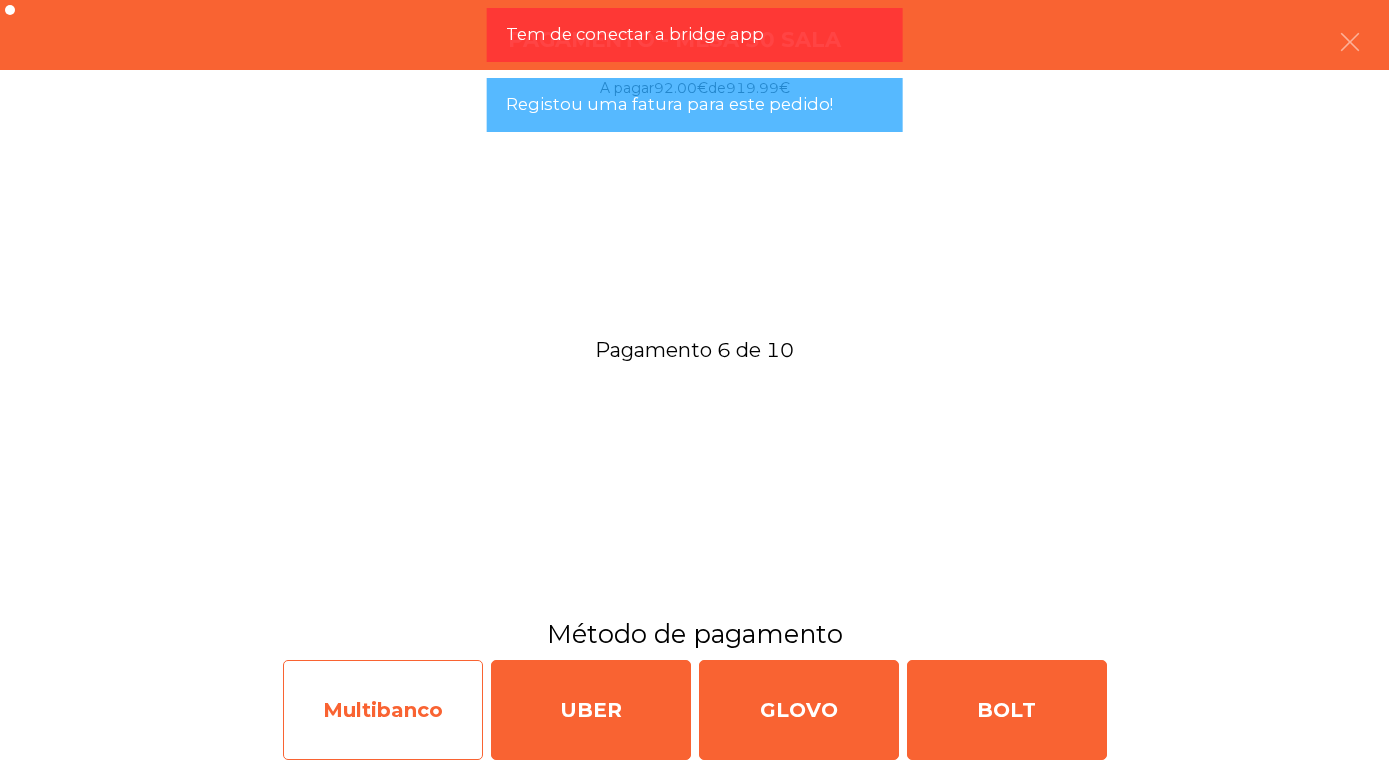 click on "Multibanco" 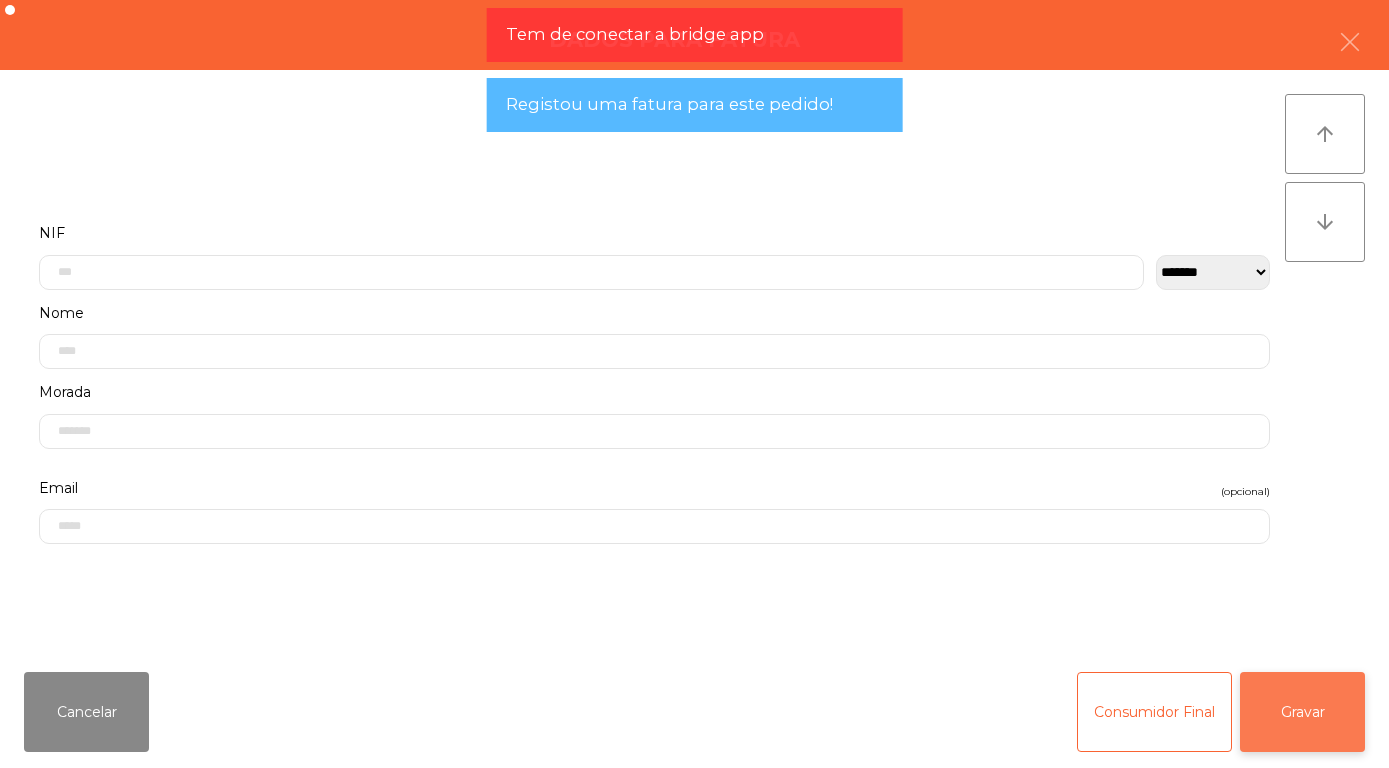 click on "Gravar" 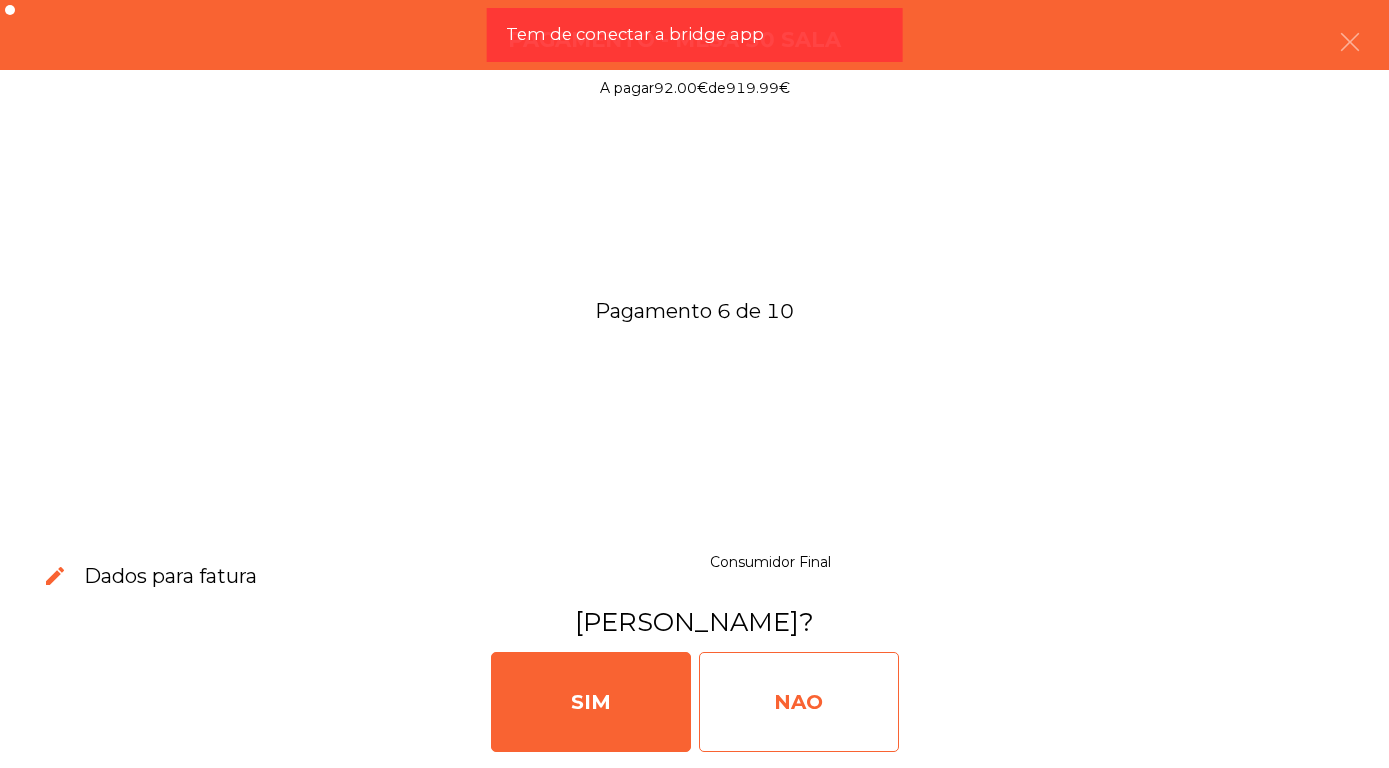 click on "NAO" 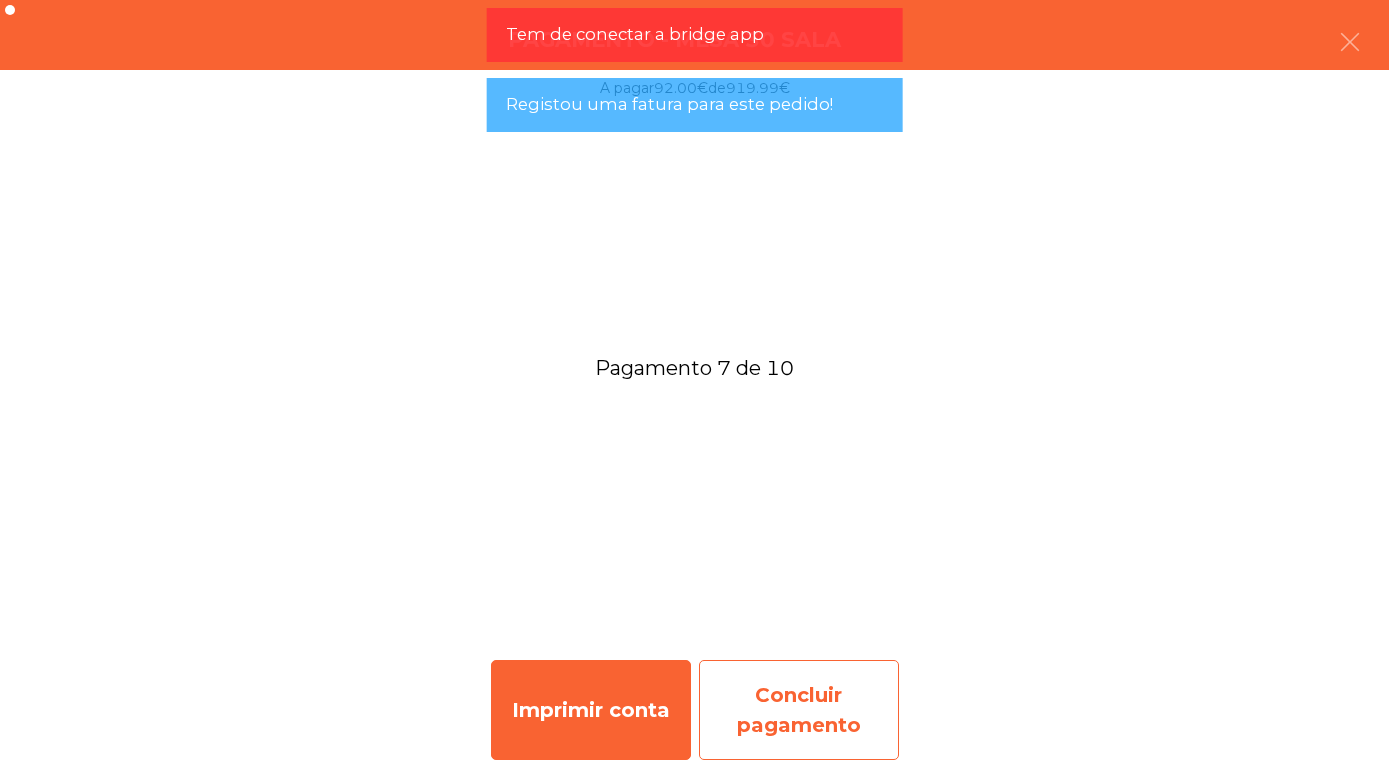 click on "Concluir pagamento" 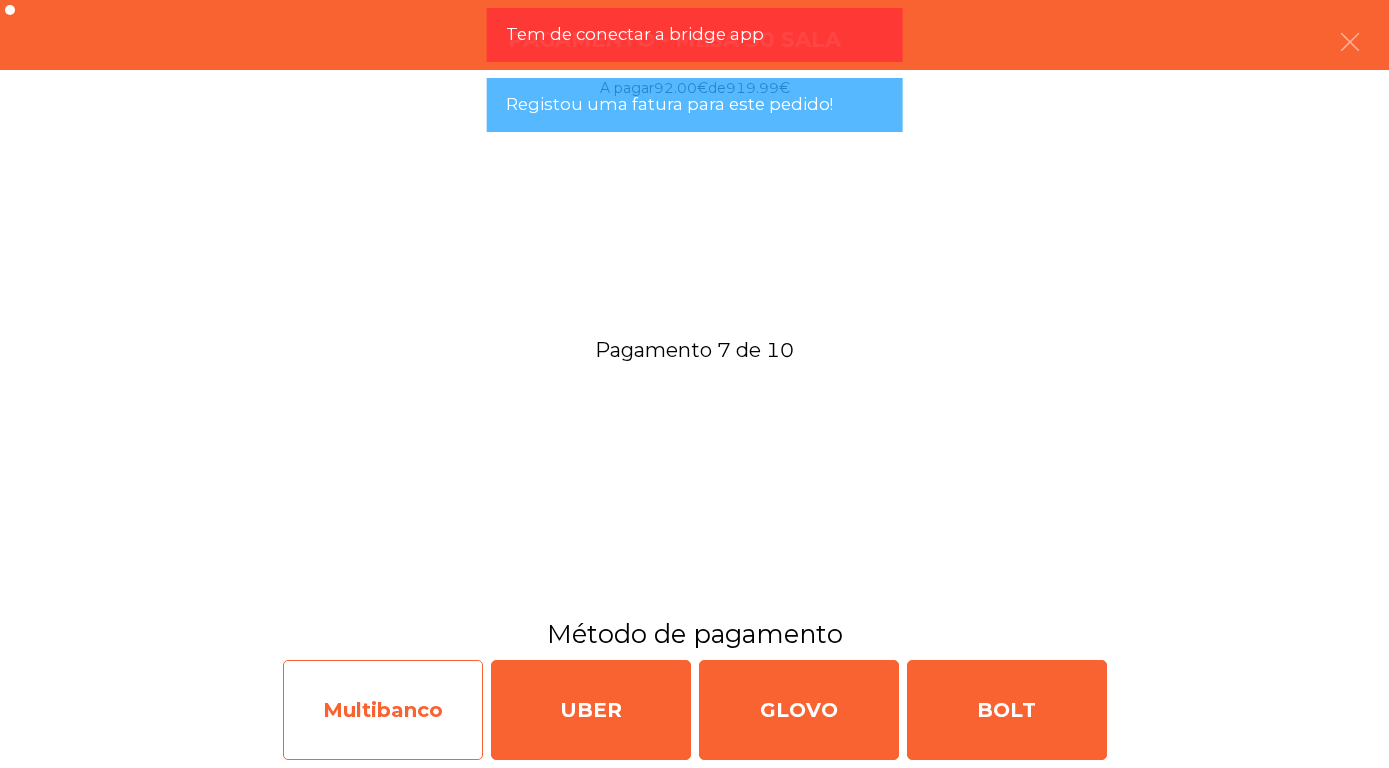 click on "Multibanco" 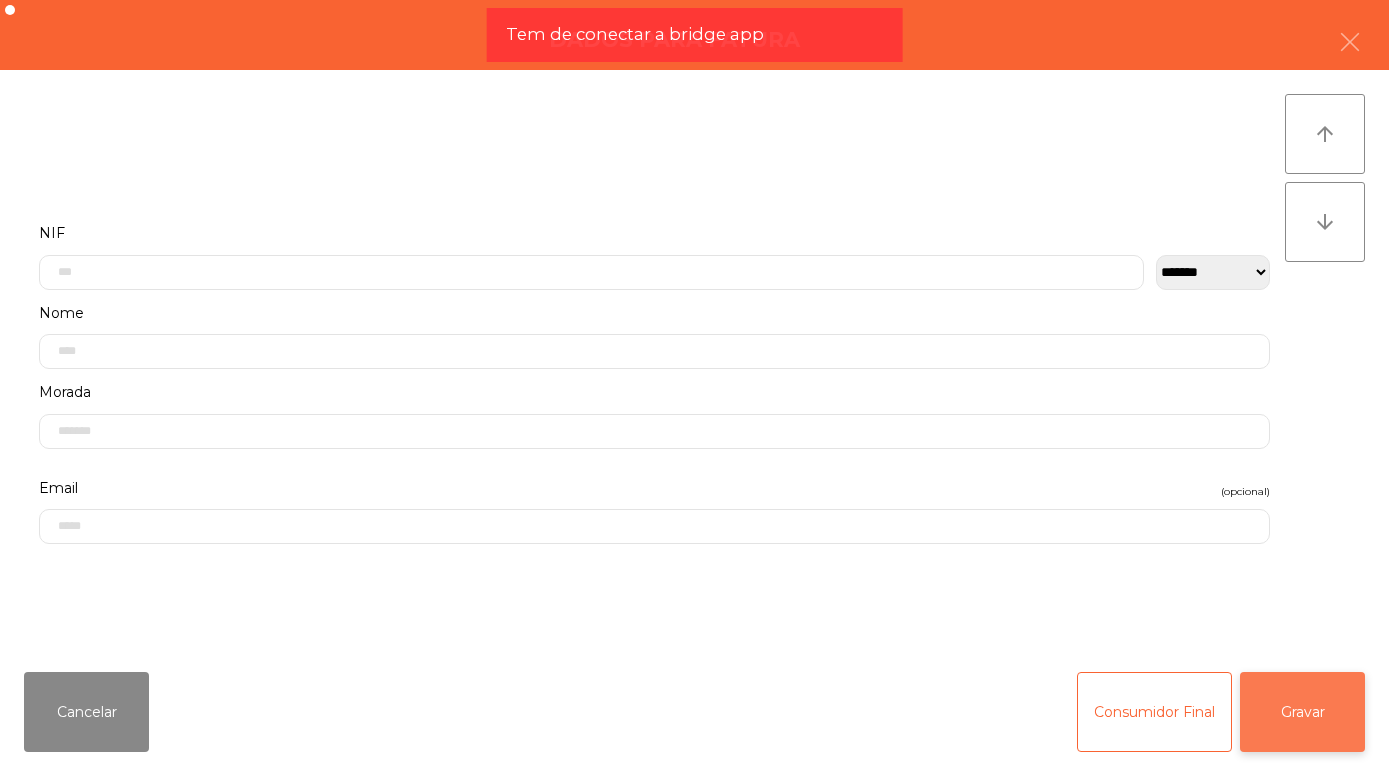 click on "Gravar" 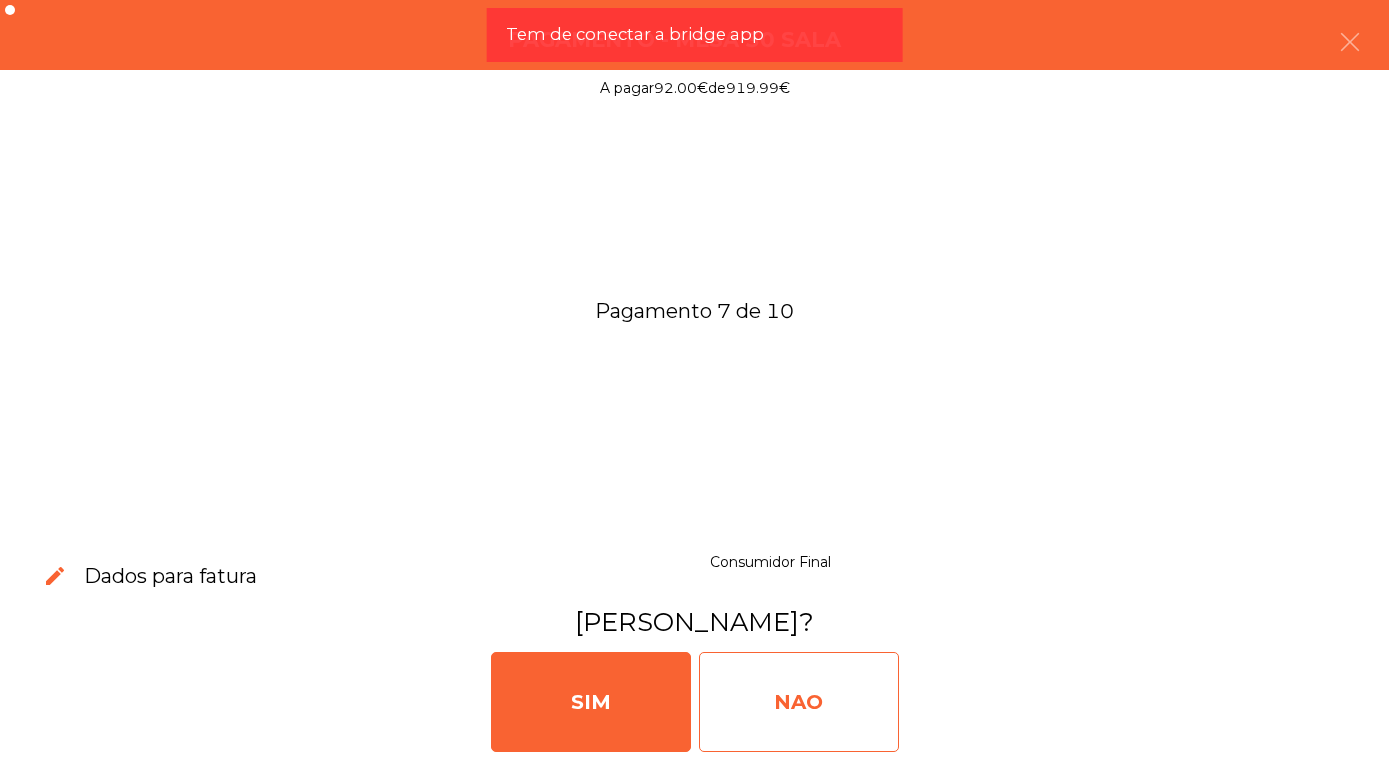 click on "NAO" 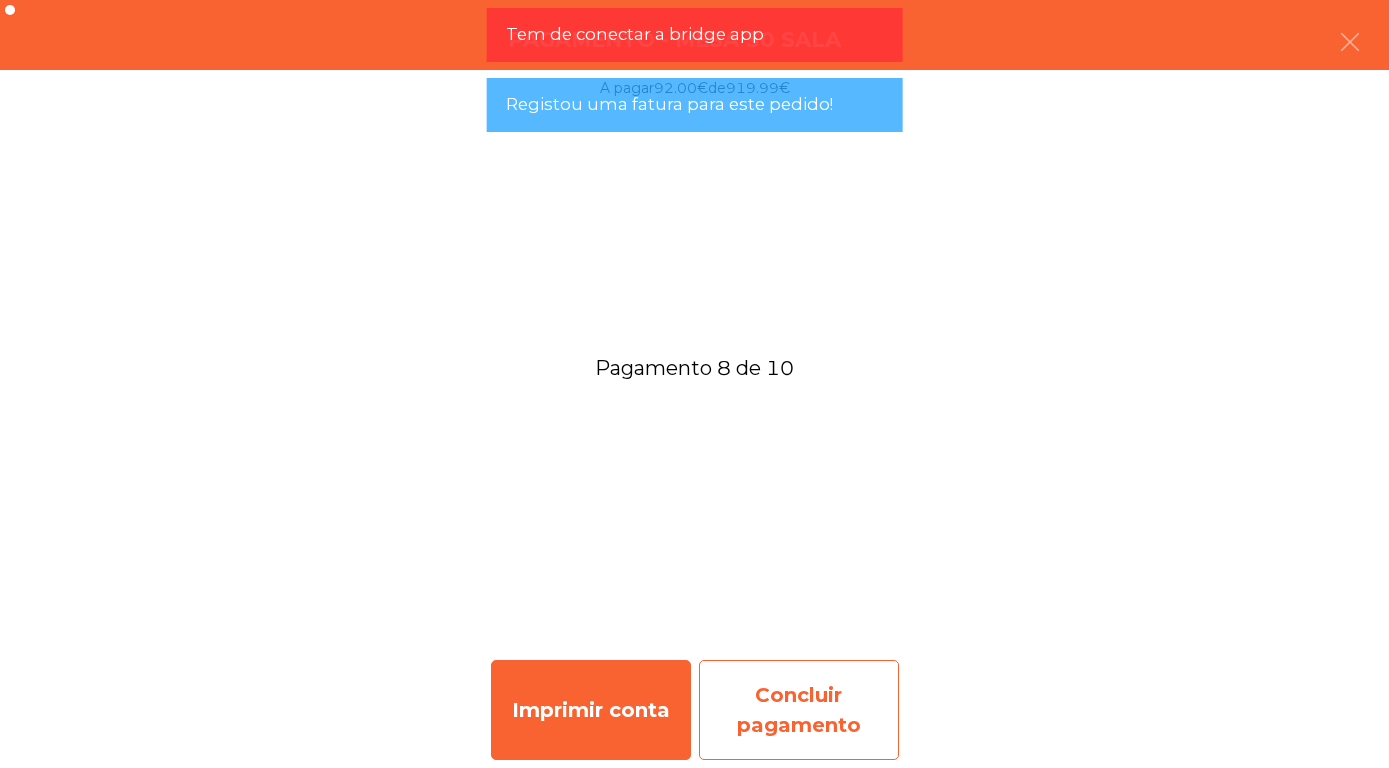 click on "Concluir pagamento" 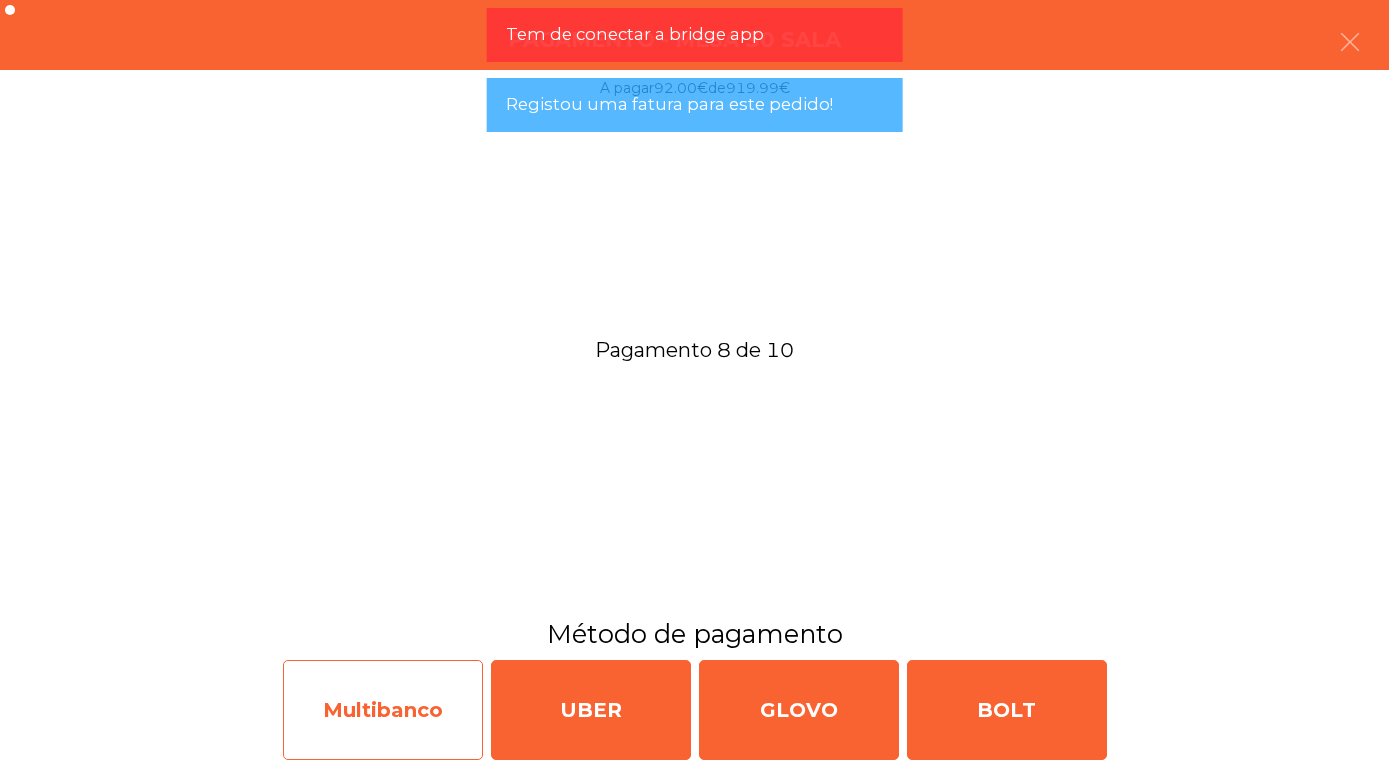click on "Multibanco" 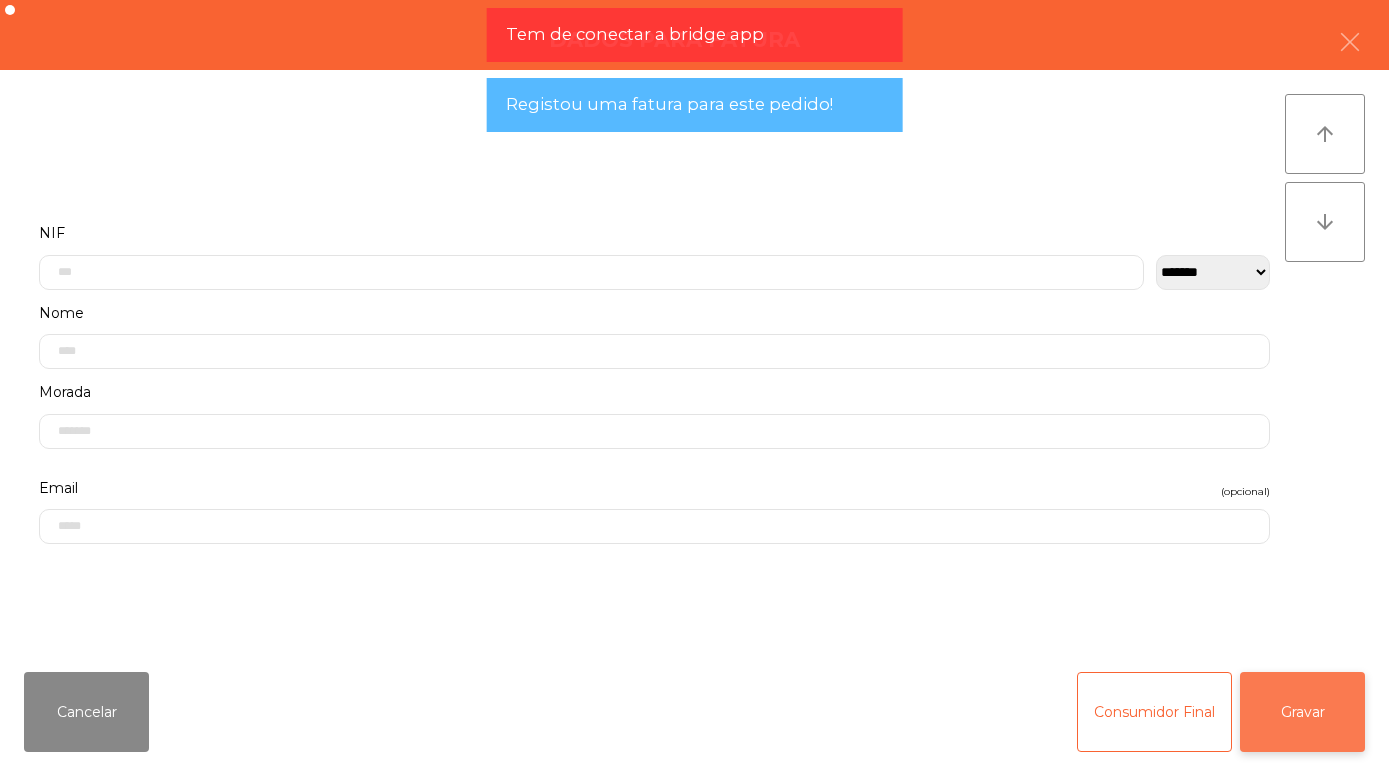 click on "Gravar" 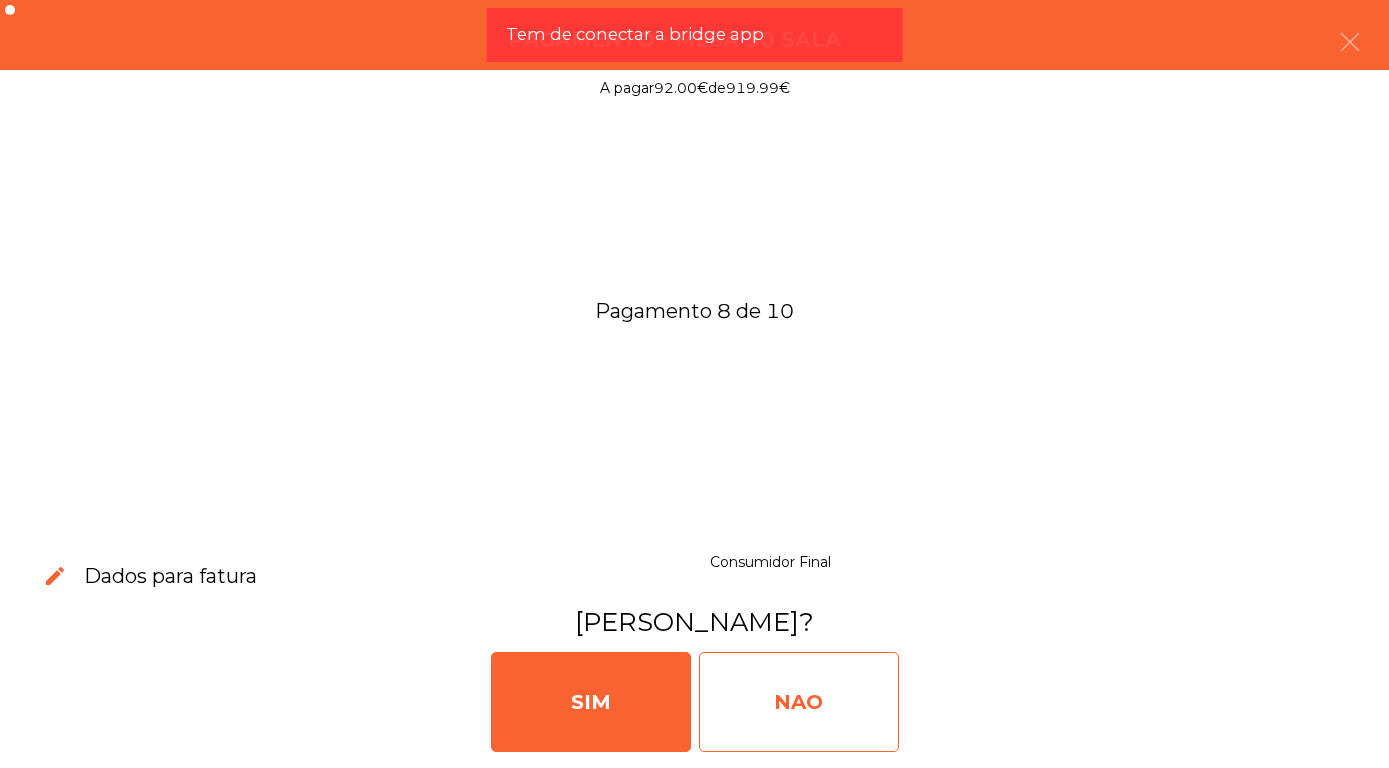 click on "NAO" 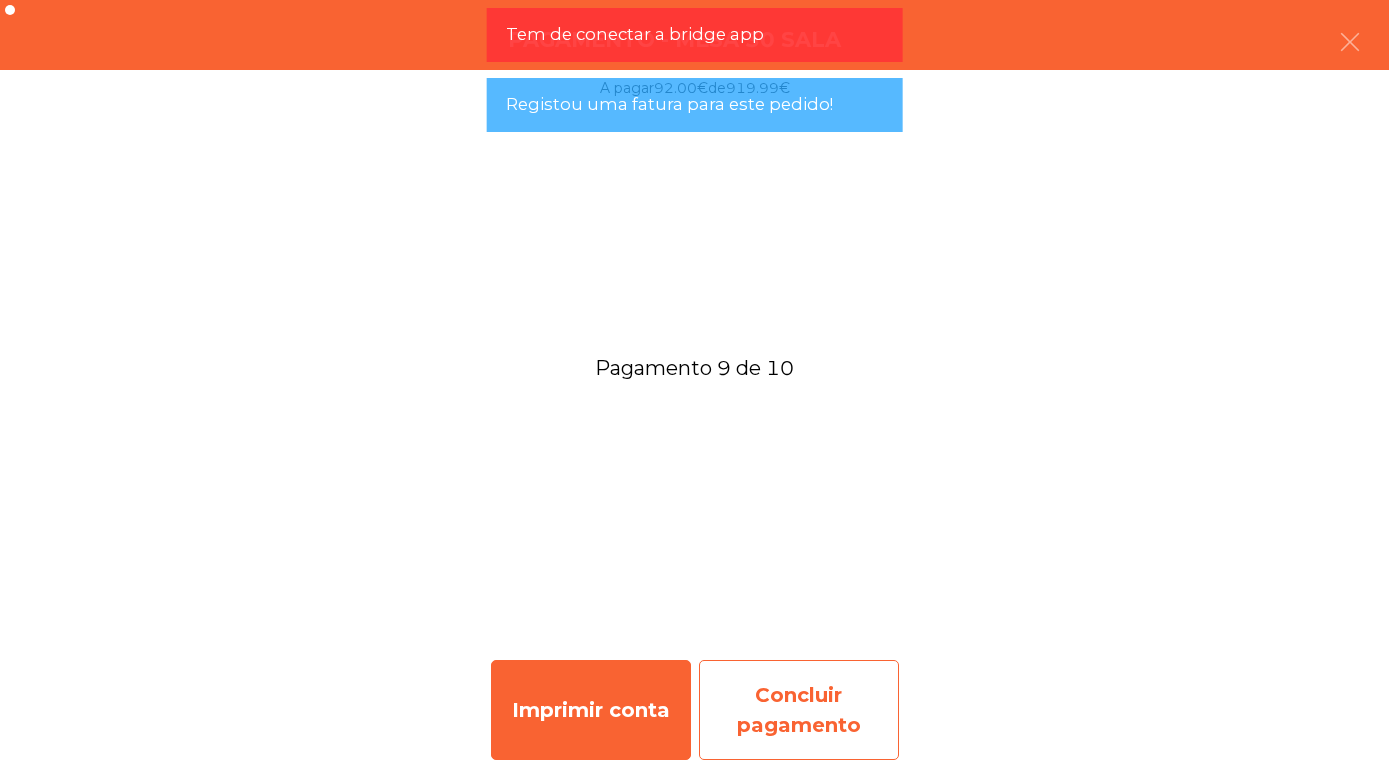 click on "Concluir pagamento" 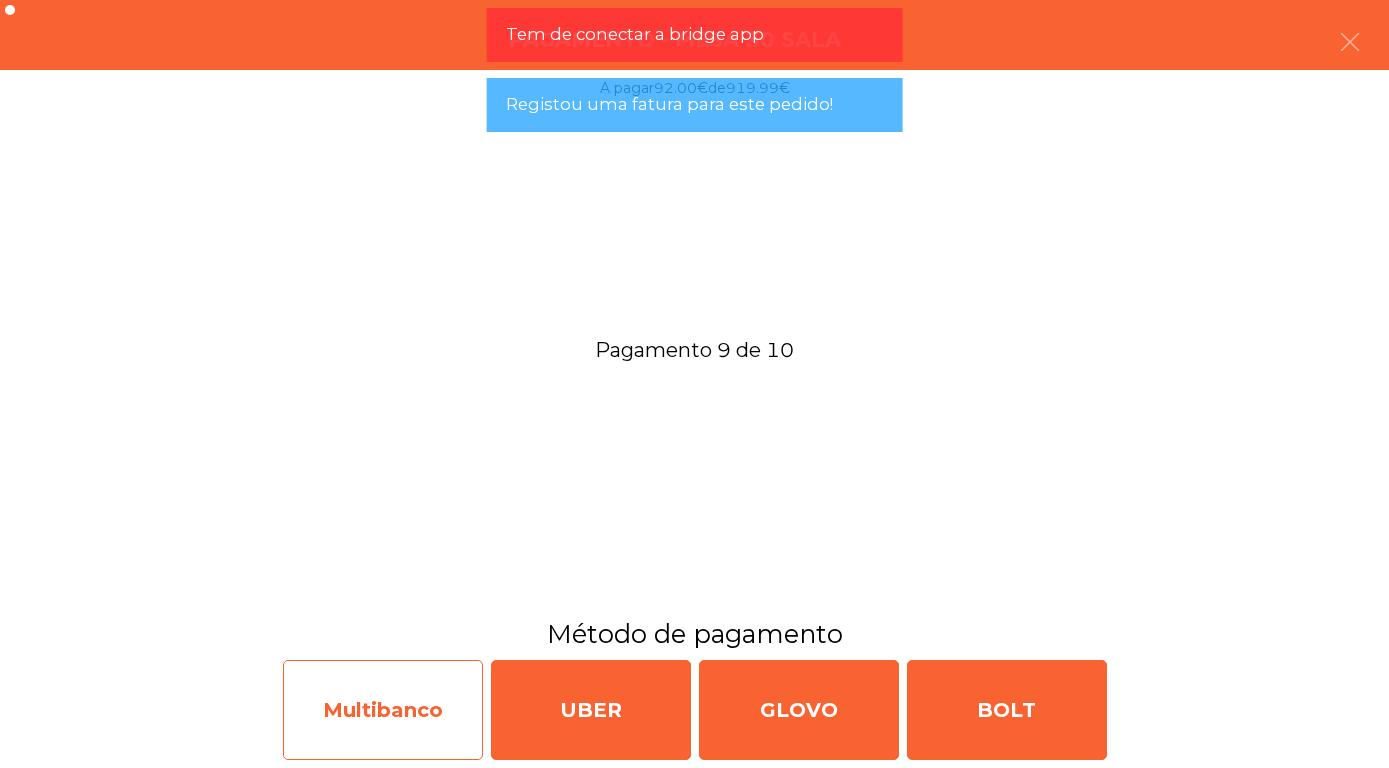 click on "Multibanco" 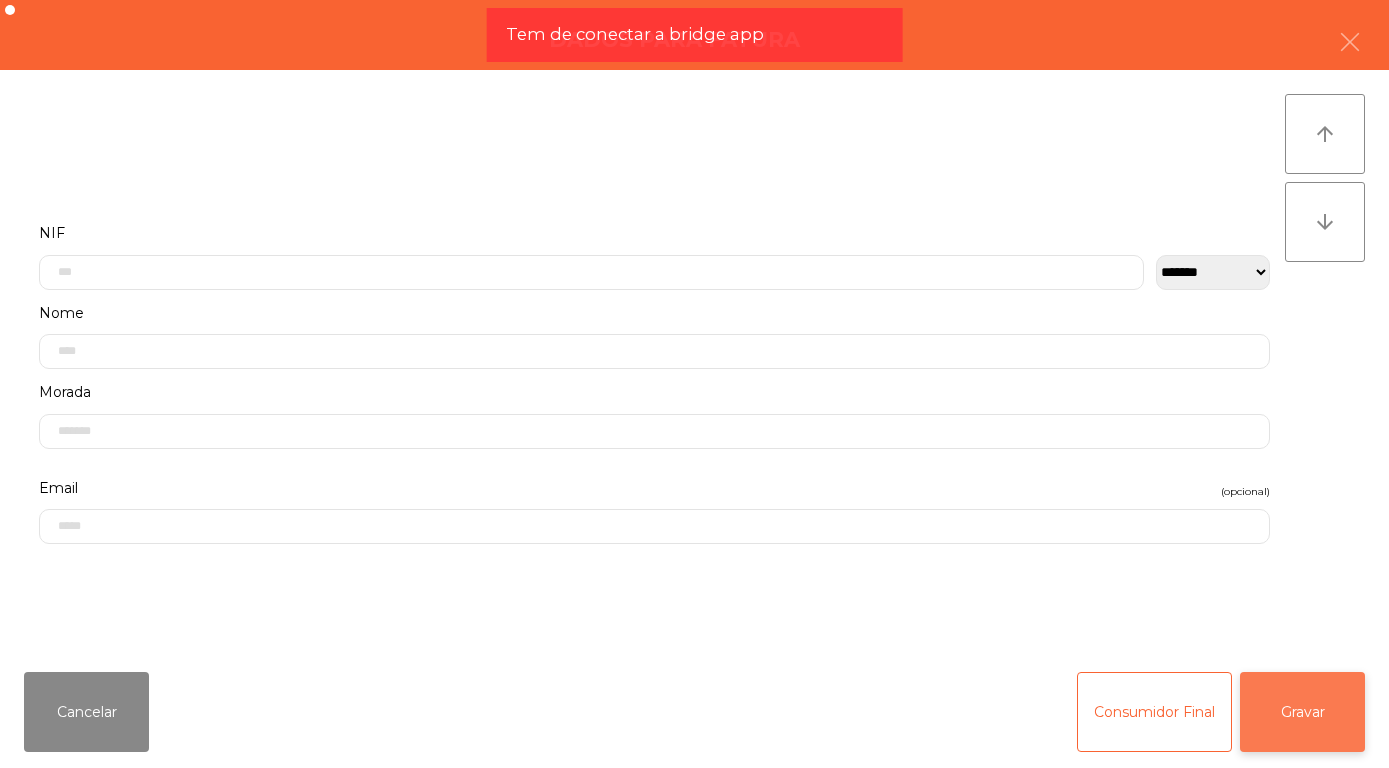 click on "Gravar" 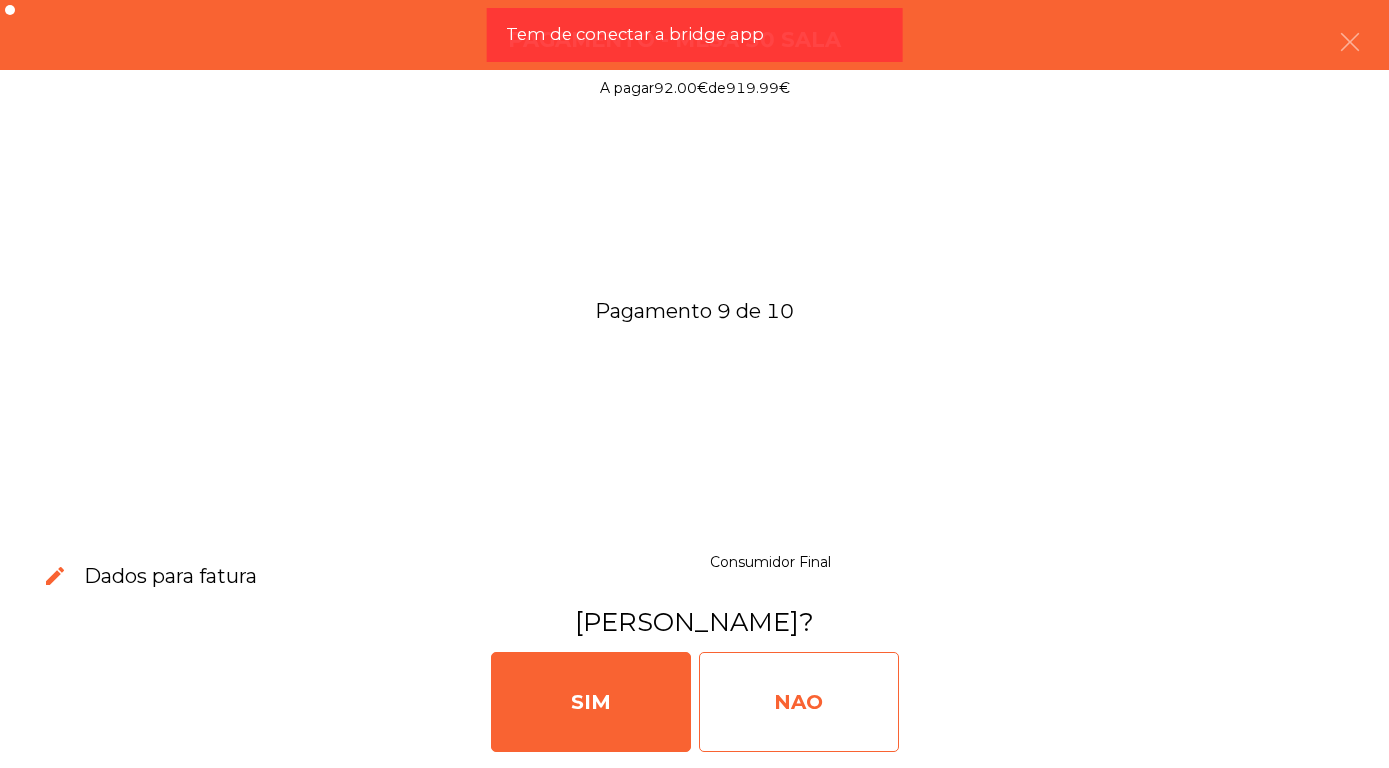 click on "NAO" 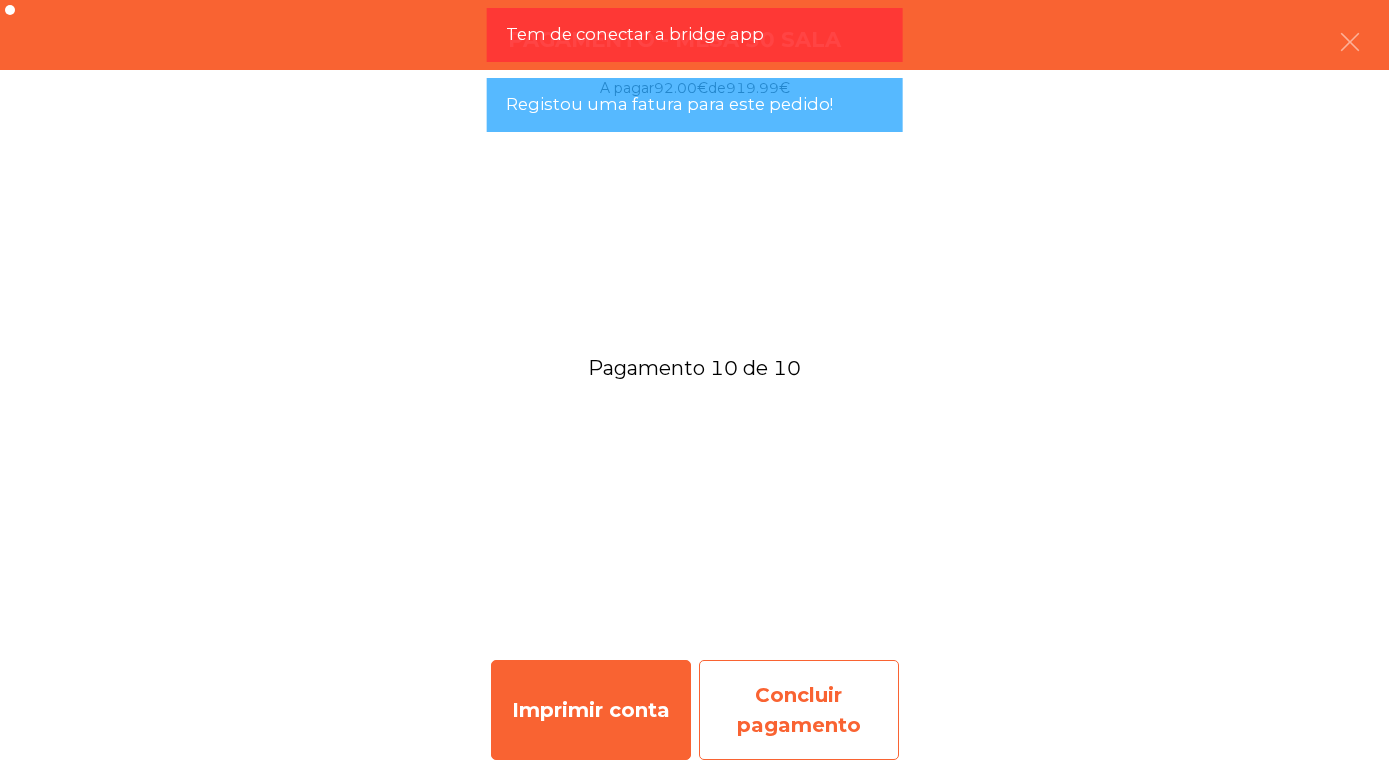 click on "Concluir pagamento" 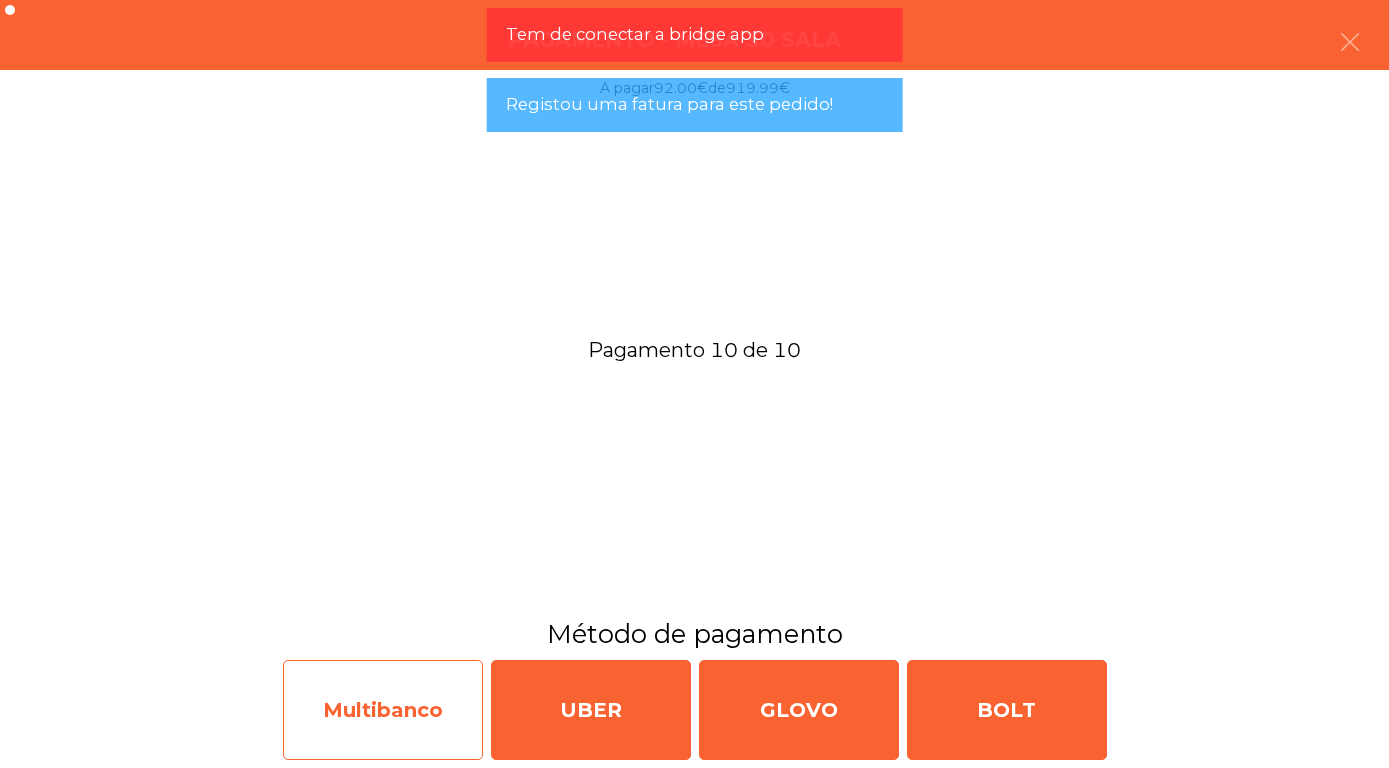 click on "Multibanco" 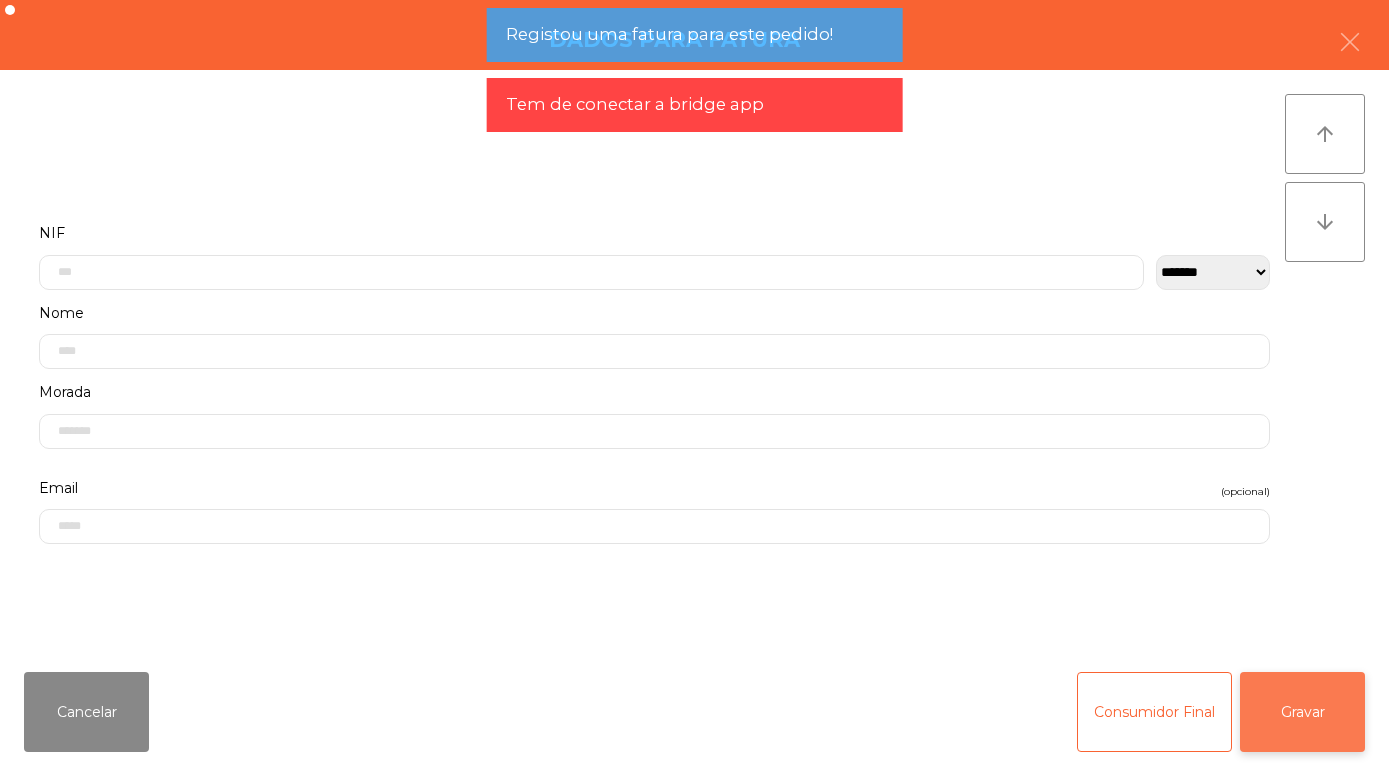 click on "Gravar" 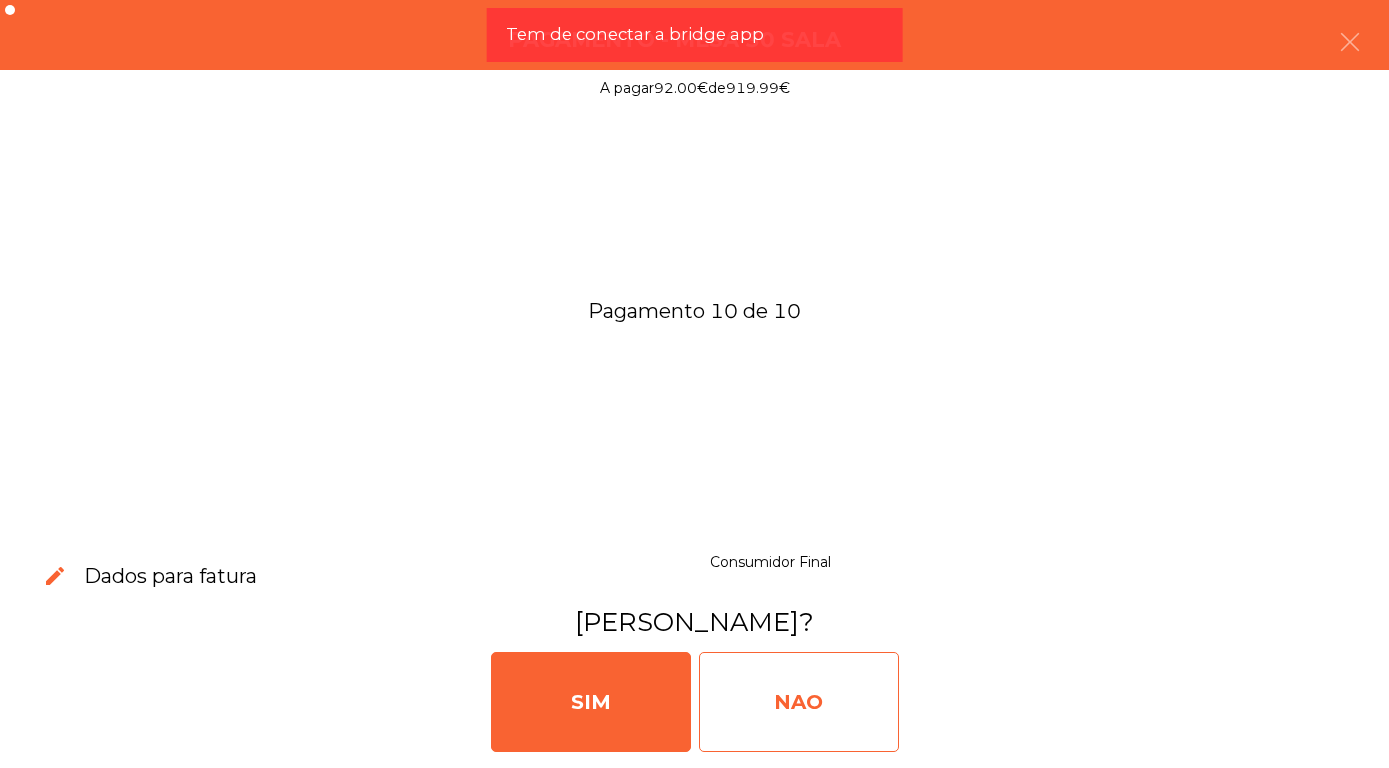 click on "NAO" 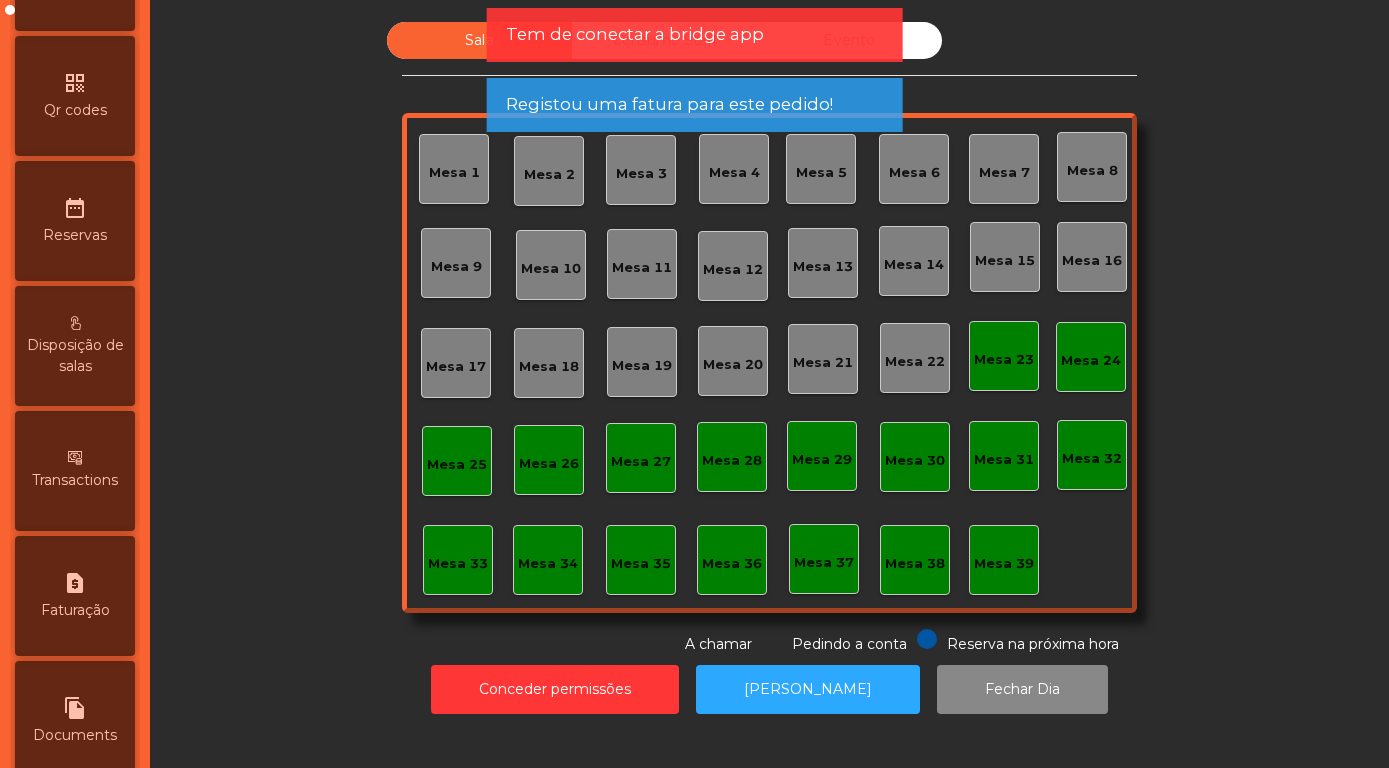 scroll, scrollTop: 948, scrollLeft: 0, axis: vertical 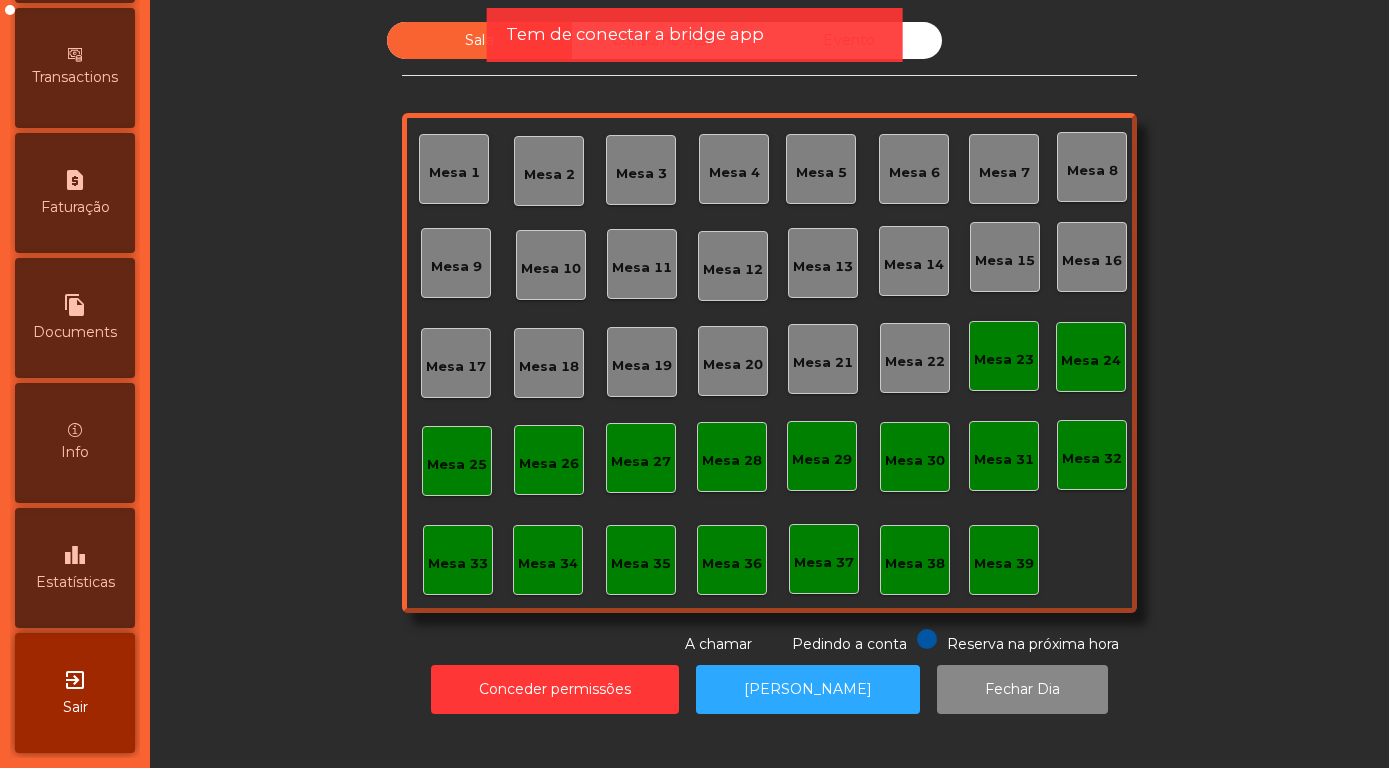 click on "Estatísticas" at bounding box center [75, 582] 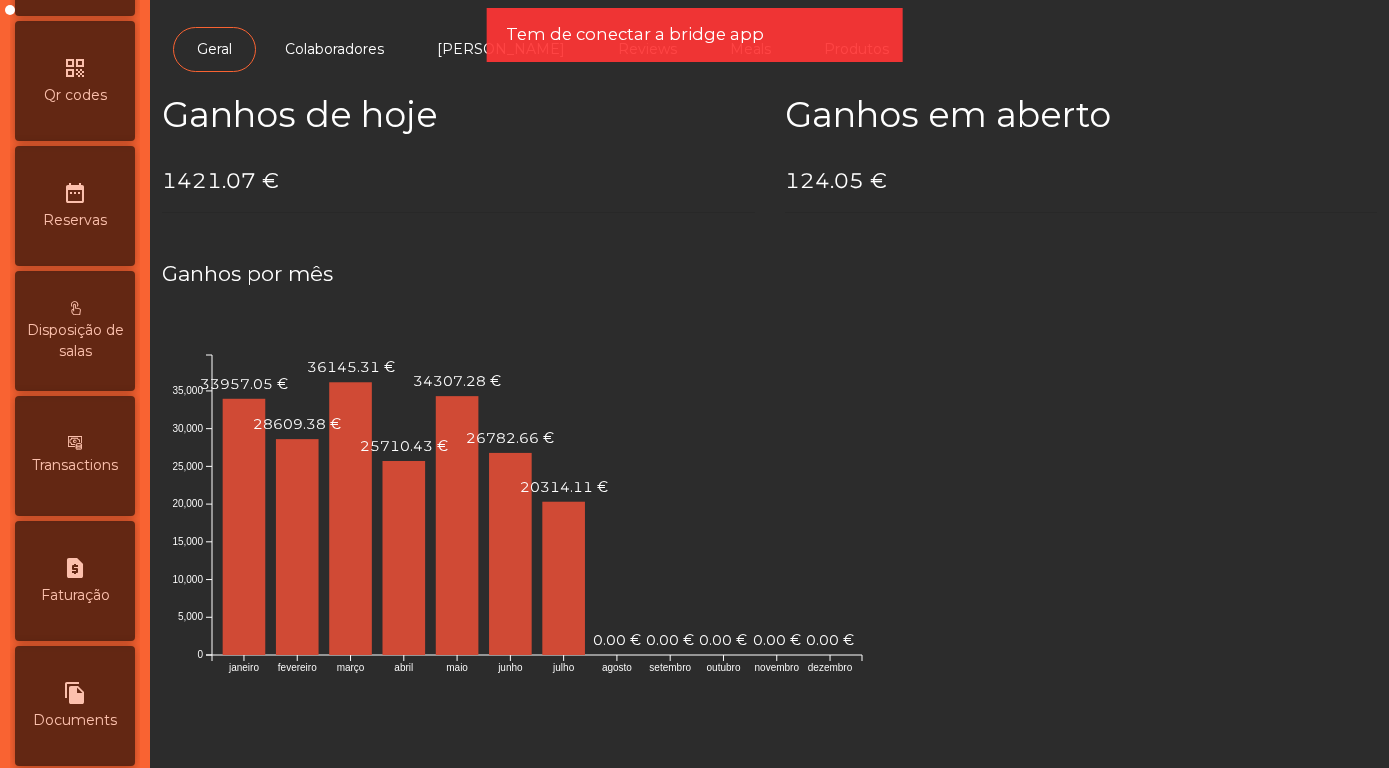 scroll, scrollTop: 0, scrollLeft: 0, axis: both 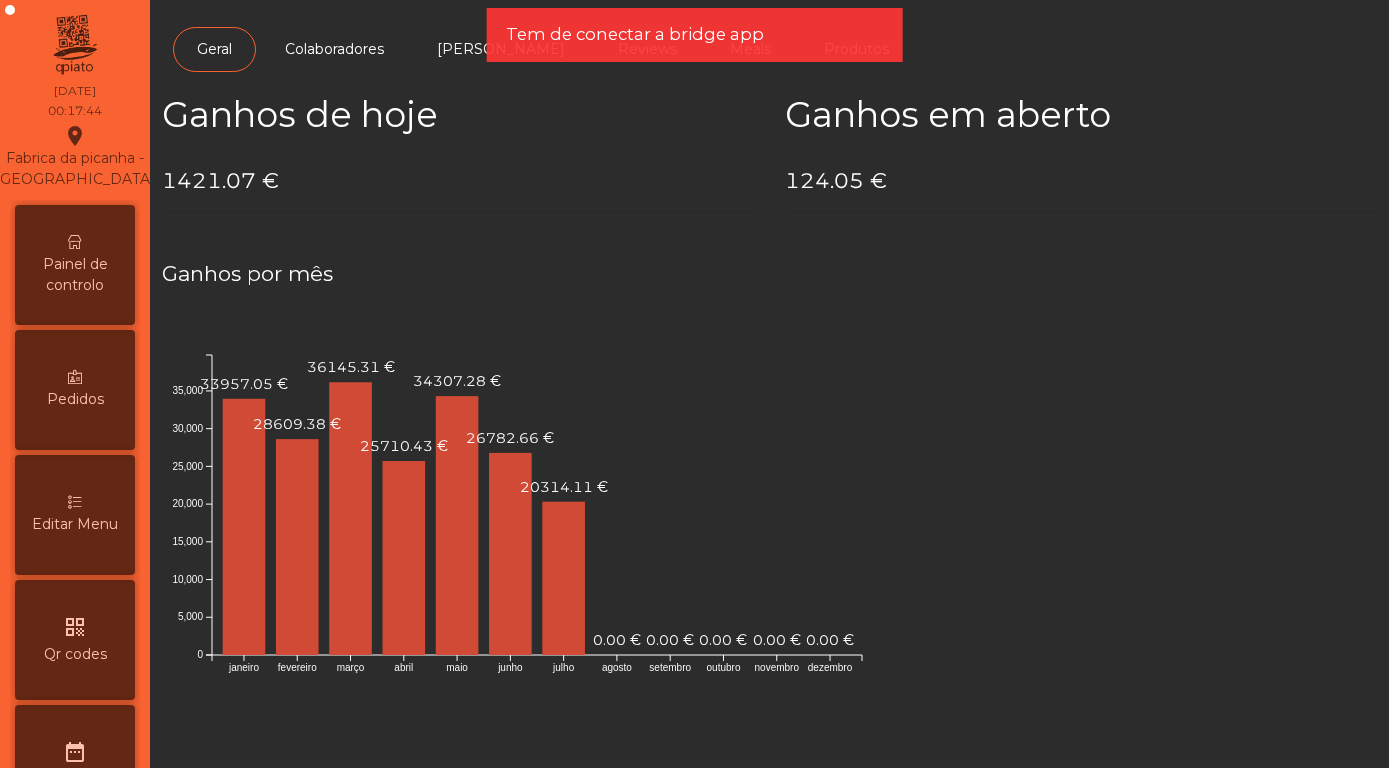 click on "Painel de controlo" at bounding box center [75, 265] 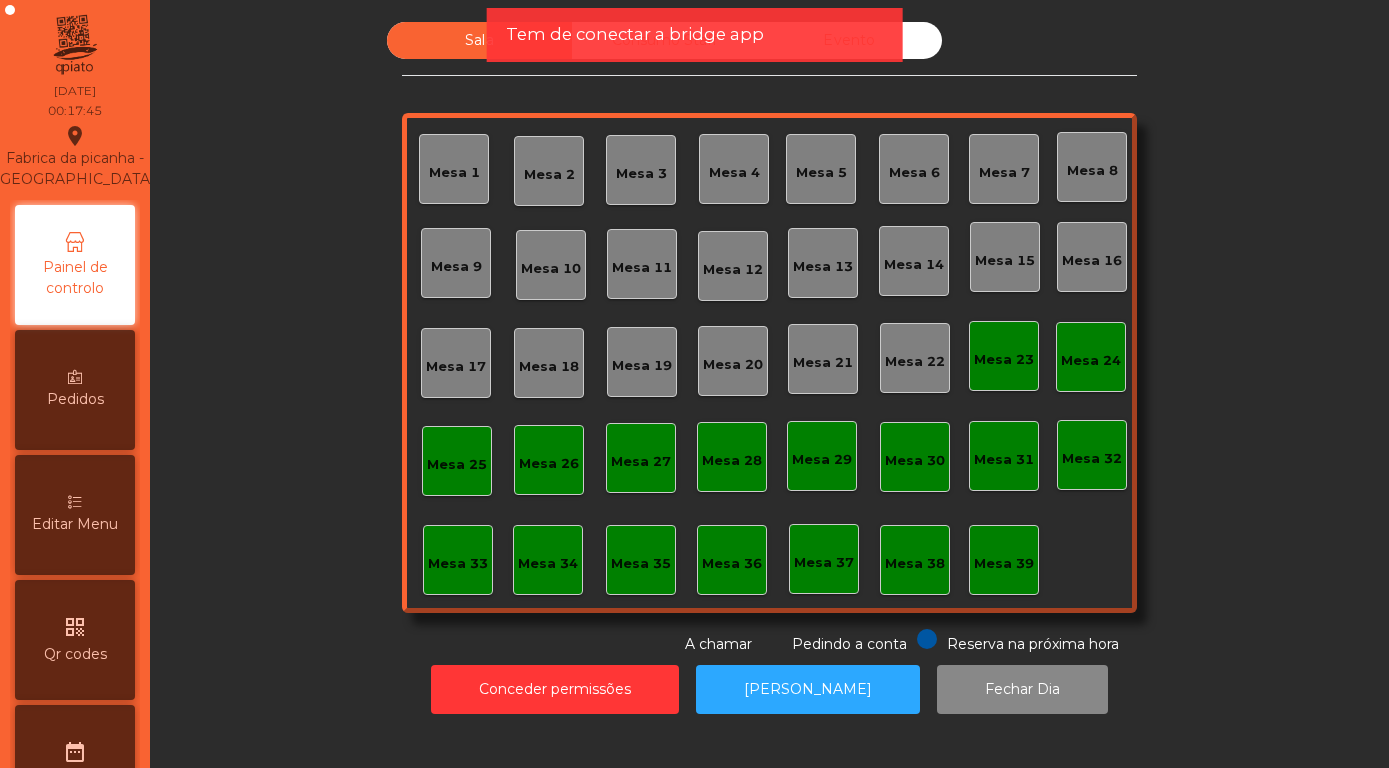 click on "Evento" 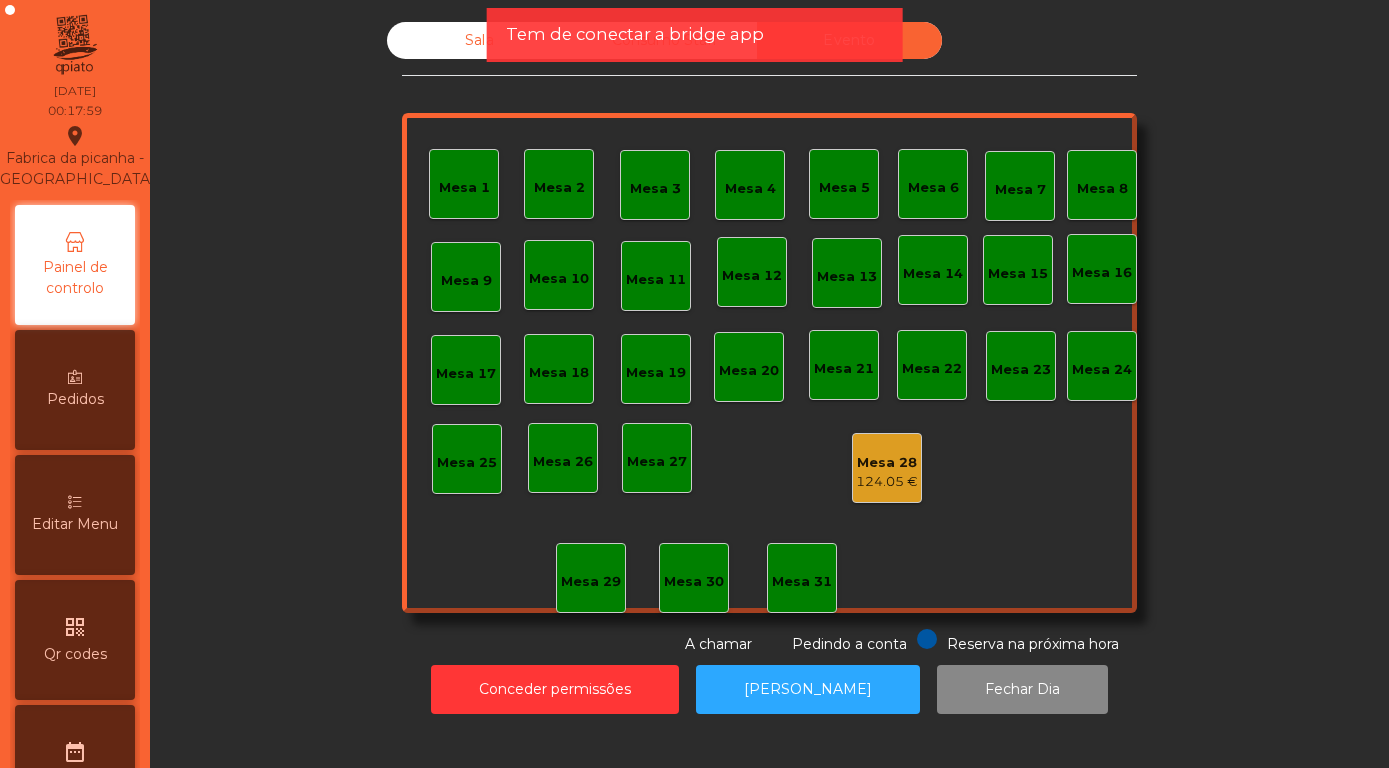 click on "Mesa 28" 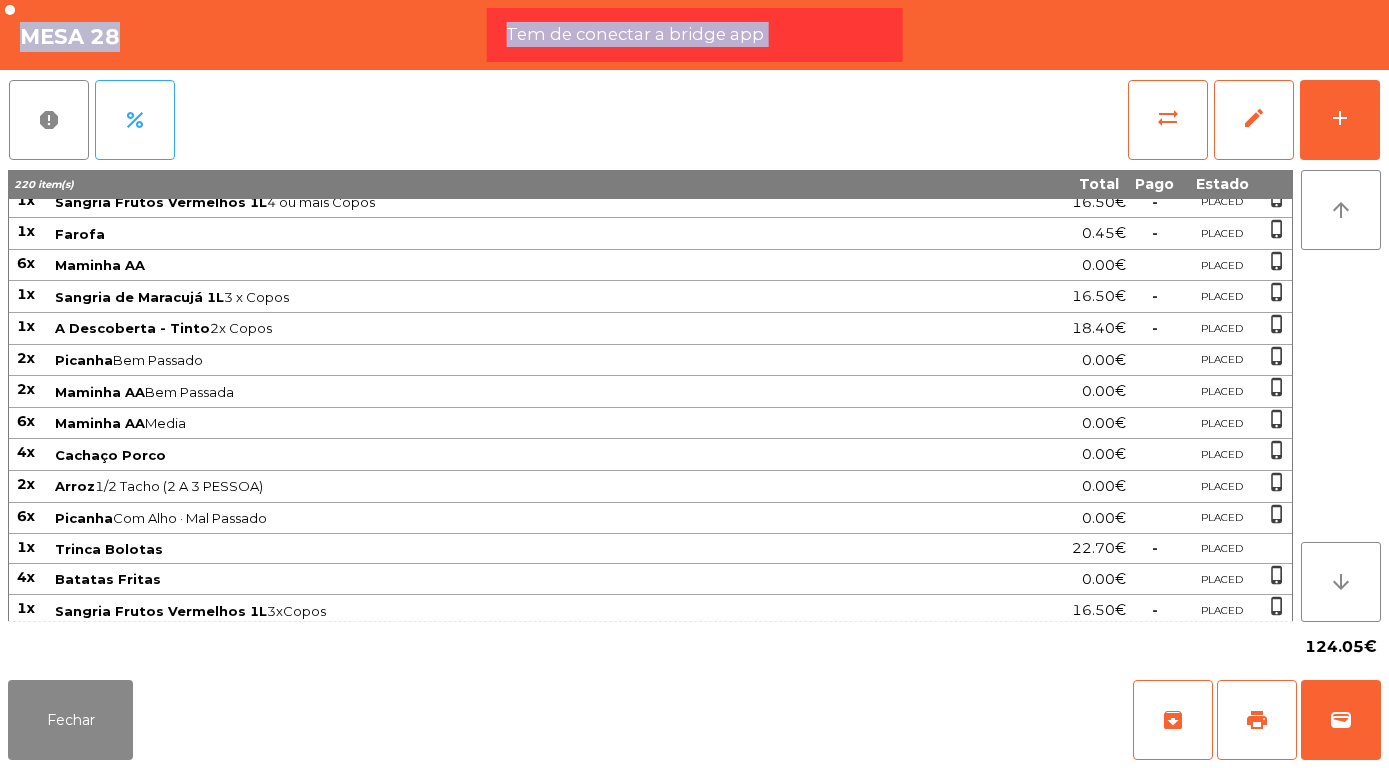 scroll, scrollTop: 698, scrollLeft: 0, axis: vertical 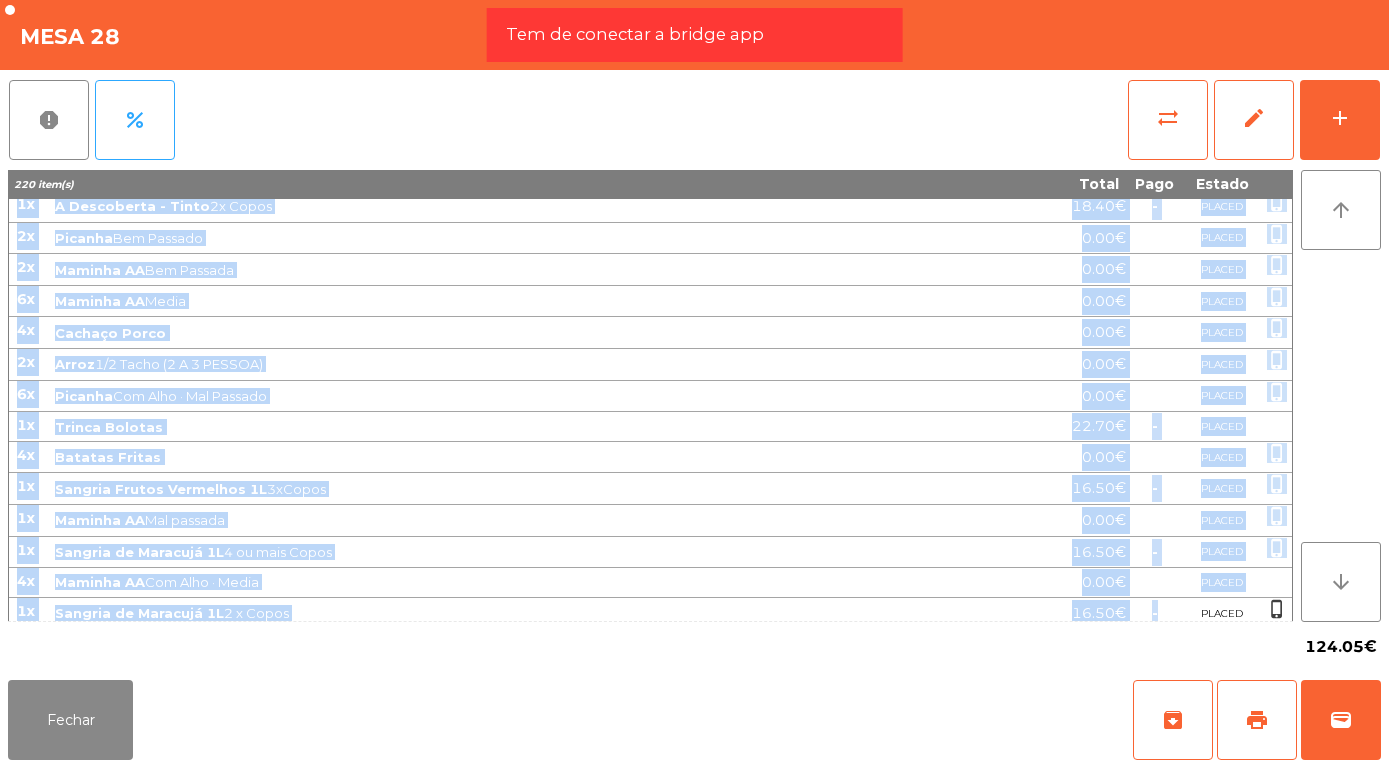 click on "16x Picanha  Médio  0.00€ PLACED  phone_iphone  4x Feijão Preto  1/2 Tacho (2 A 3 PESSOA)  0.00€ PLACED  phone_iphone  5x Batatas Fritas  1/2 Tacho ( 1 A 2 PESSOA)  0.00€ PLACED  phone_iphone  9x Picanha  Com Alho · Médio  0.00€ PLACED 21x Batatas Fritas  1 Tacho (3 A 4 PESSOA)  0.00€ PLACED  phone_iphone  13x Arroz  1 Tacho (4 A 6 PESSOA)  0.00€ PLACED  phone_iphone  10x Feijão Preto  1 Tacho (4 A 6 PESSOA)  0.00€ PLACED  phone_iphone  11x Salada 0.00€ PLACED 9x Vinagrete 0.00€ PLACED  phone_iphone  11x Picanha  Mal Passado  0.00€ PLACED  phone_iphone  10x Picanha  Bem Passado · Com Alho  0.00€ PLACED 9x Maminha AA  Com Alho · Mal passada  0.00€ PLACED  phone_iphone  2x Maminha AA  Bem Passada · Com Alho  0.00€ PLACED  phone_iphone  4x Cachaço [PERSON_NAME]  Com Alho  0.00€ PLACED  phone_iphone  14x Salsicha 0.00€ PLACED  phone_iphone  11x Maionese 0.00€ PLACED  phone_iphone  10x Picante 0.00€ PLACED  phone_iphone  6x Ketchup 0.00€ PLACED  phone_iphone  1x 16.50€  -  1x" 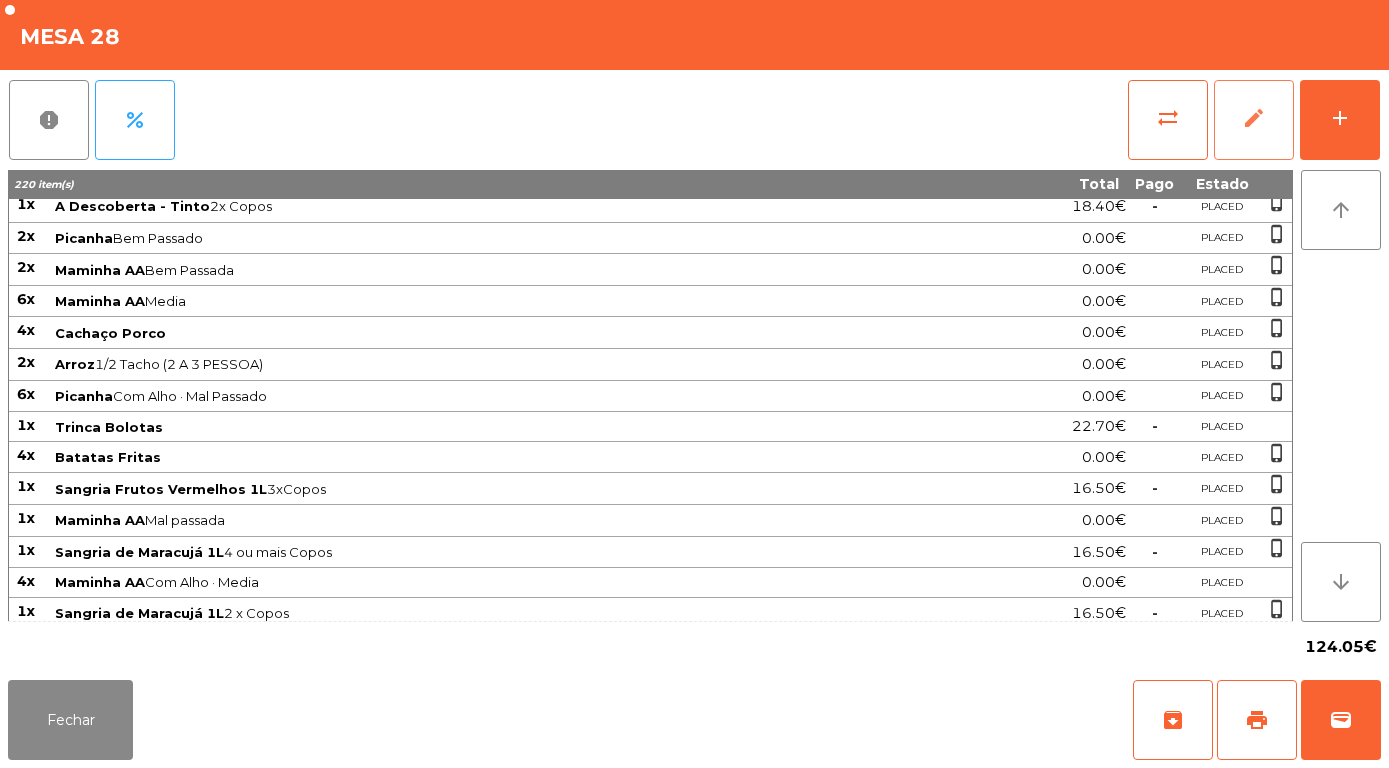 click on "edit" 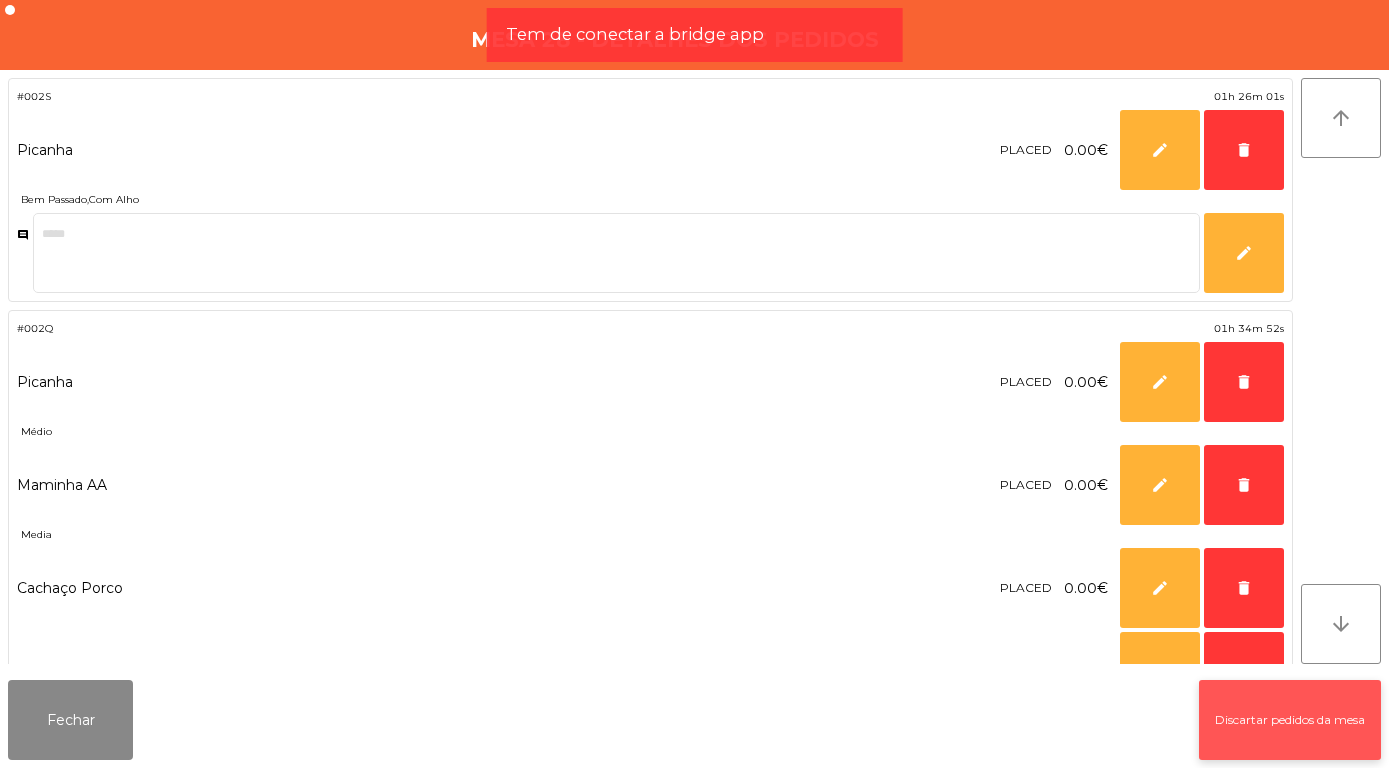 click on "Discartar pedidos da mesa" 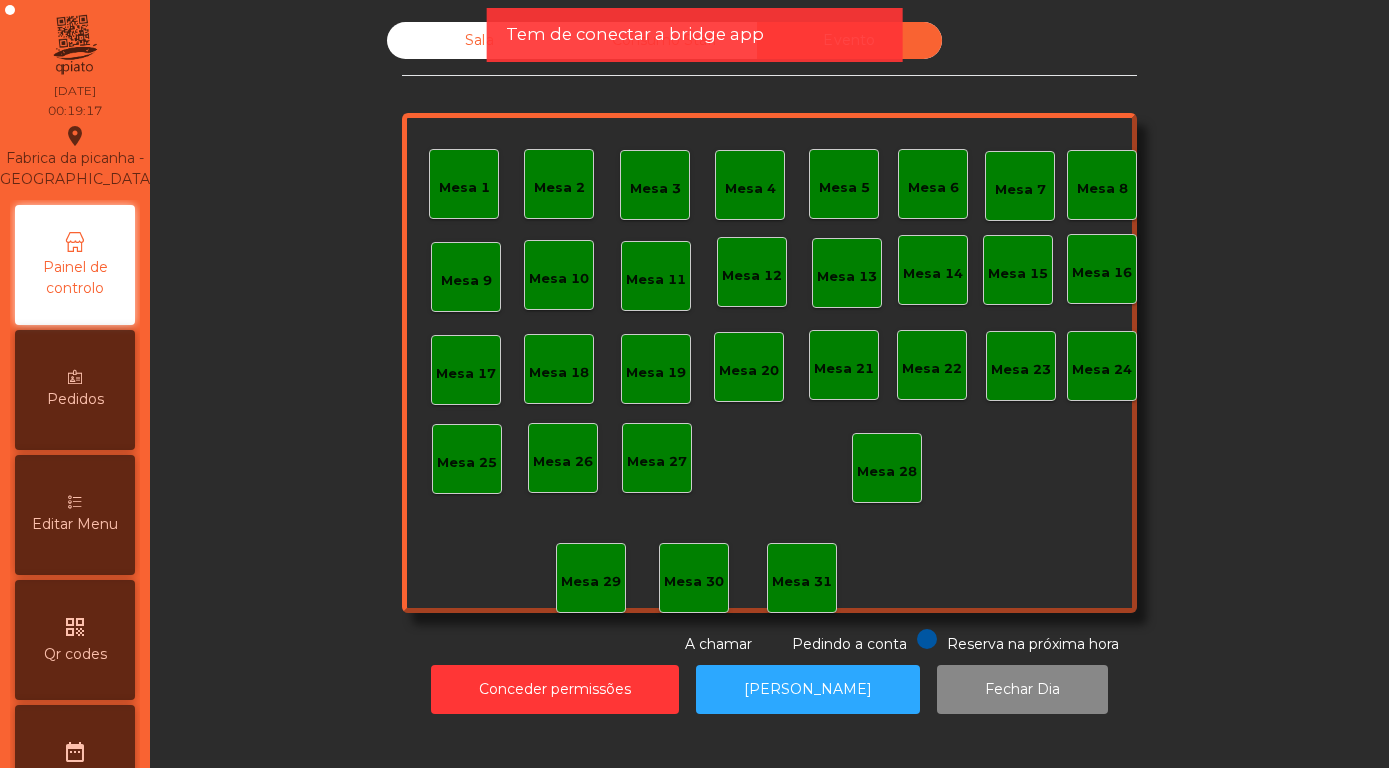 click on "Sala" 